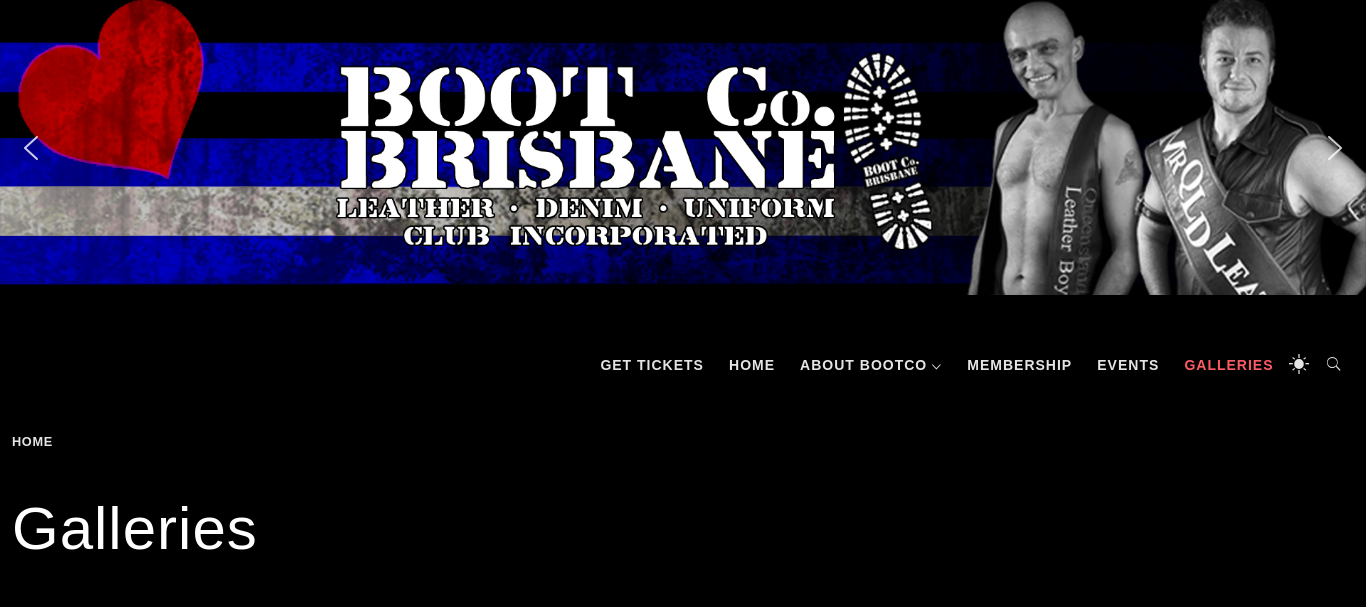 scroll, scrollTop: 0, scrollLeft: 0, axis: both 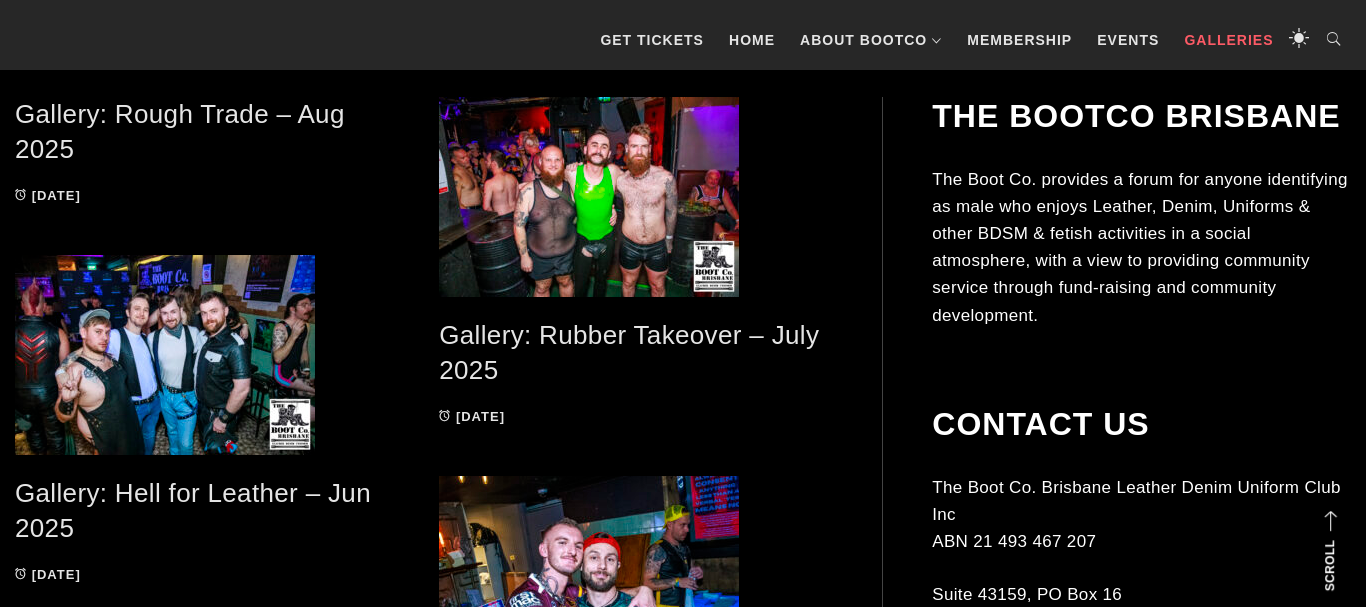 click on "Gallery: Rough Trade – Aug 2025" at bounding box center [180, 131] 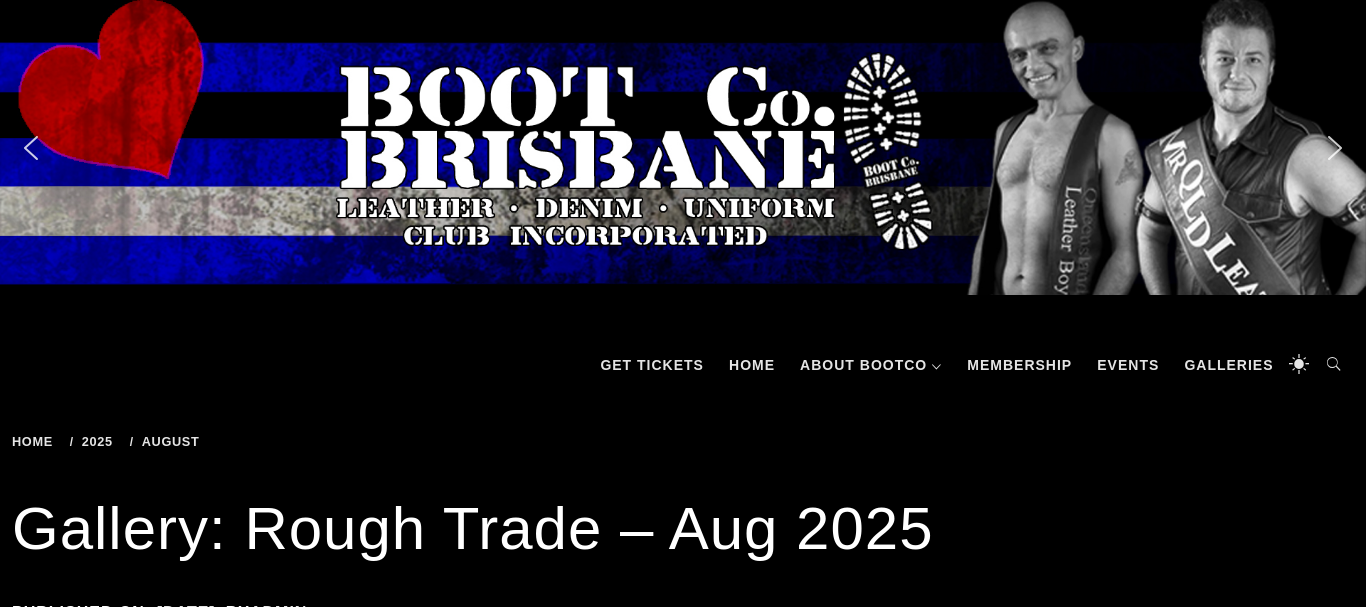 scroll, scrollTop: 0, scrollLeft: 0, axis: both 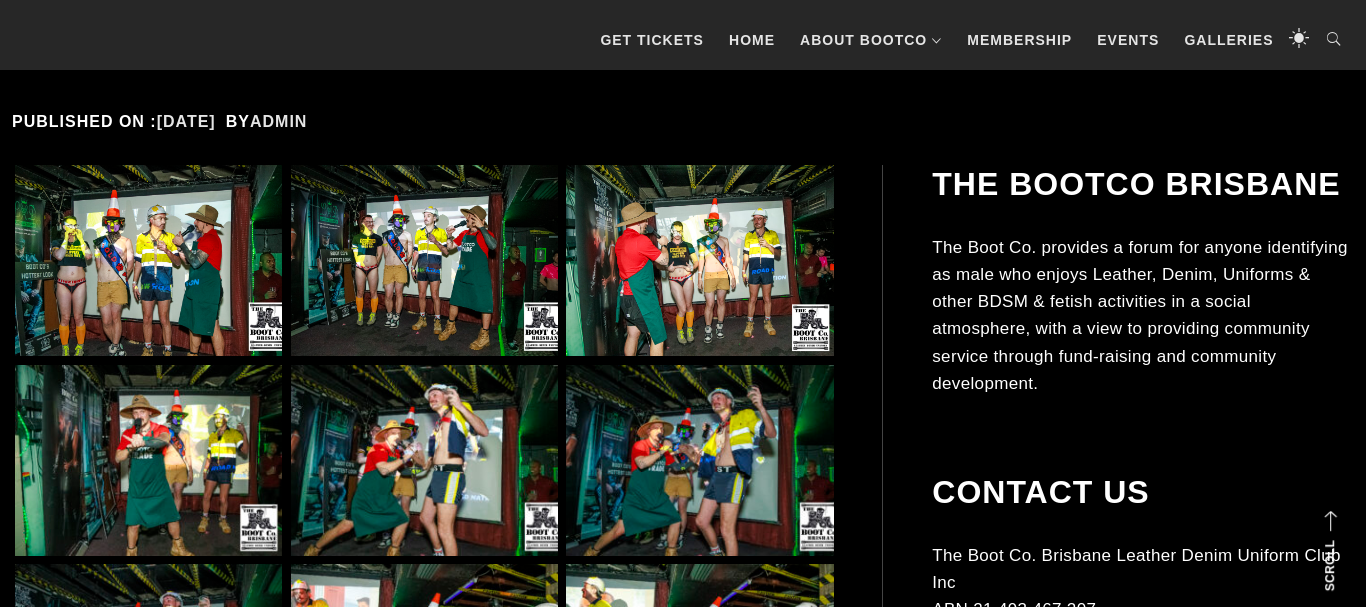 click at bounding box center (148, 260) 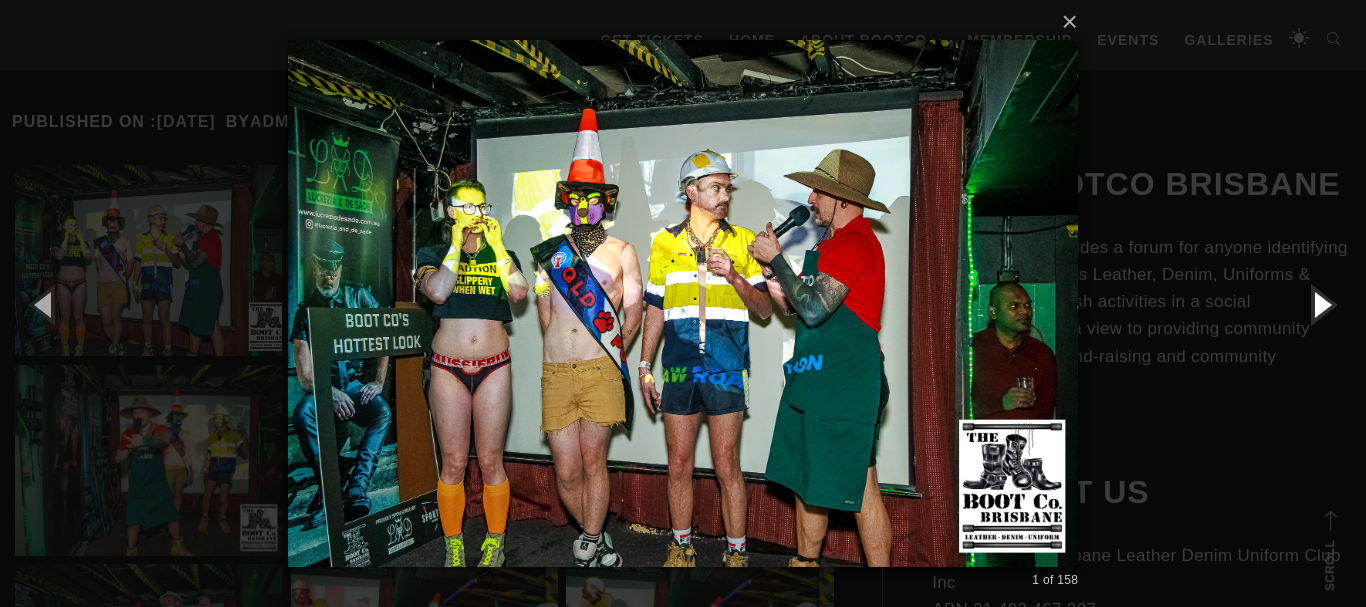 click at bounding box center (1321, 304) 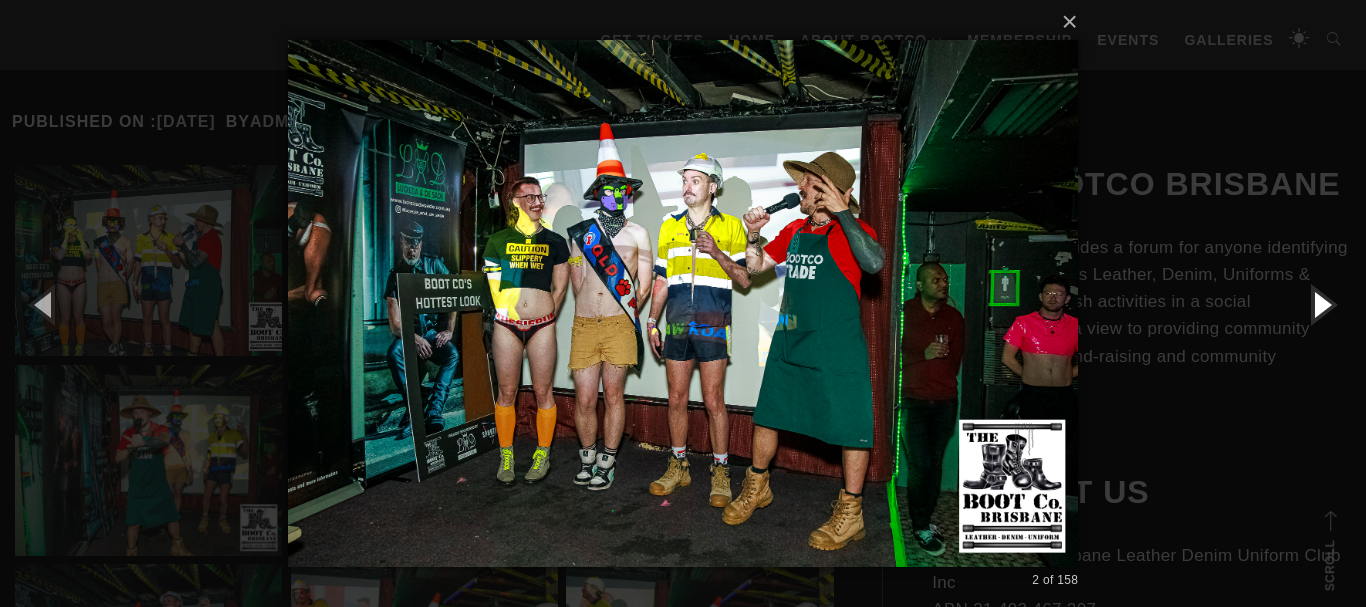 click at bounding box center [1321, 304] 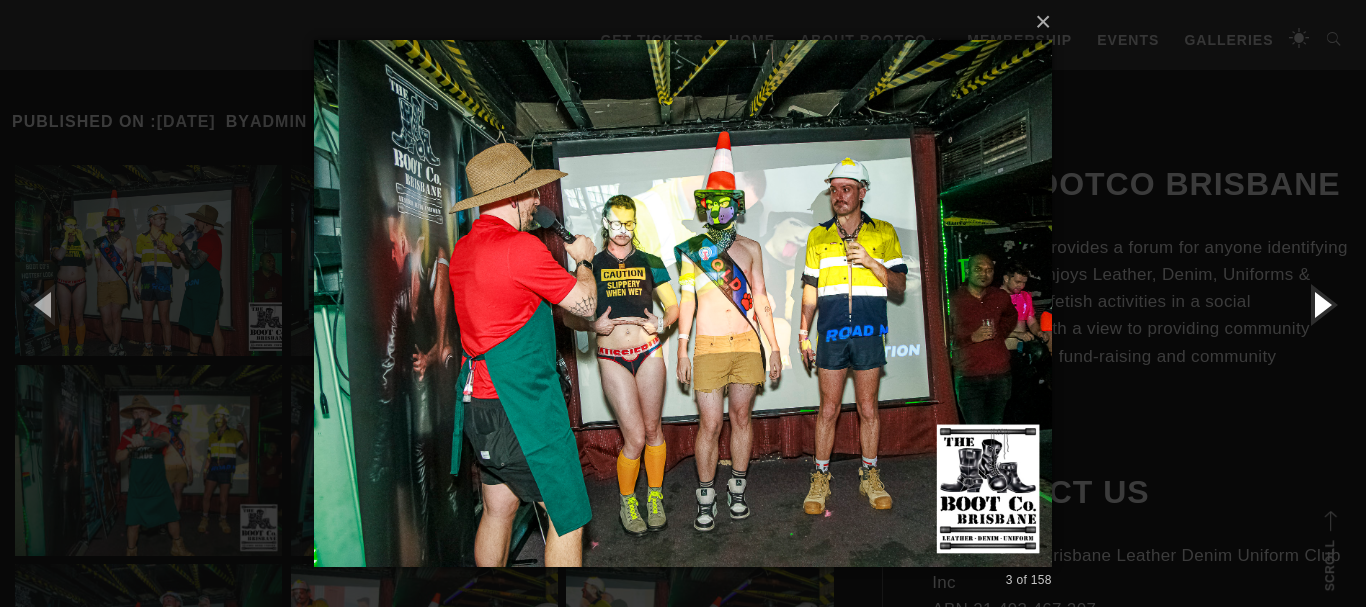 click at bounding box center [1321, 304] 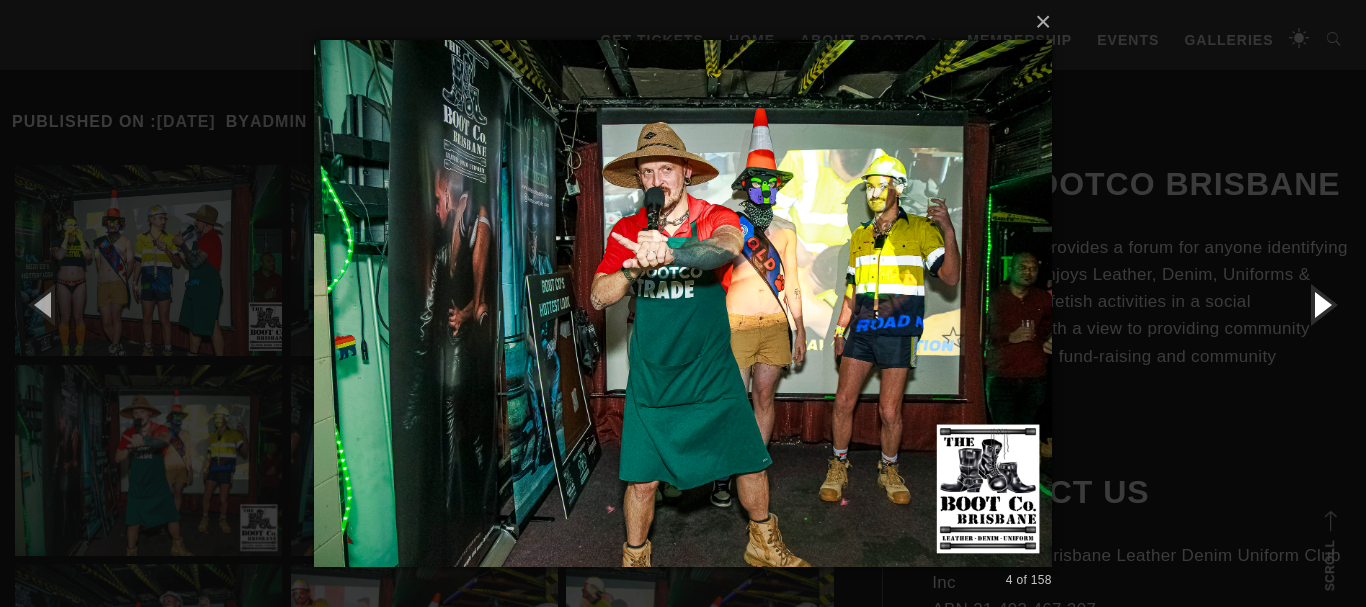 click at bounding box center [1321, 304] 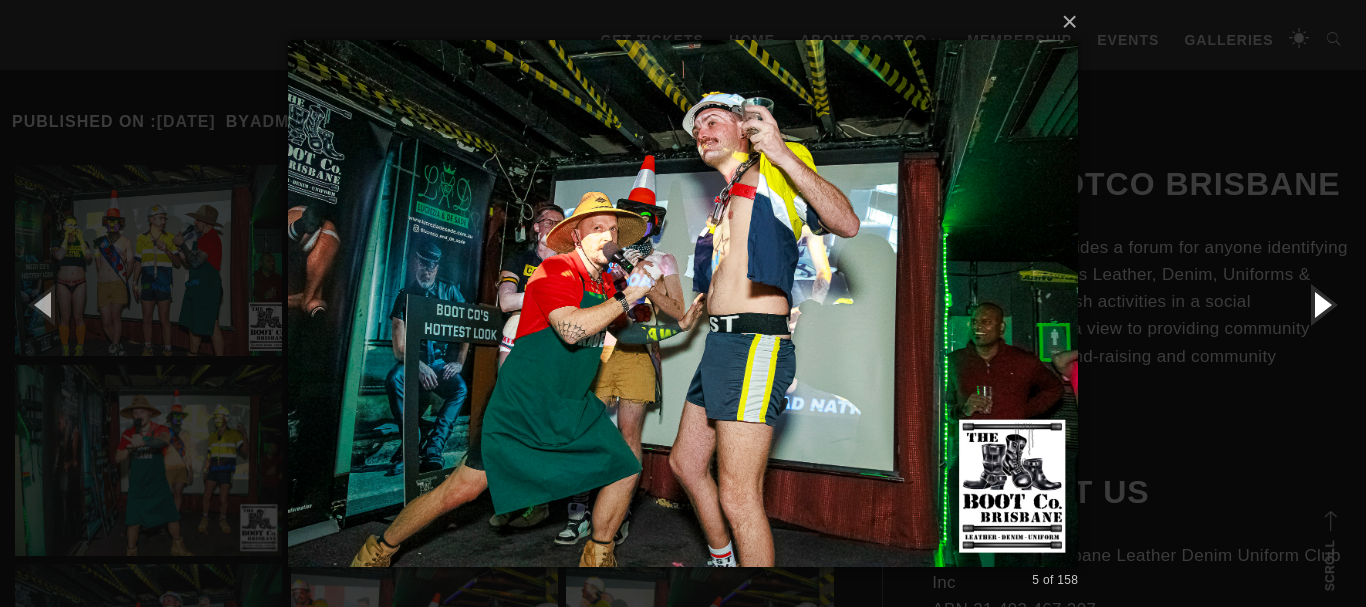 click at bounding box center (1321, 304) 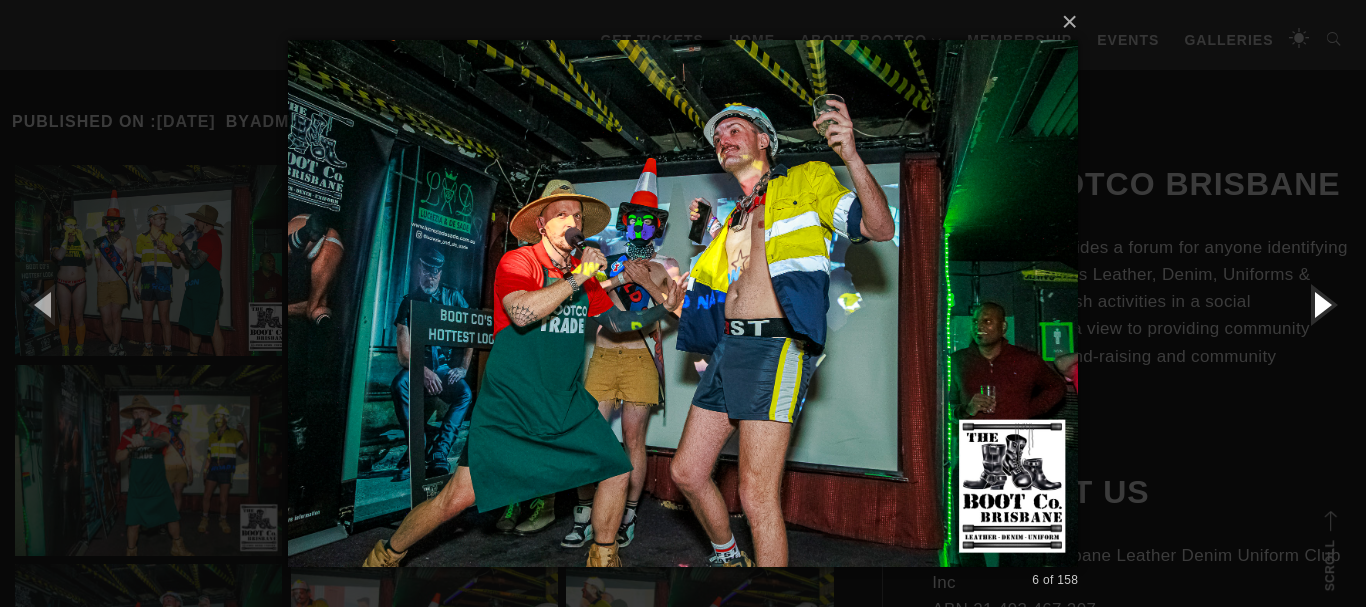 click at bounding box center [1321, 304] 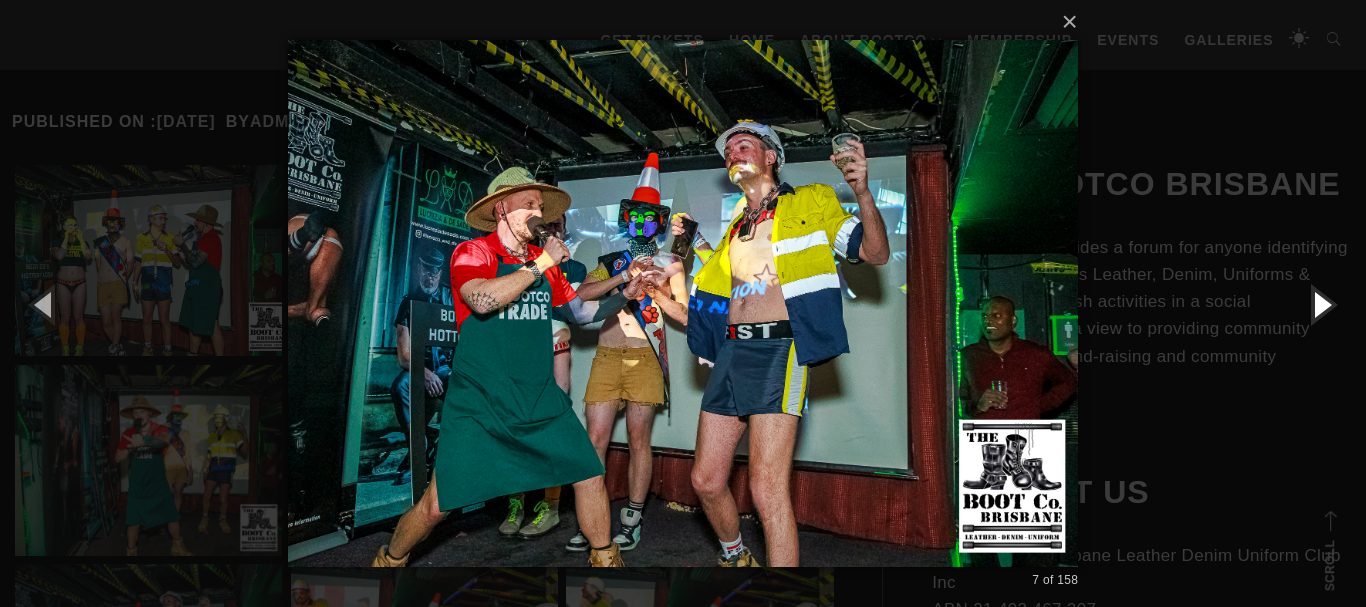 click at bounding box center (1321, 304) 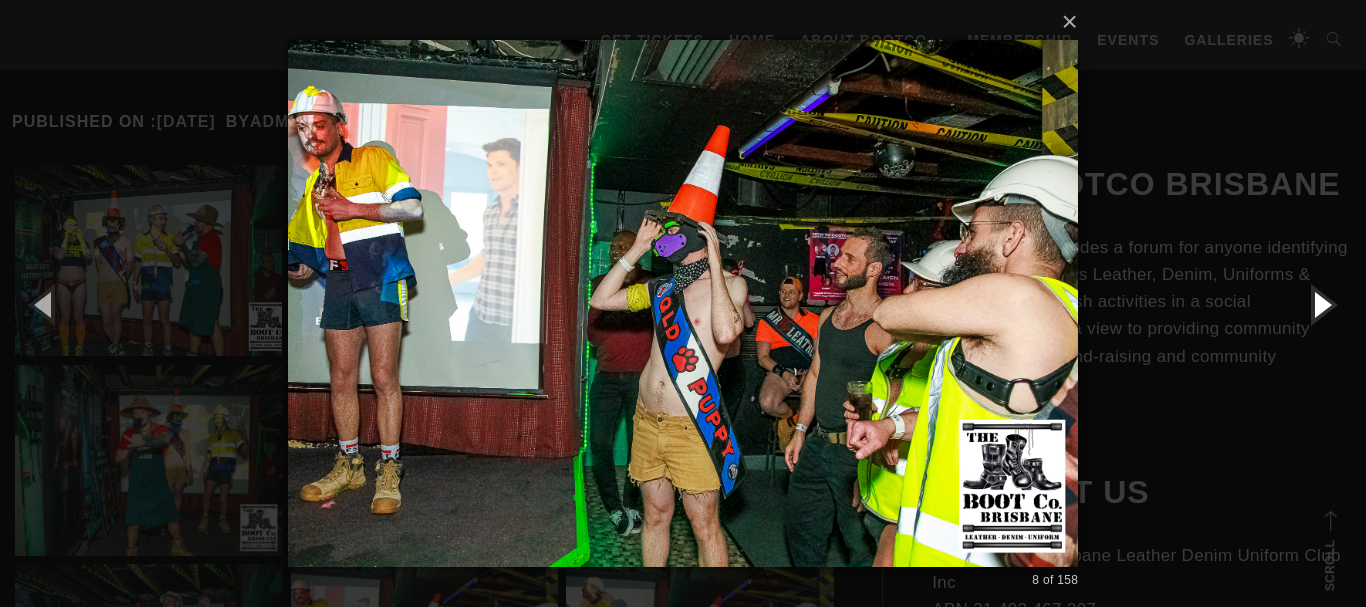 click at bounding box center (1321, 304) 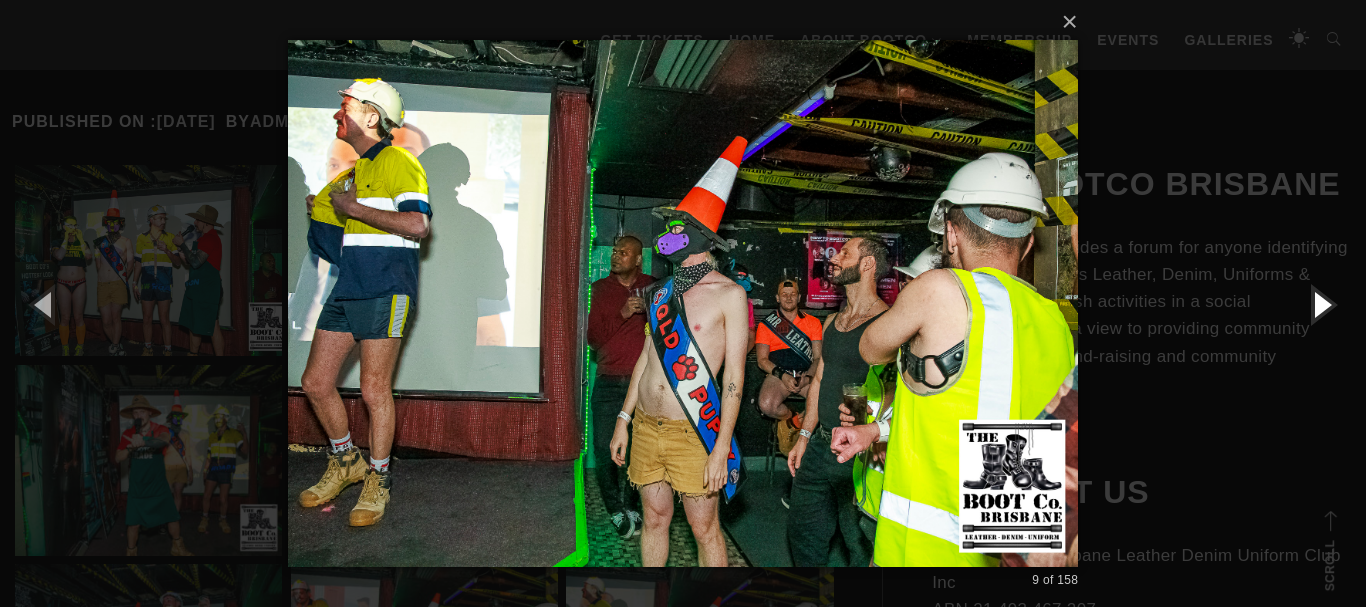 click at bounding box center (1321, 304) 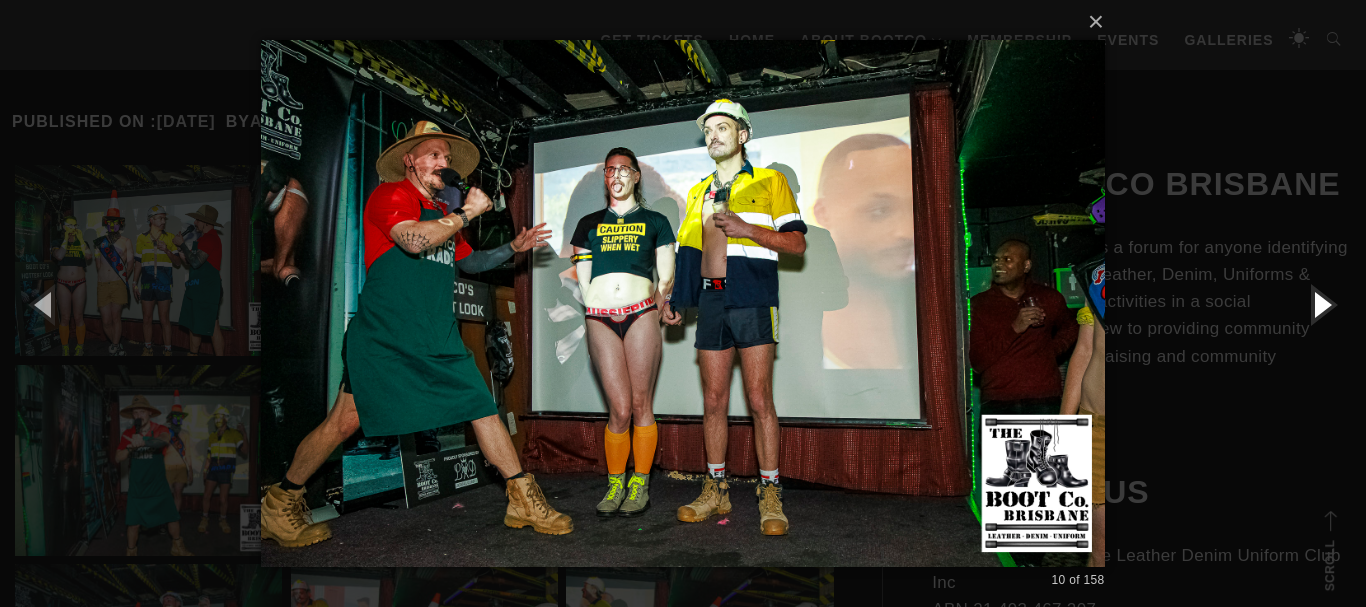 click at bounding box center [1321, 304] 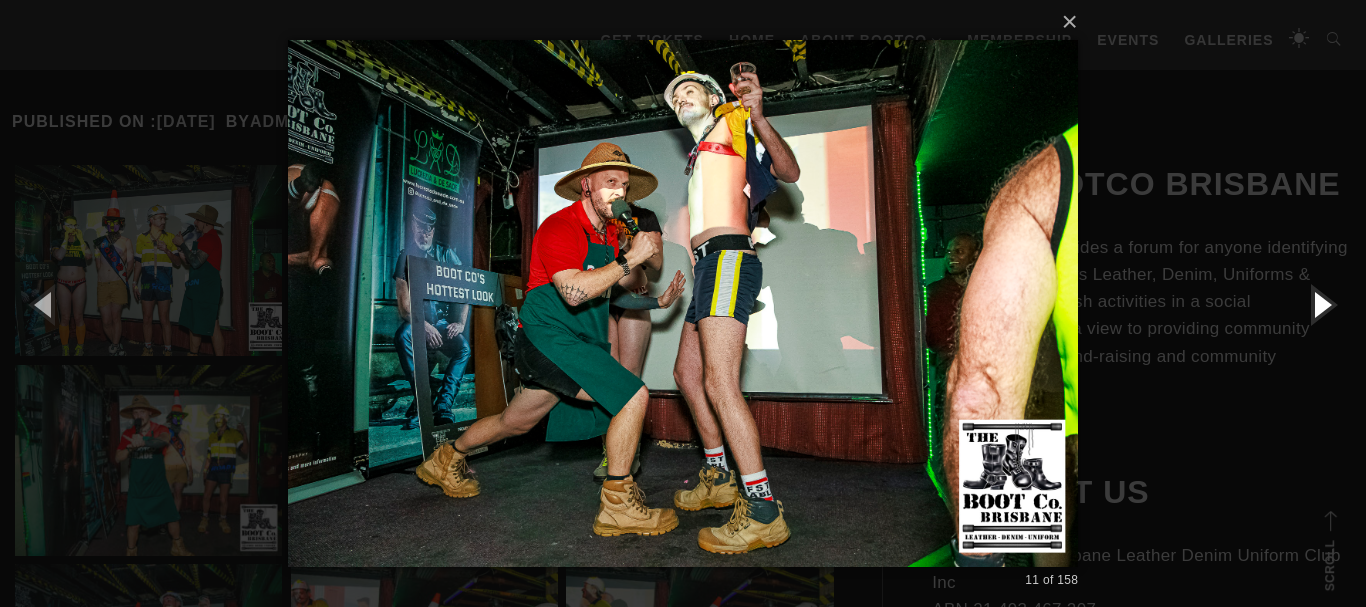 click at bounding box center (1321, 304) 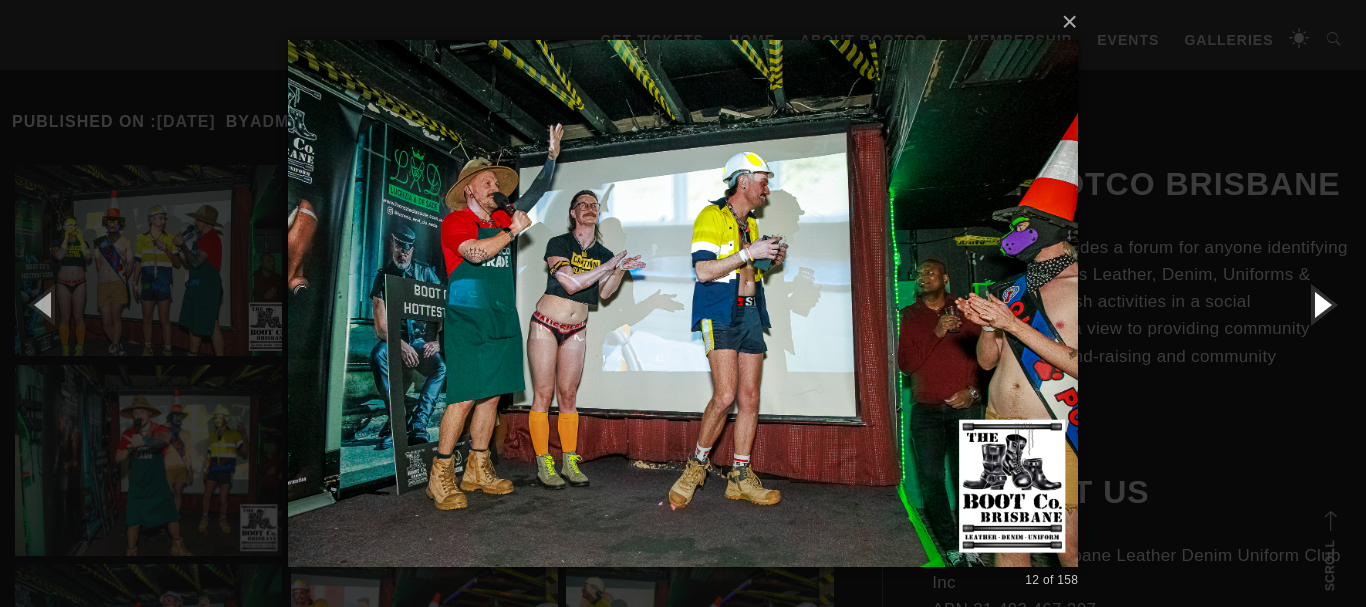 click at bounding box center [1321, 304] 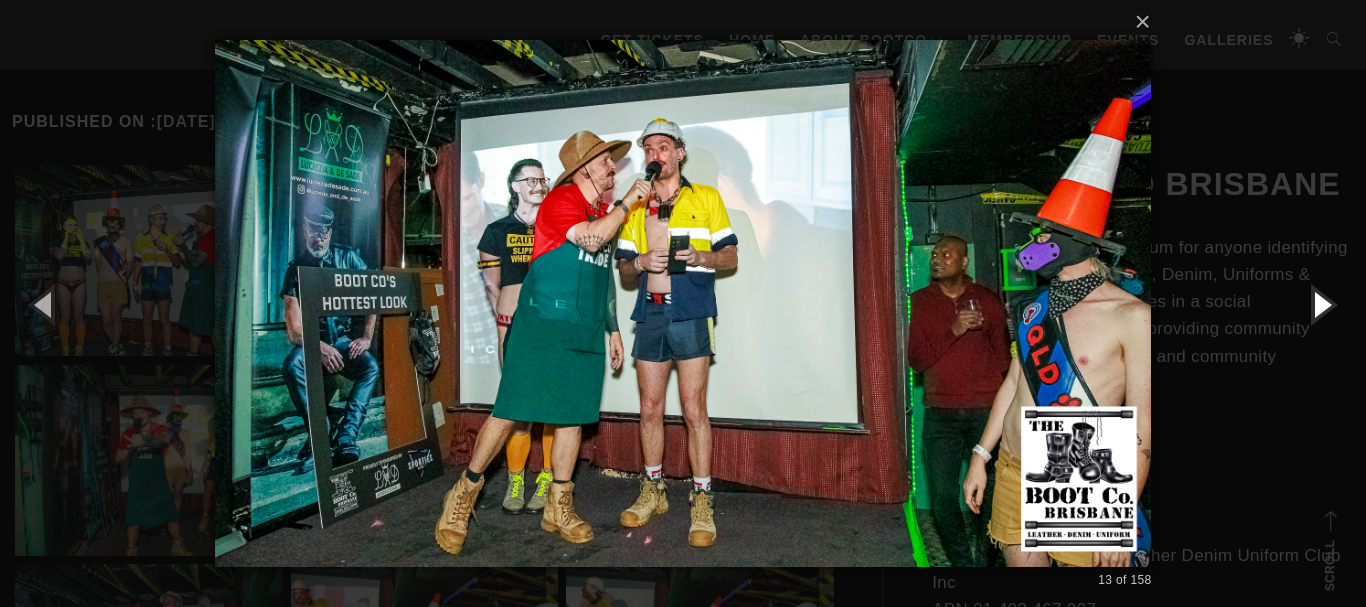 click at bounding box center (1321, 304) 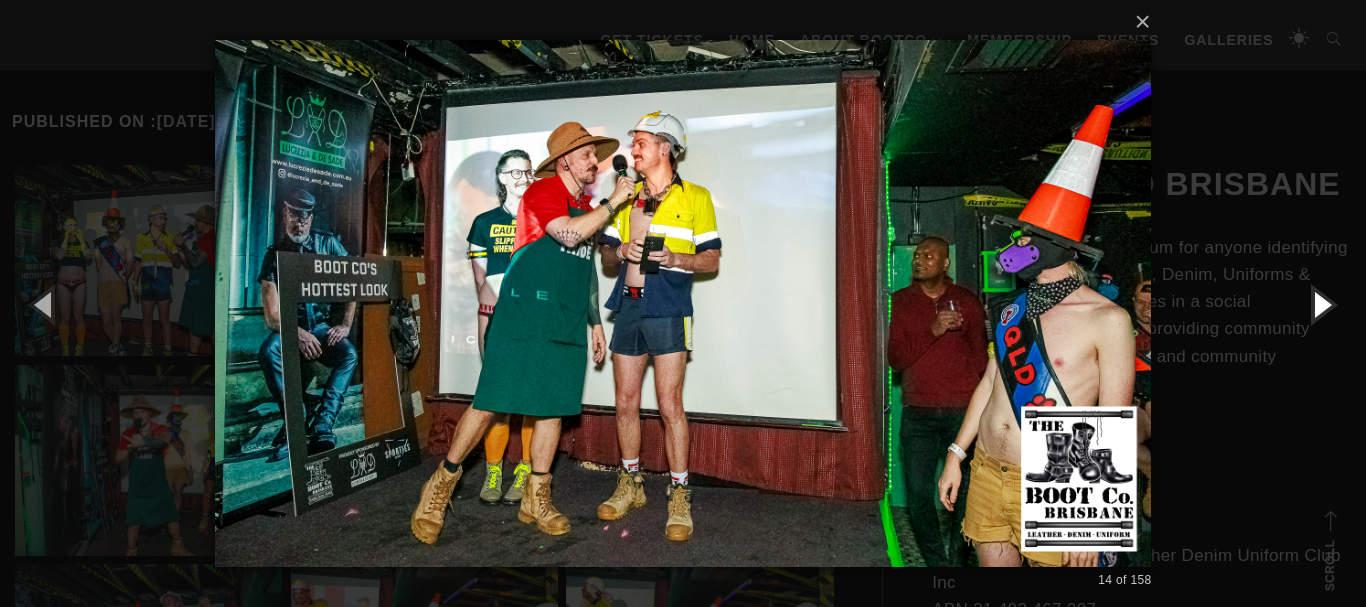 click at bounding box center (1321, 304) 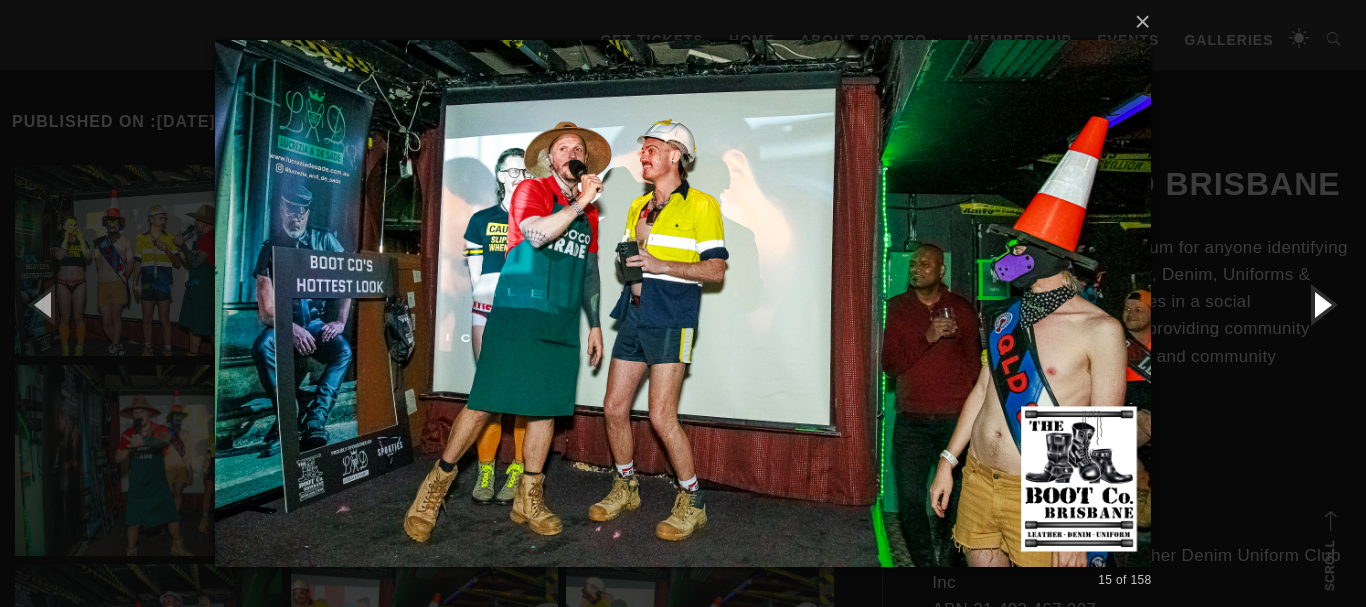 click at bounding box center [1321, 304] 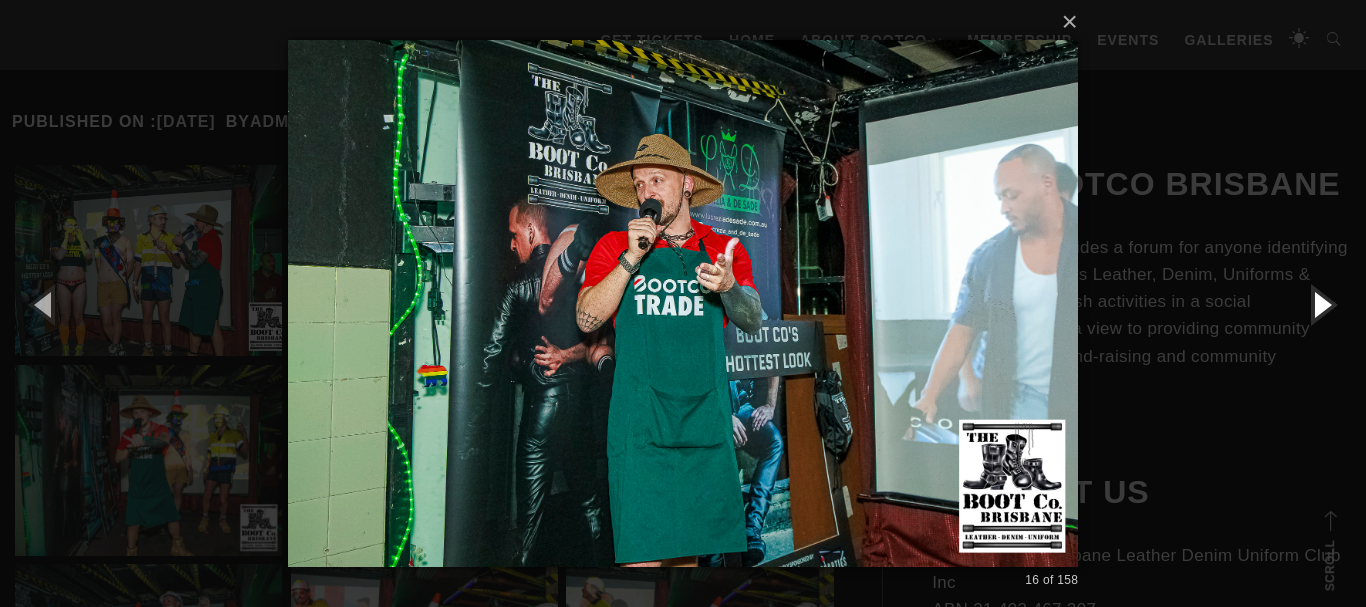 click at bounding box center (1321, 304) 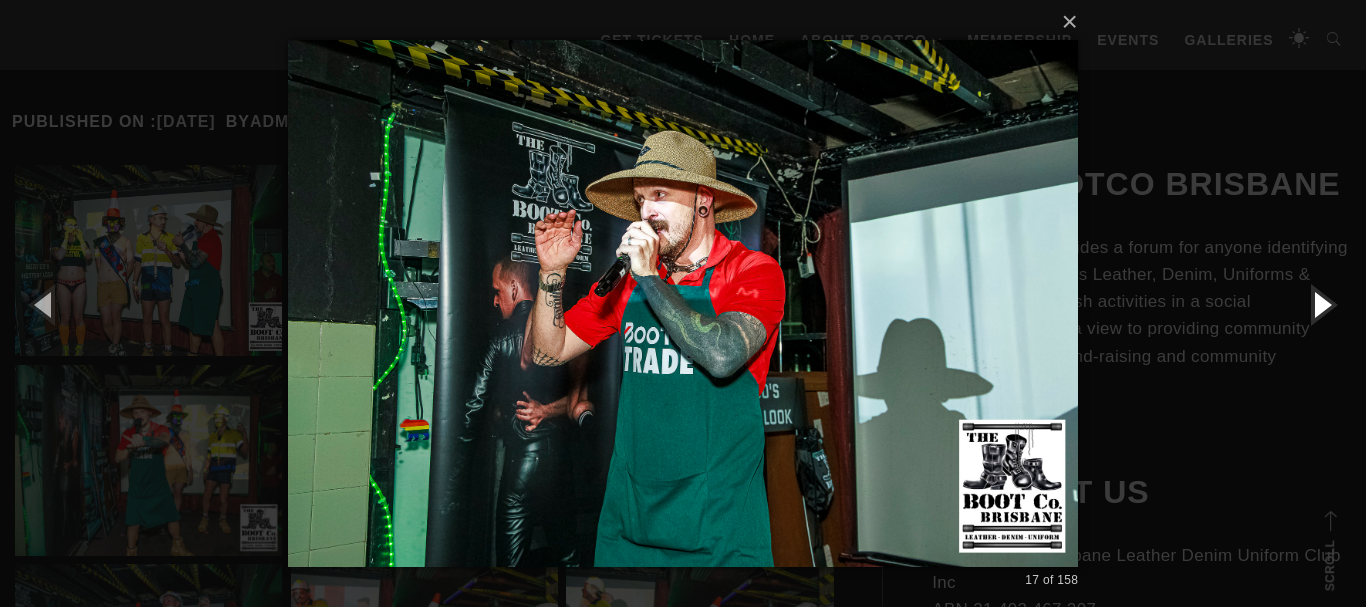 click at bounding box center [1321, 304] 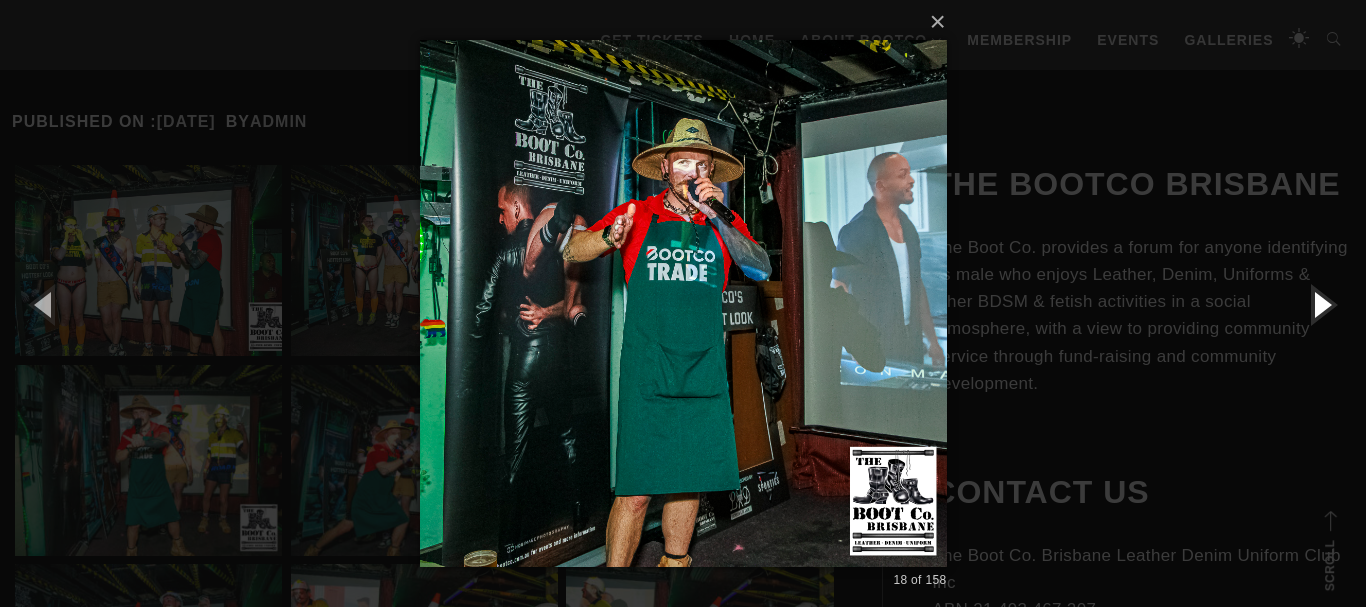 click at bounding box center [1321, 304] 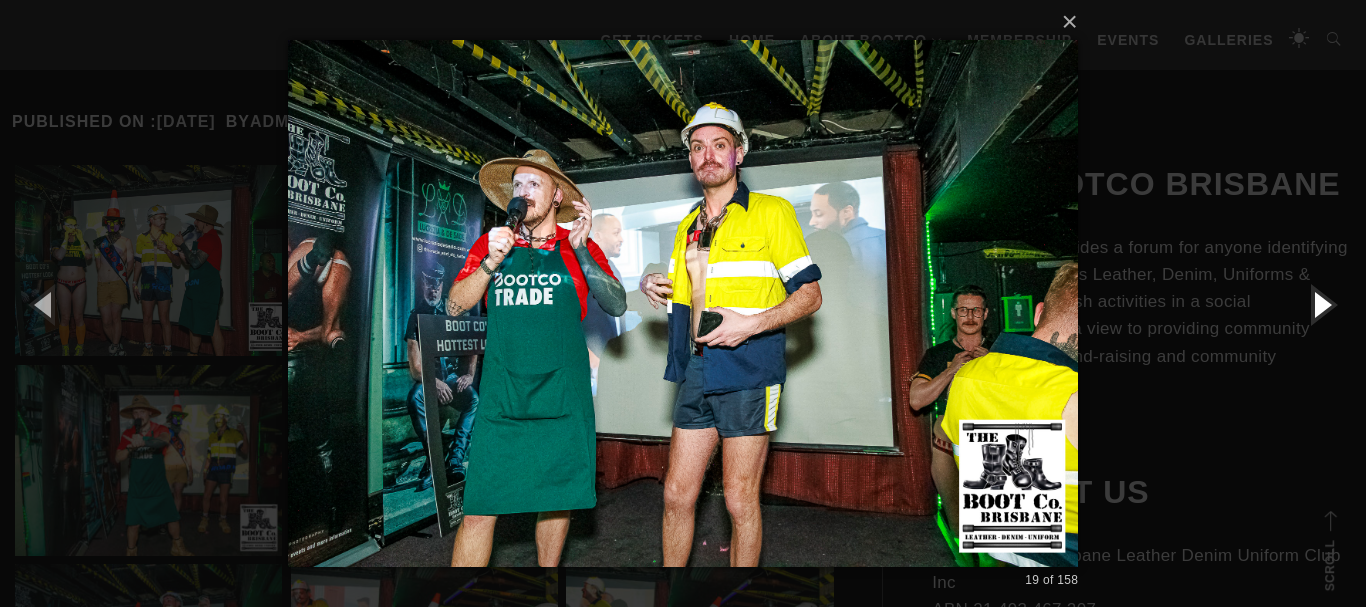 click at bounding box center (1321, 304) 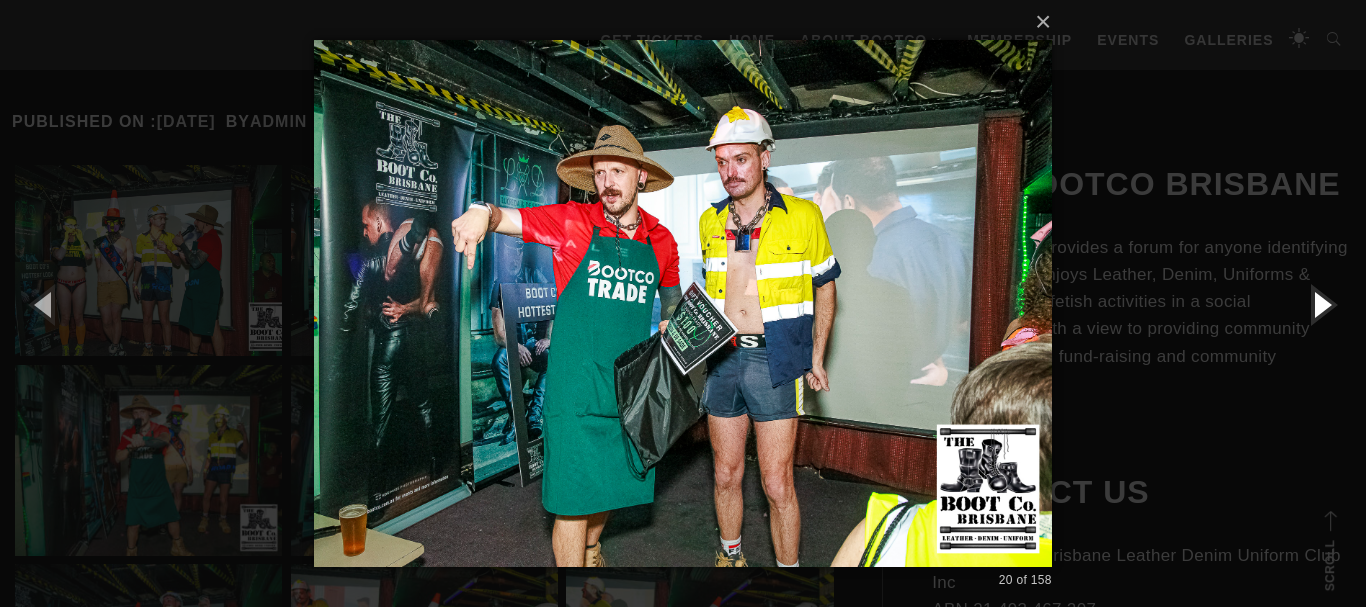 click at bounding box center [1321, 304] 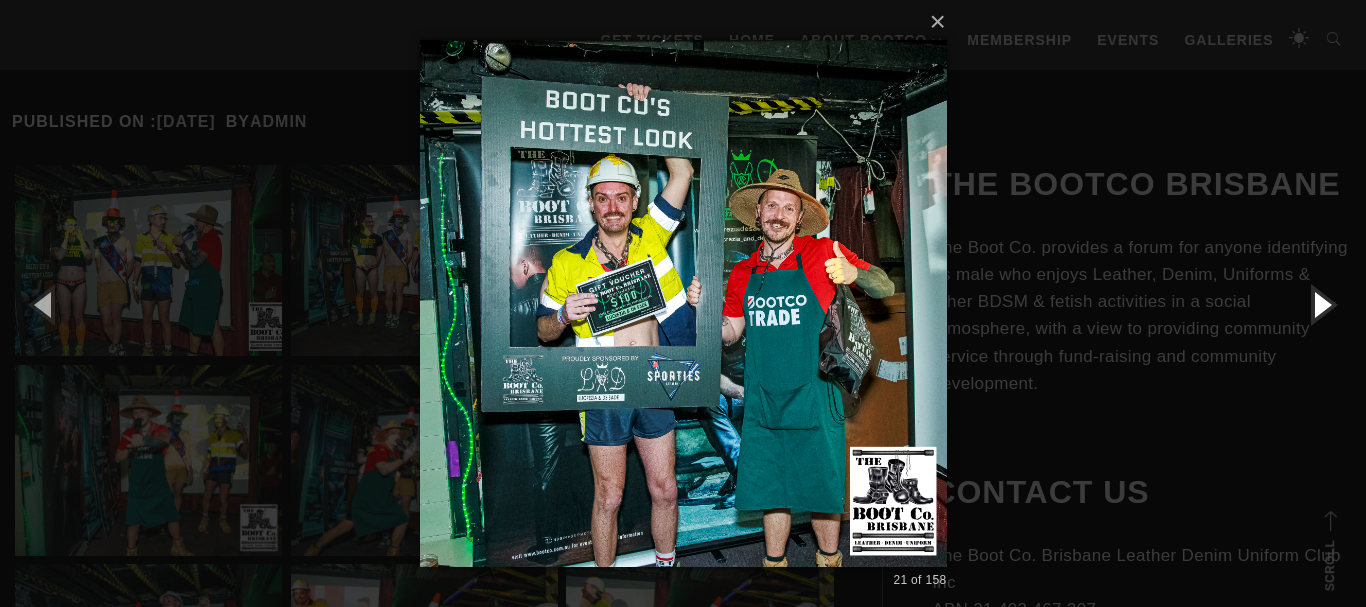 click at bounding box center [1321, 304] 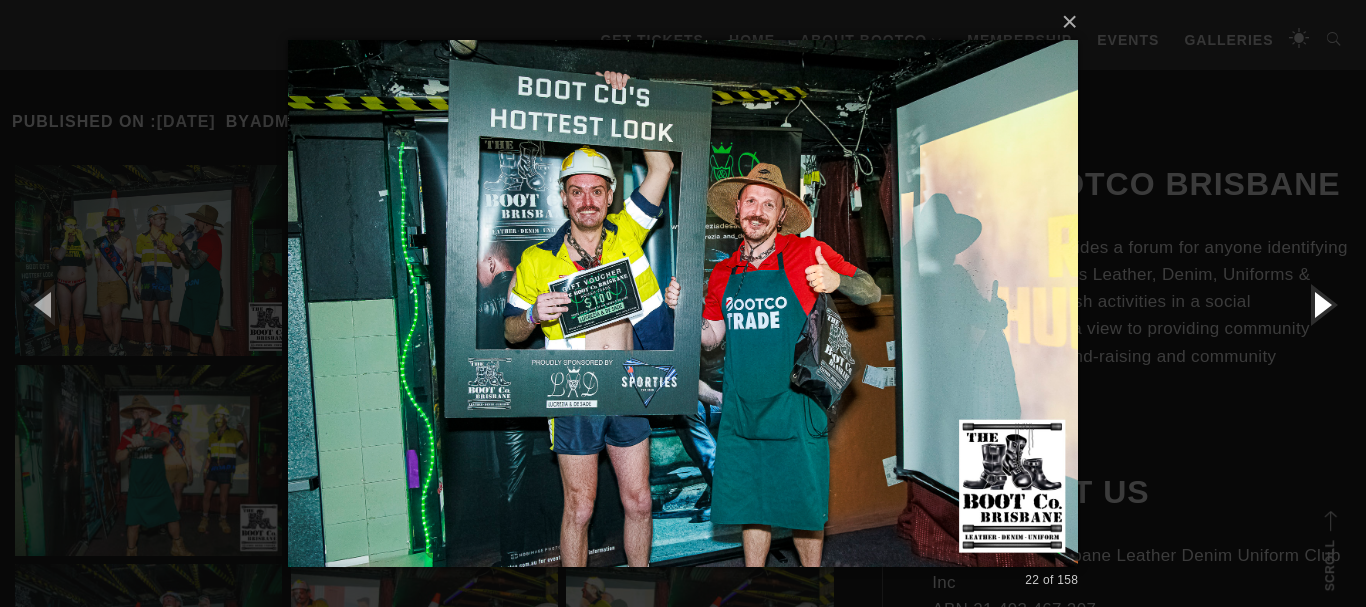 click at bounding box center (1321, 304) 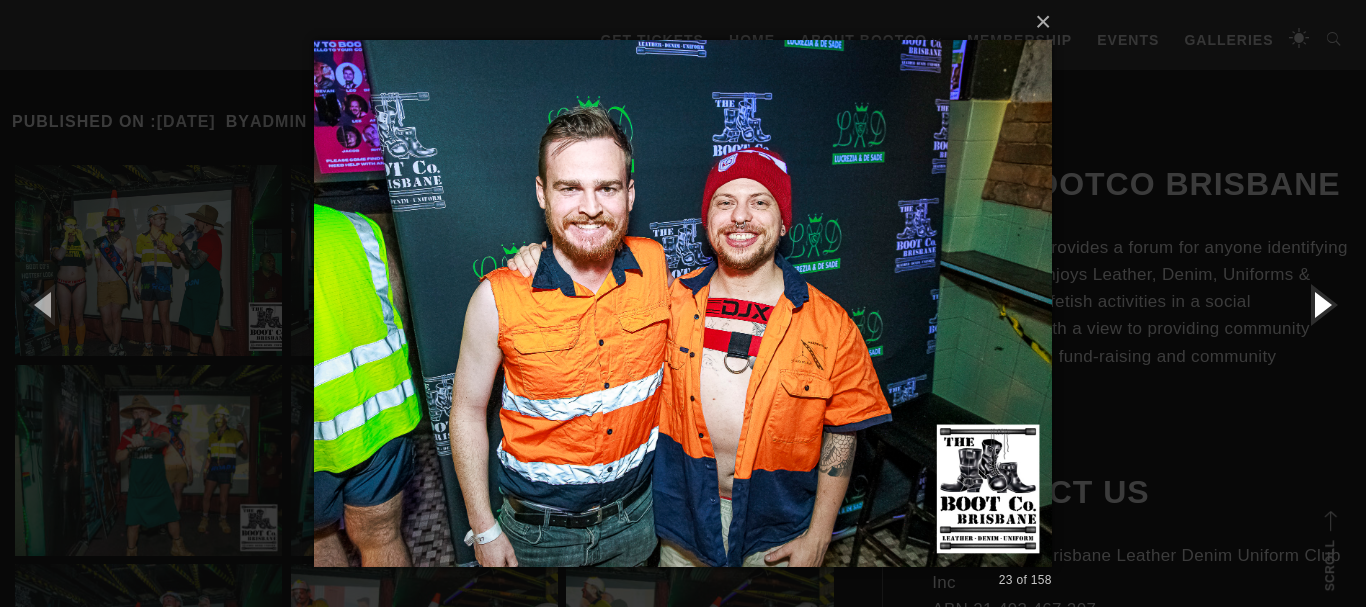 click at bounding box center (1321, 304) 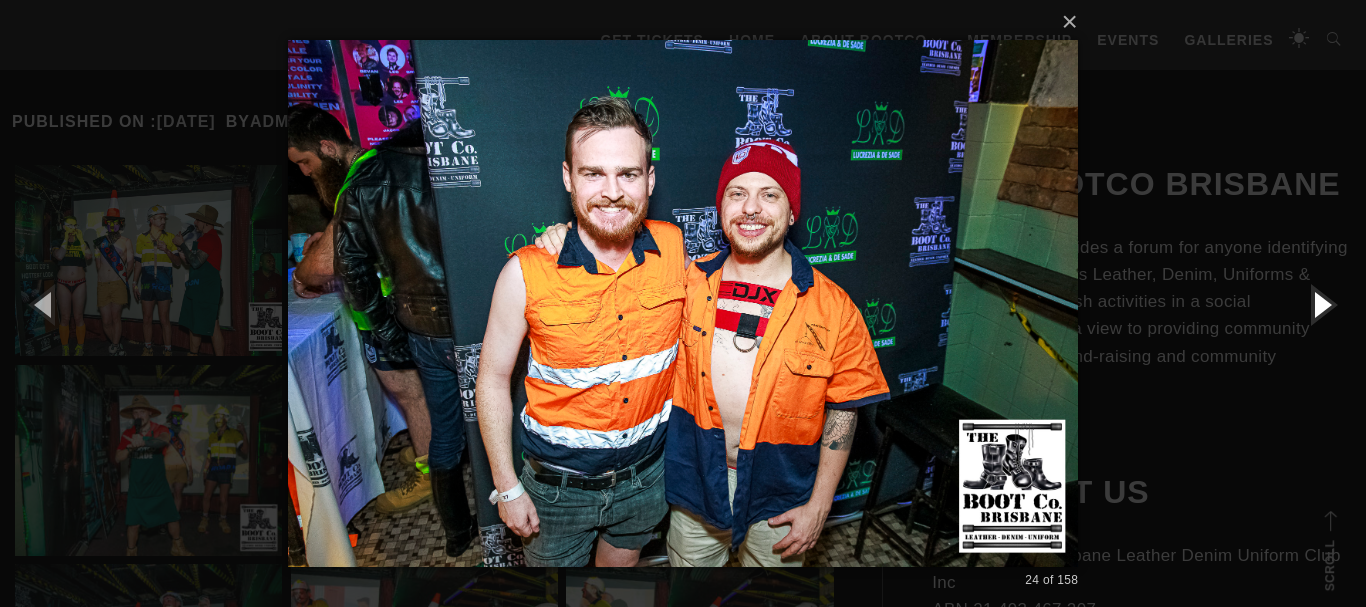click at bounding box center (1321, 304) 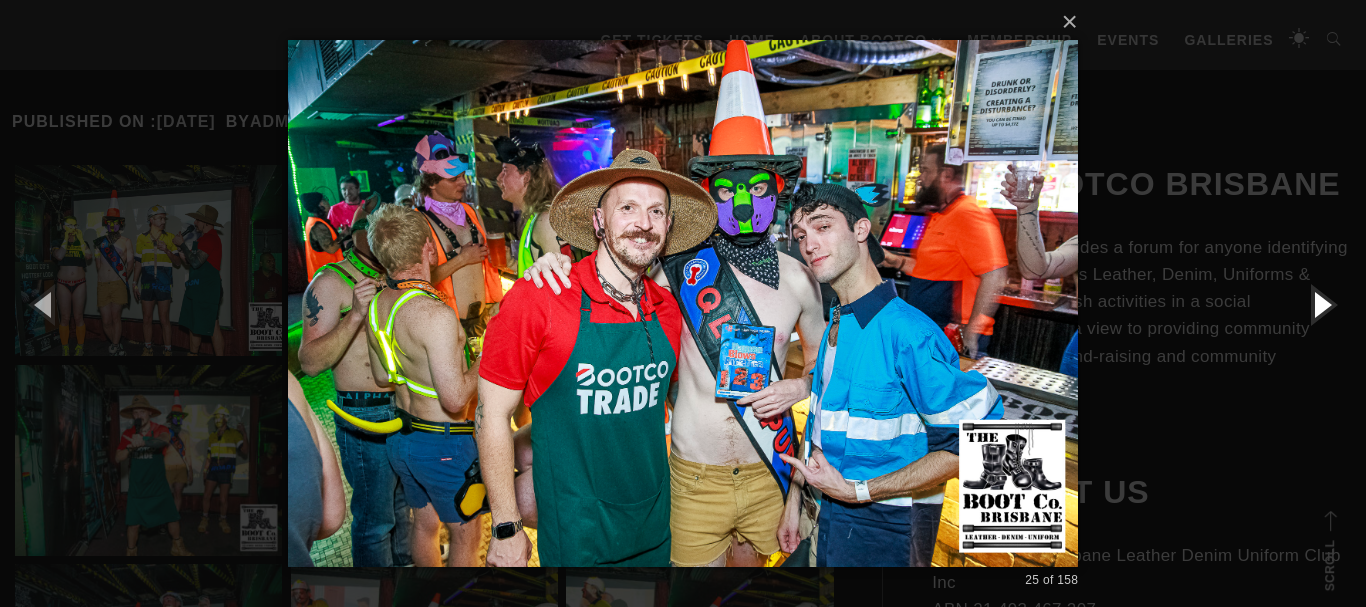 click at bounding box center (1321, 304) 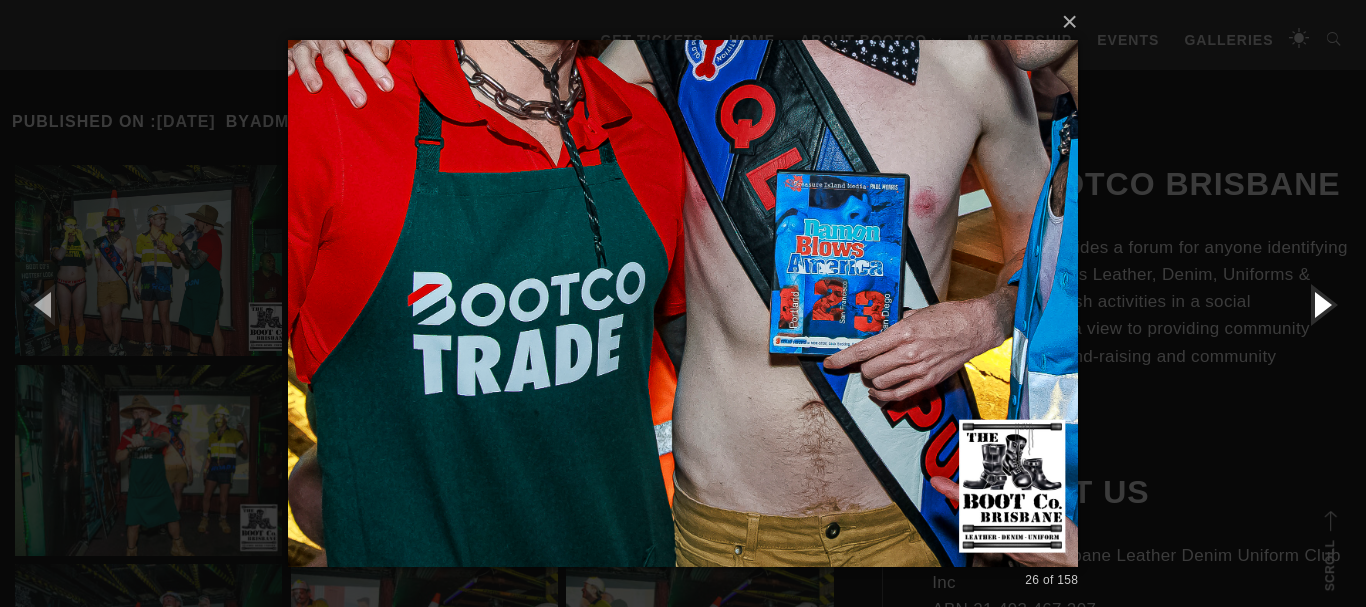 click at bounding box center [1321, 304] 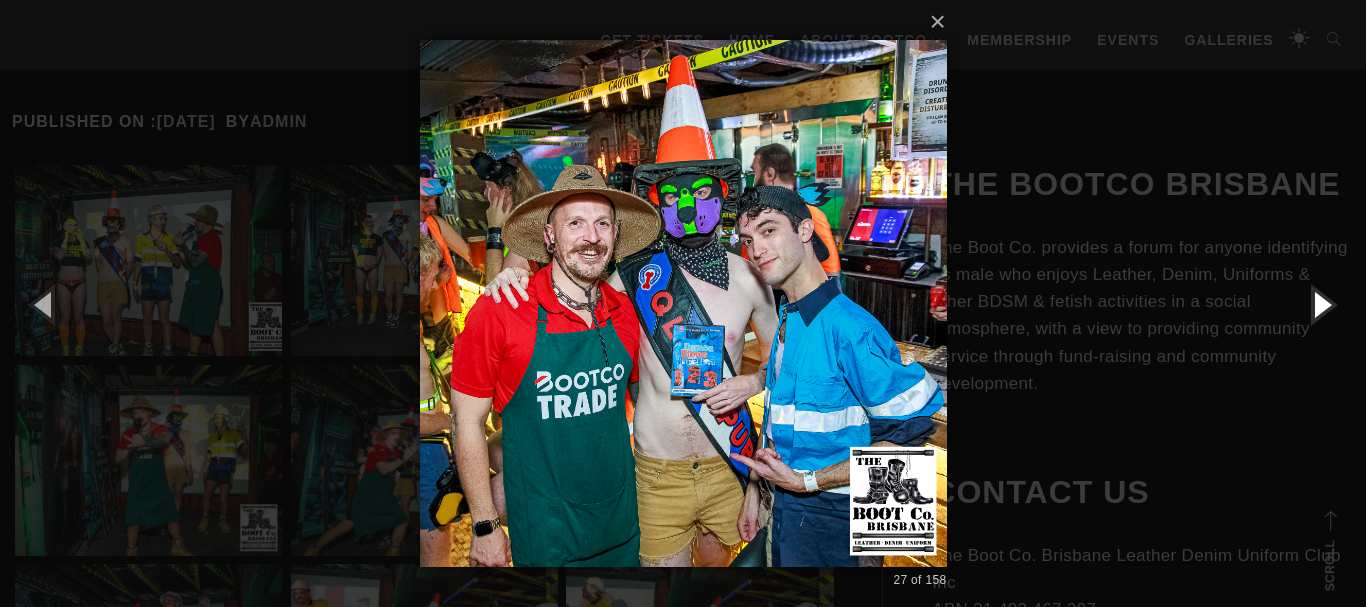 click at bounding box center (1321, 304) 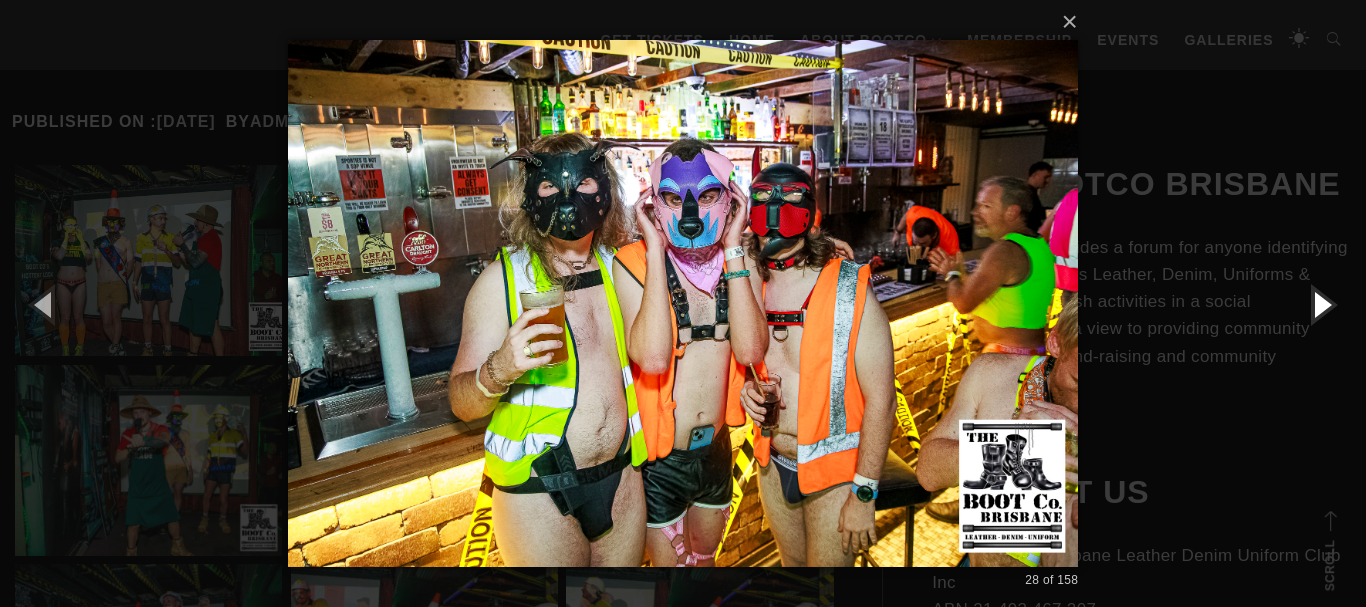 click at bounding box center [1321, 304] 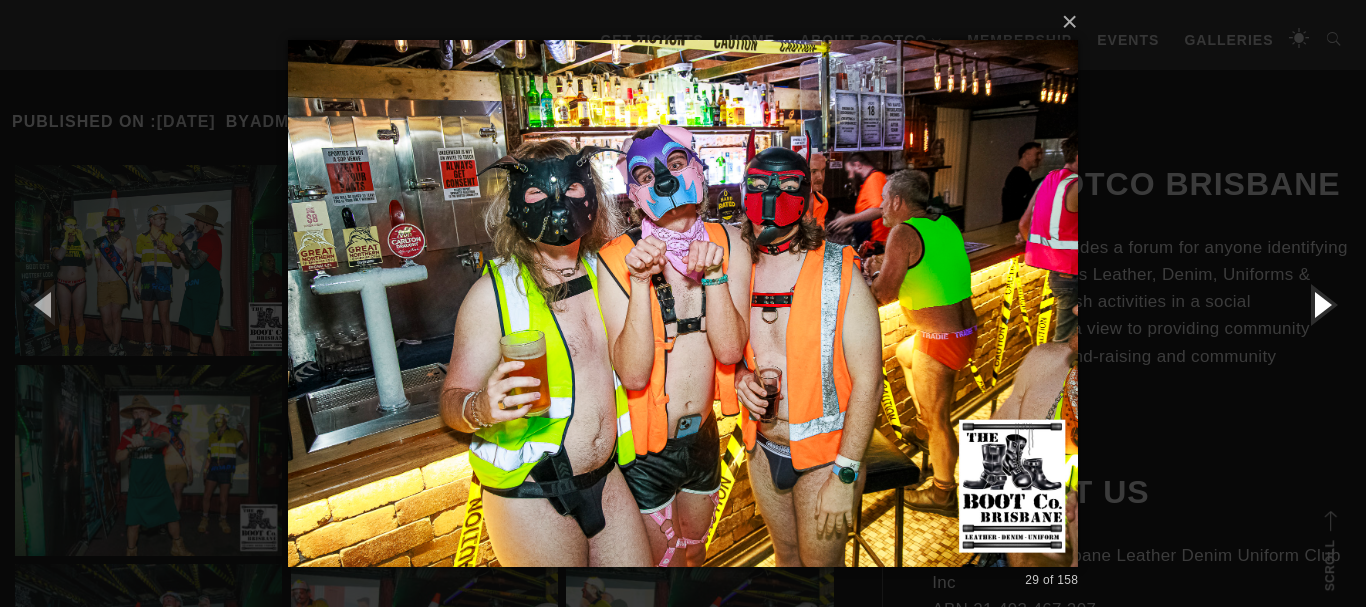 click at bounding box center (1321, 304) 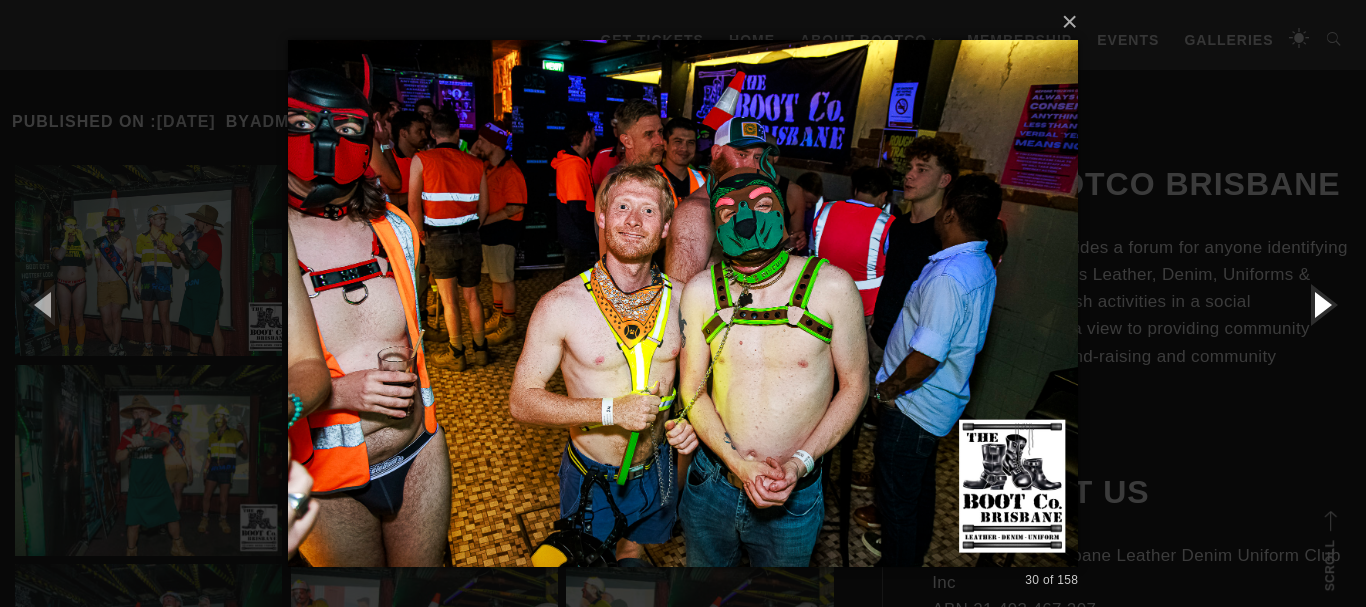 click at bounding box center [1321, 304] 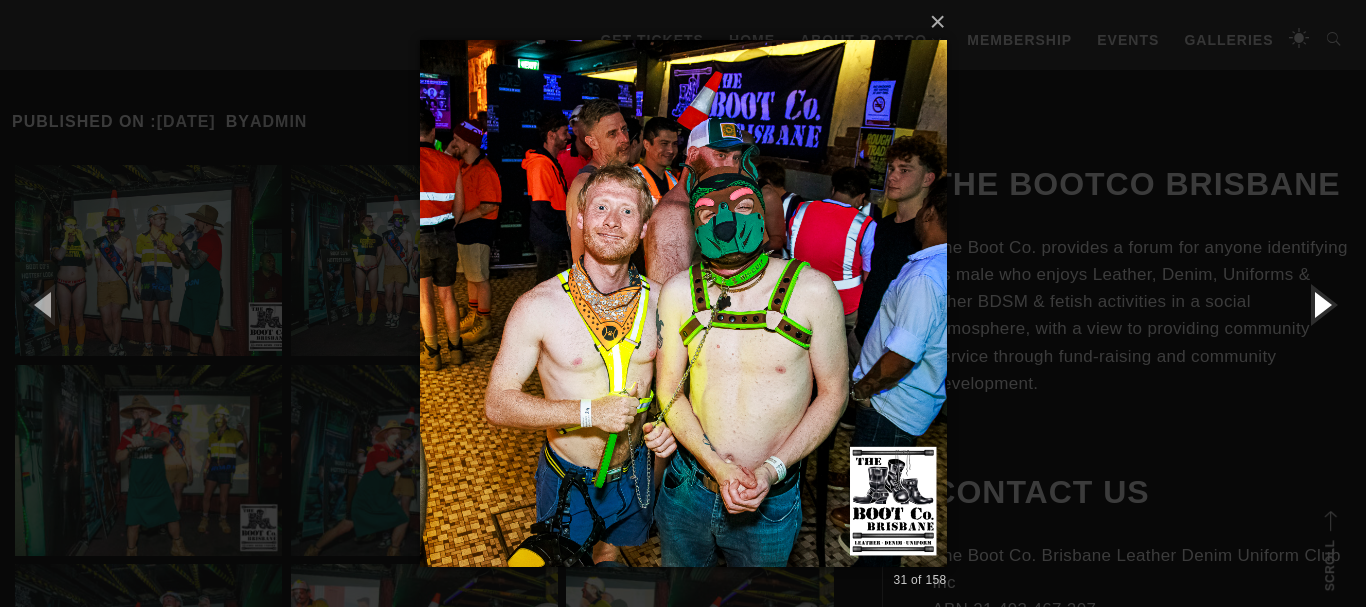 click at bounding box center [1321, 304] 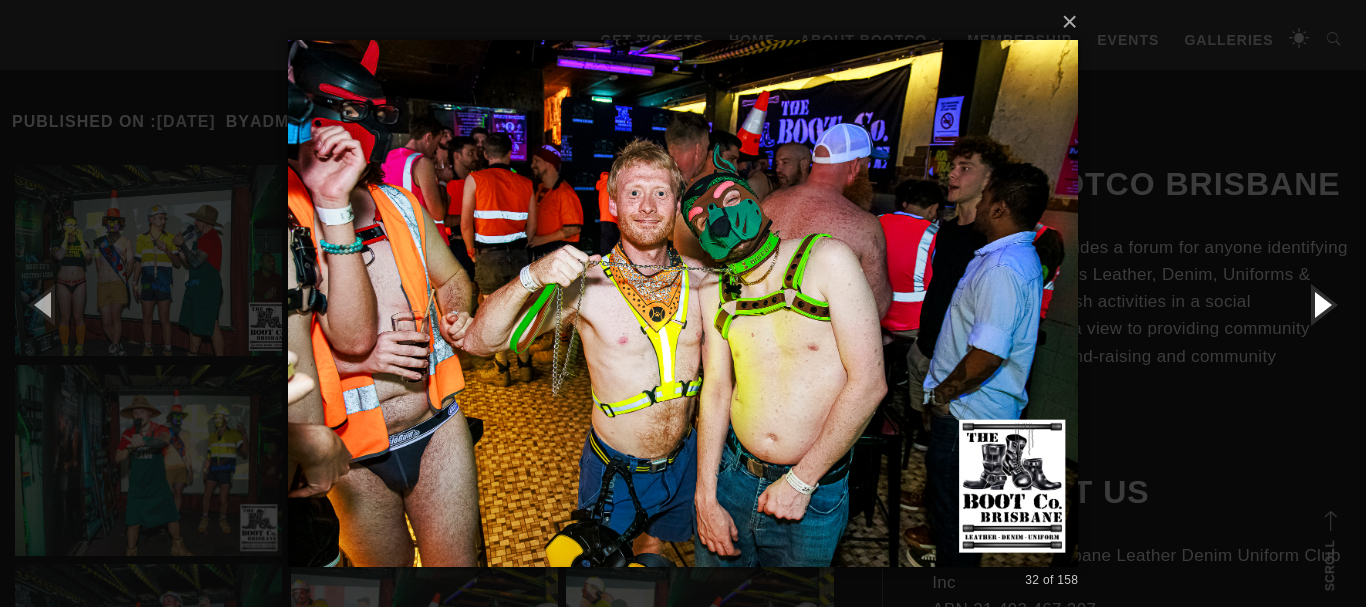 click at bounding box center (1321, 304) 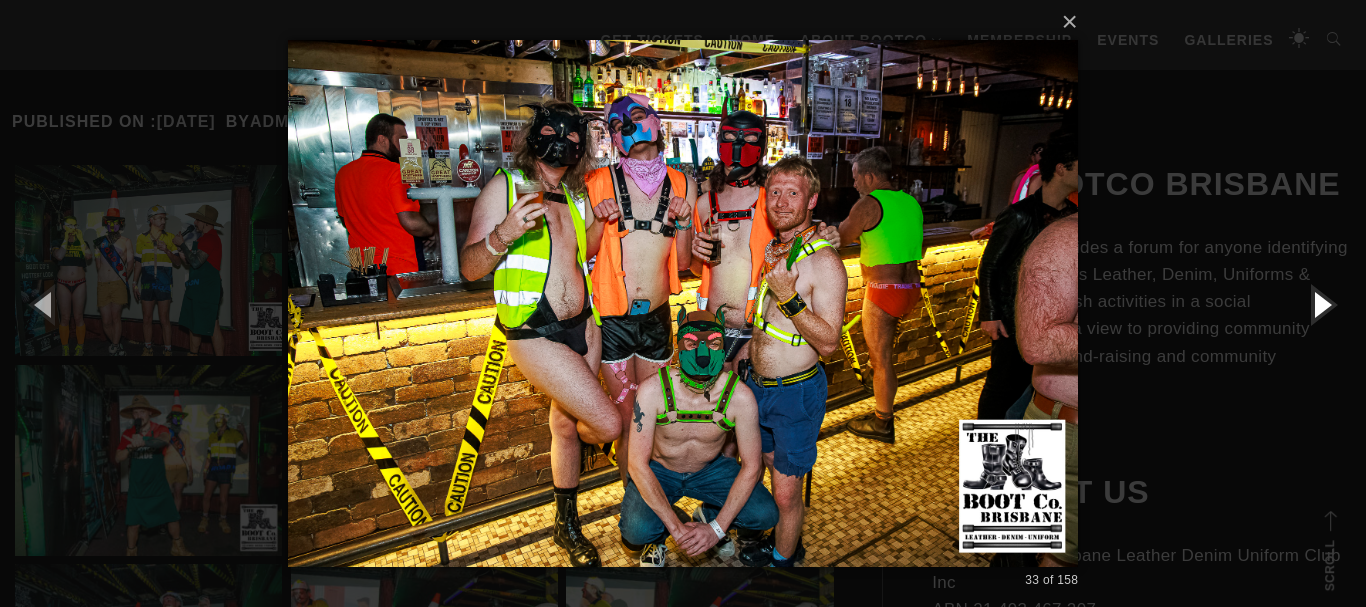 click at bounding box center [1321, 304] 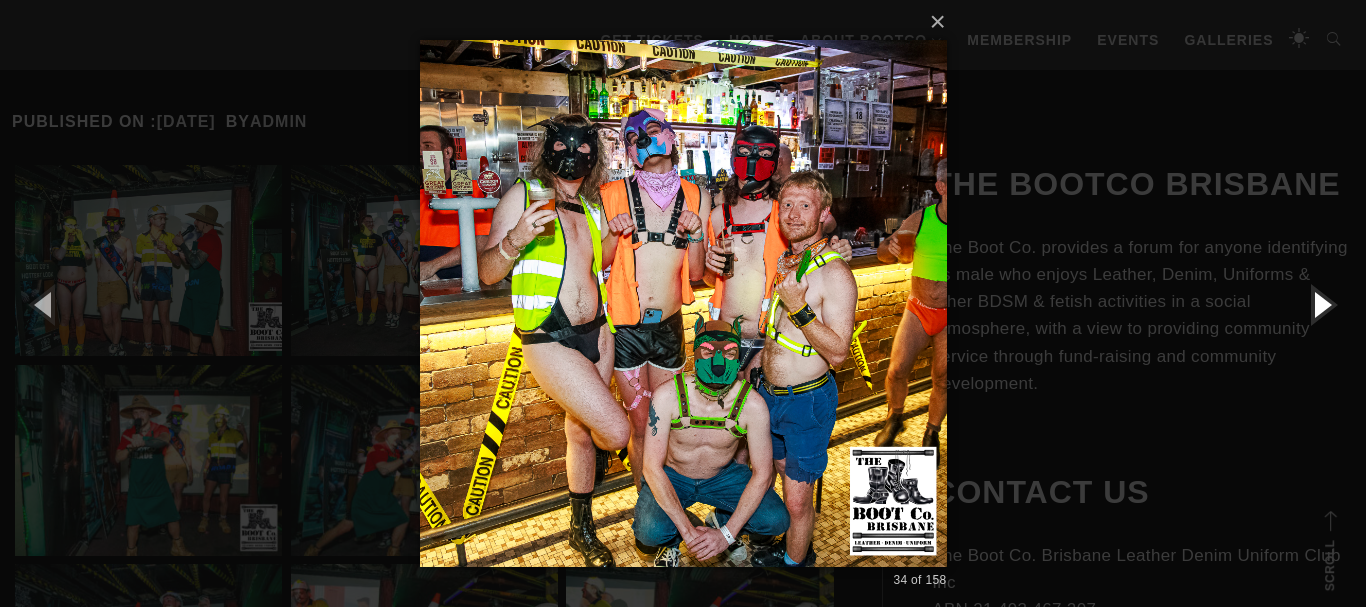 click at bounding box center (1321, 304) 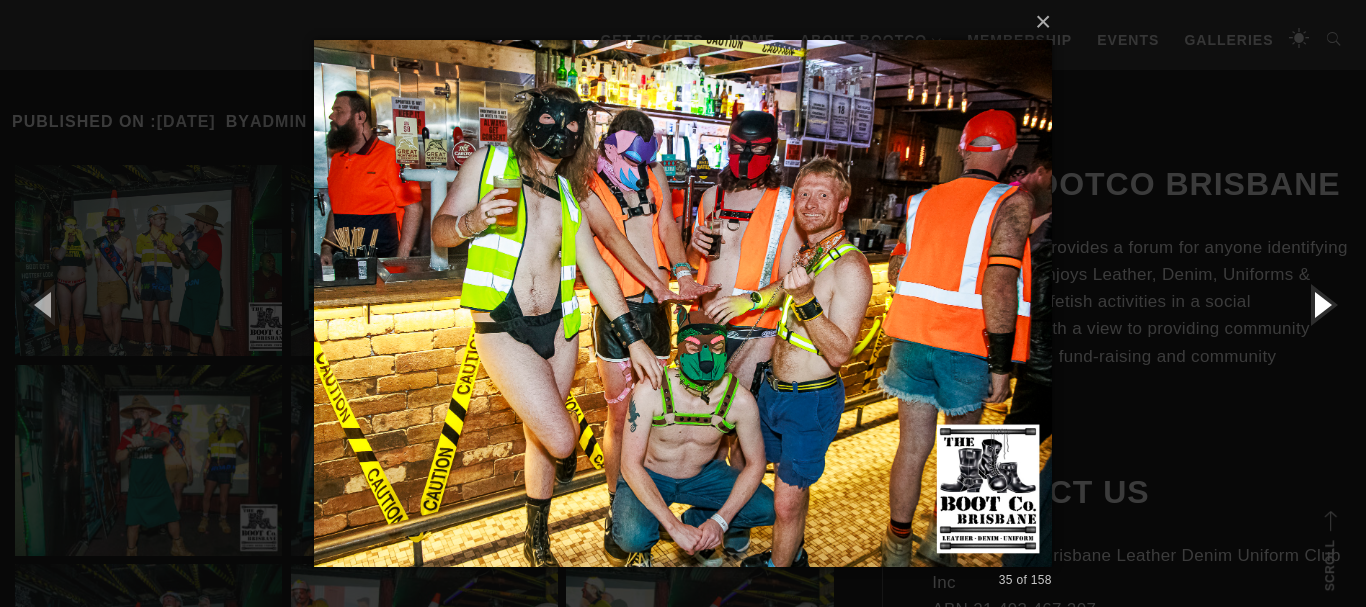 click at bounding box center [1321, 304] 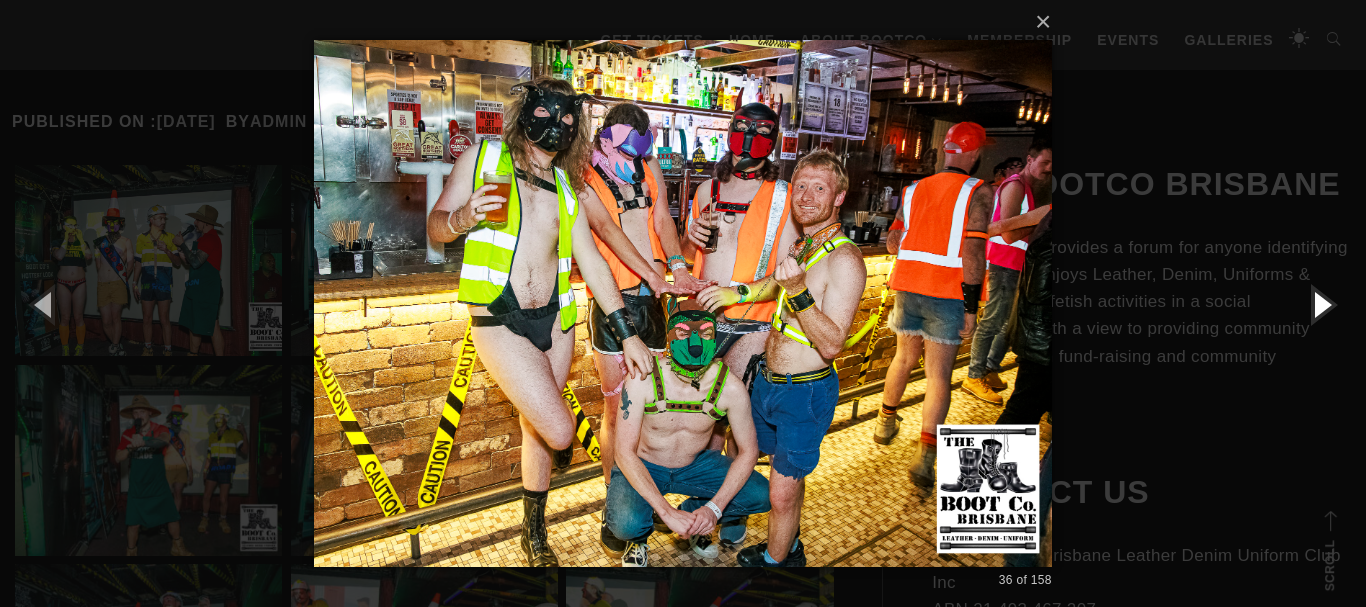 click at bounding box center (1321, 304) 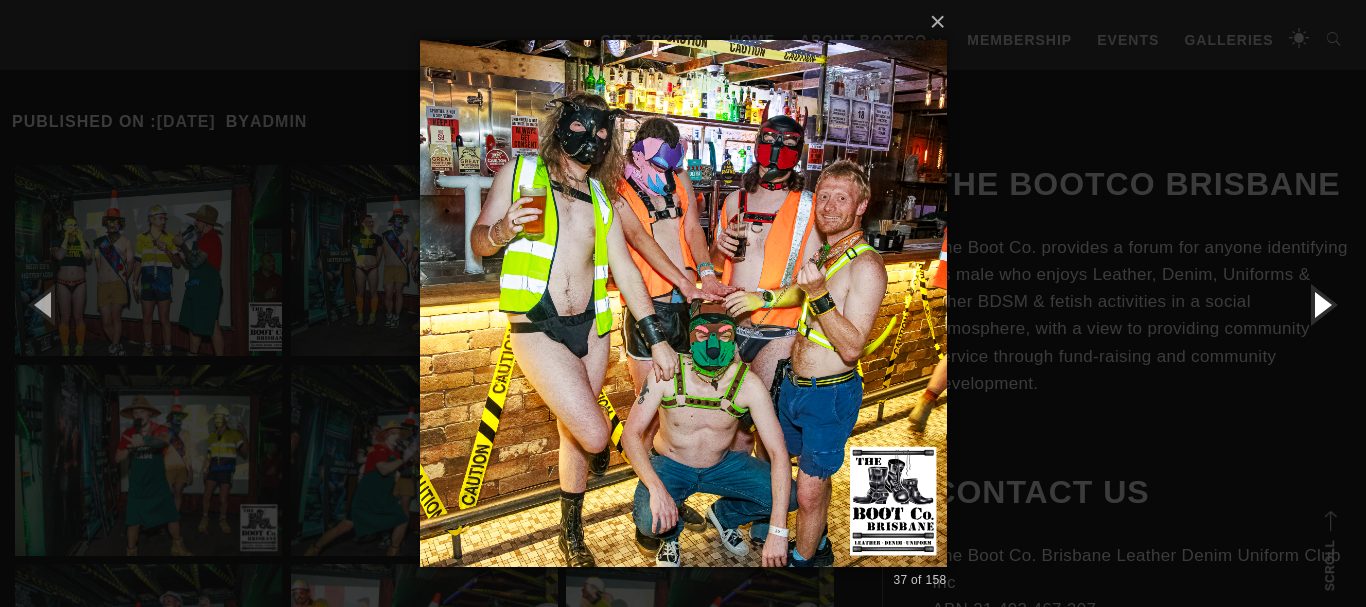 click at bounding box center [1321, 304] 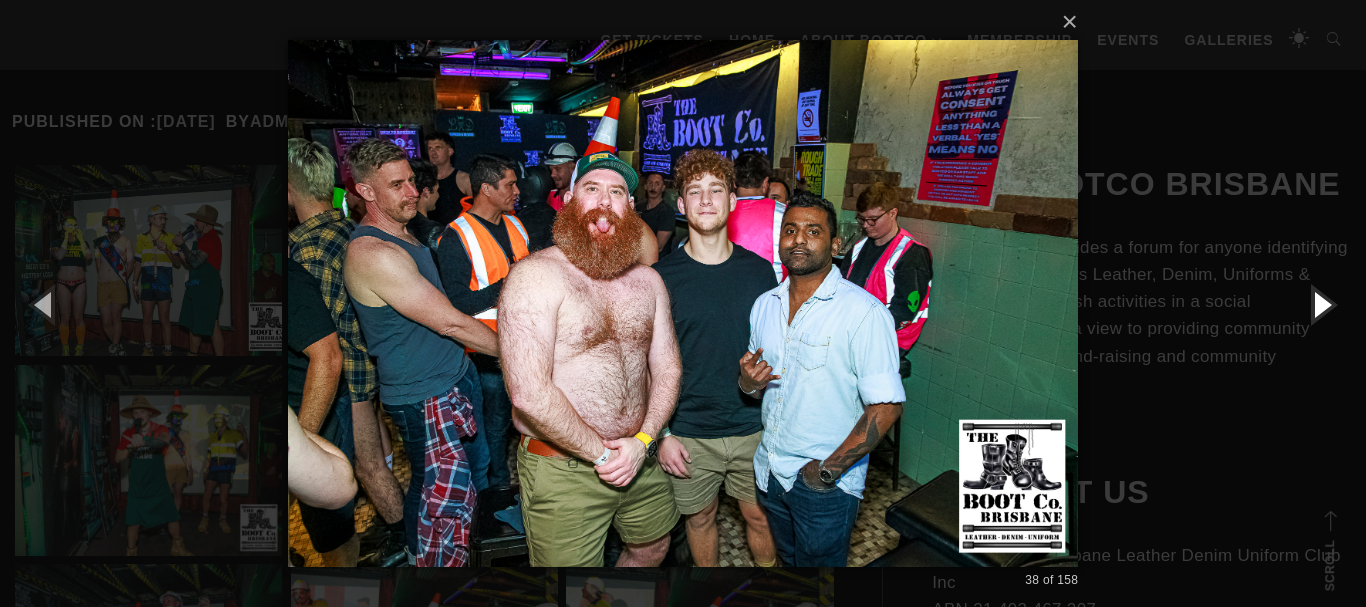 click at bounding box center [1321, 304] 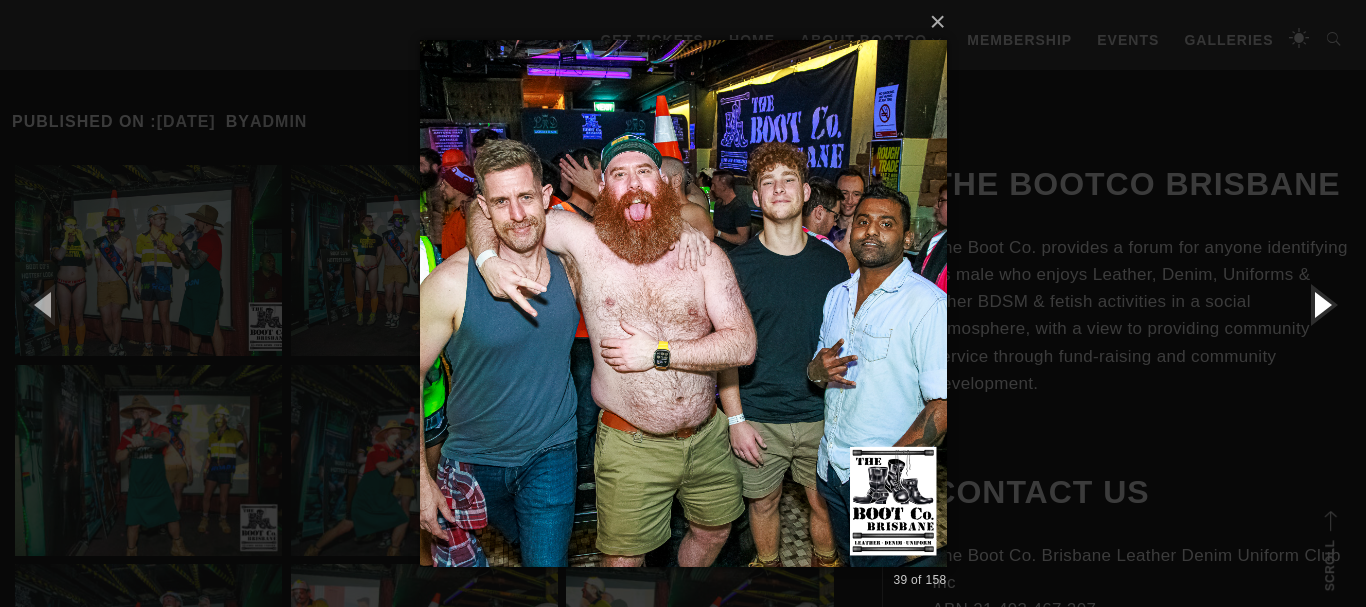click at bounding box center [1321, 304] 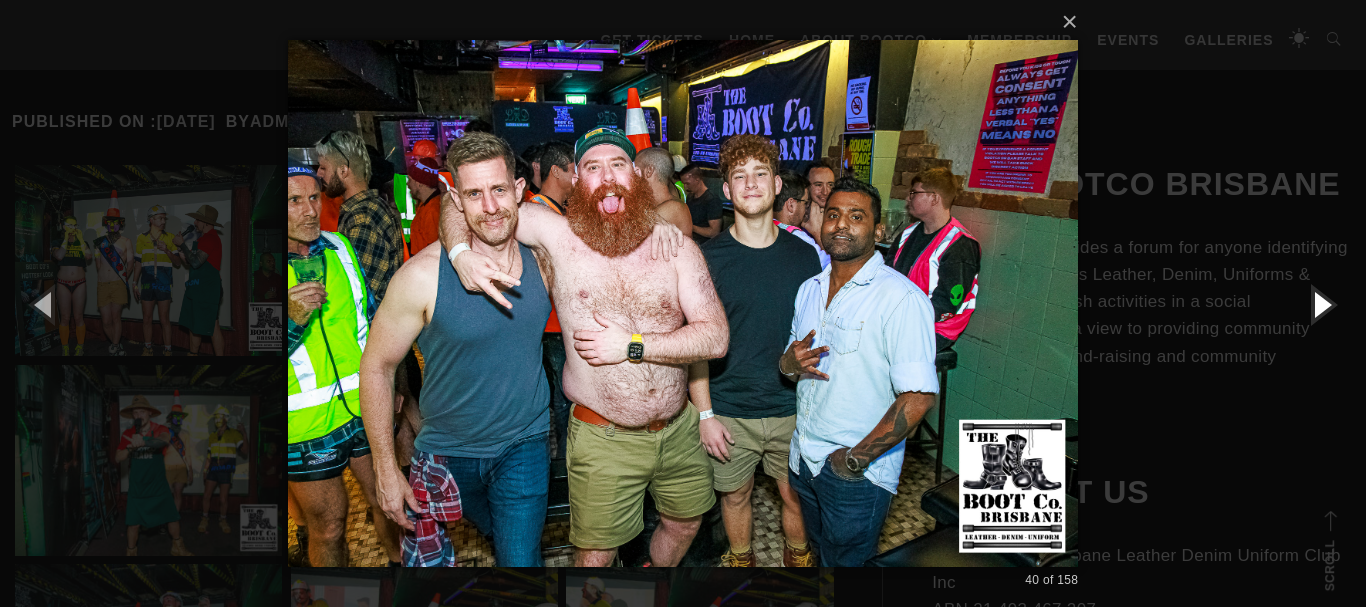 click at bounding box center [1321, 304] 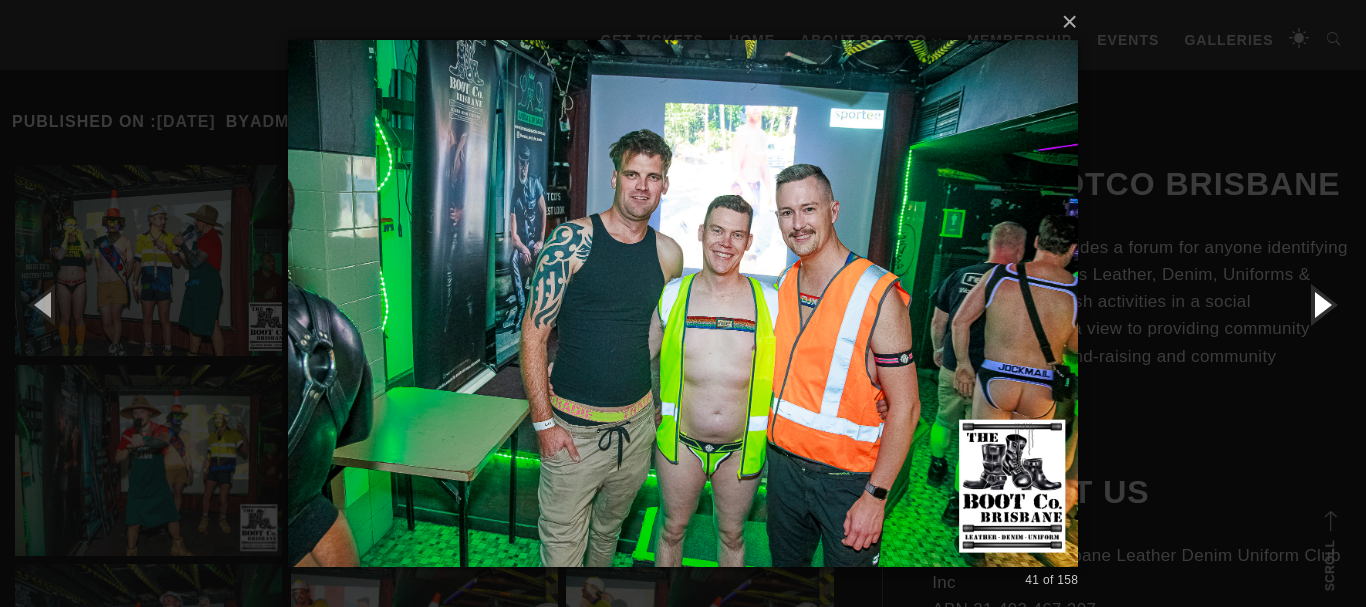 click at bounding box center [1321, 304] 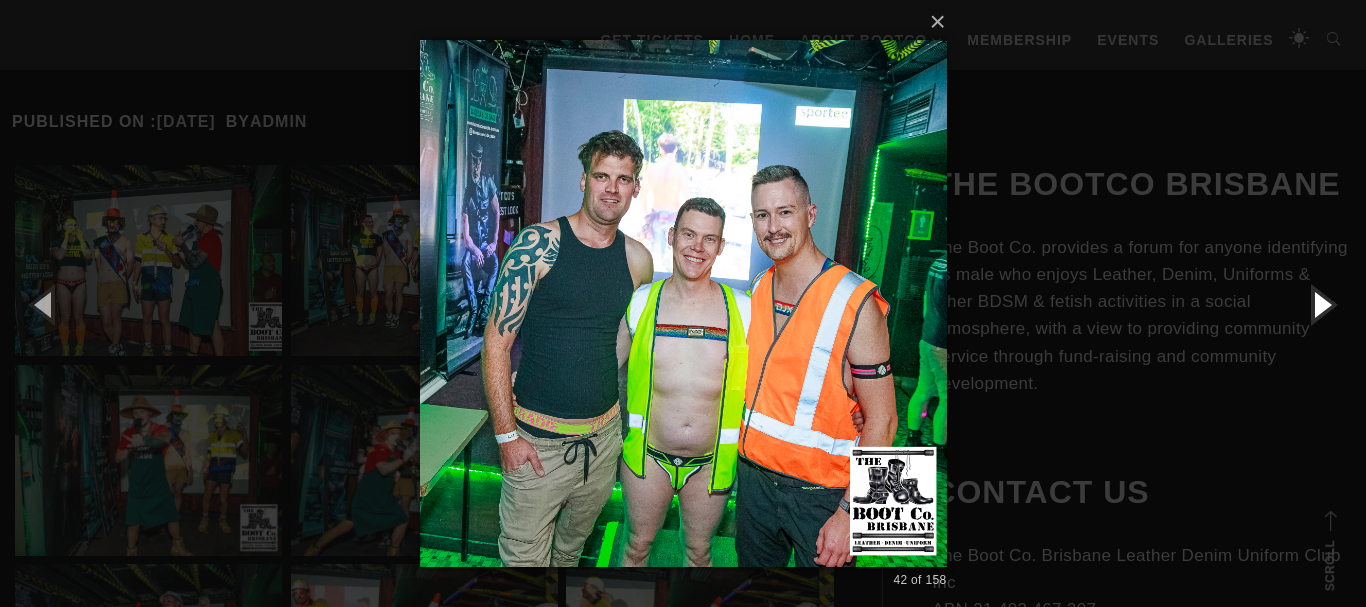 click at bounding box center (1321, 304) 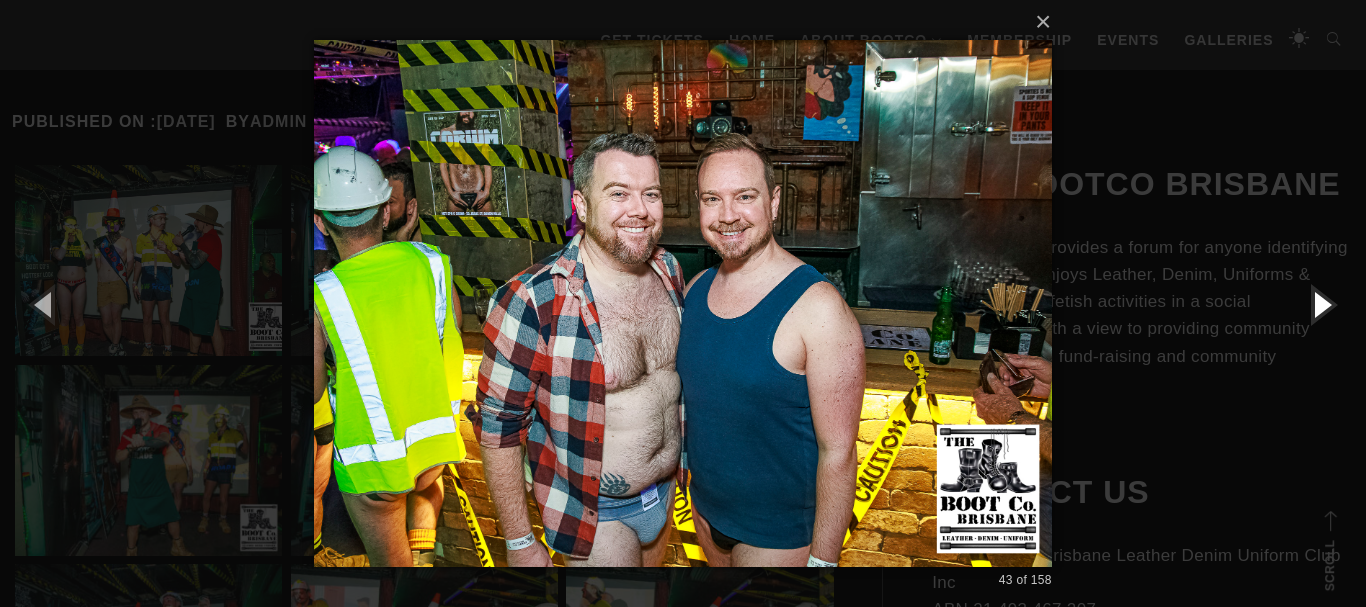 click at bounding box center (1321, 304) 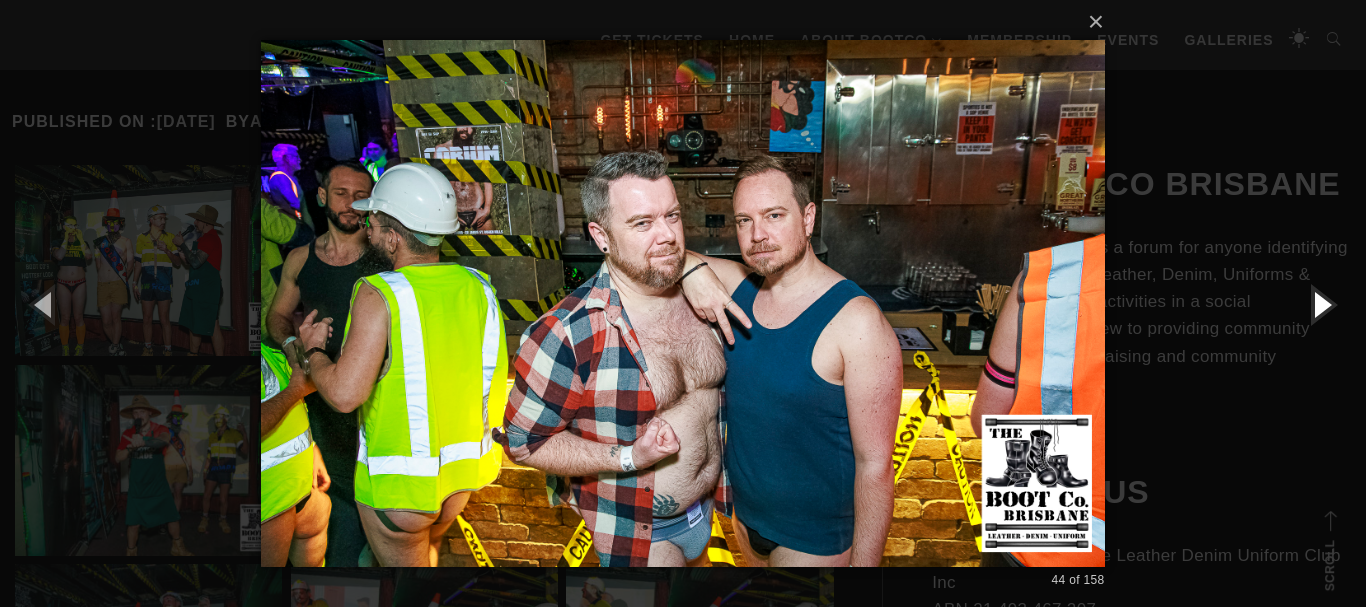 click at bounding box center [1321, 304] 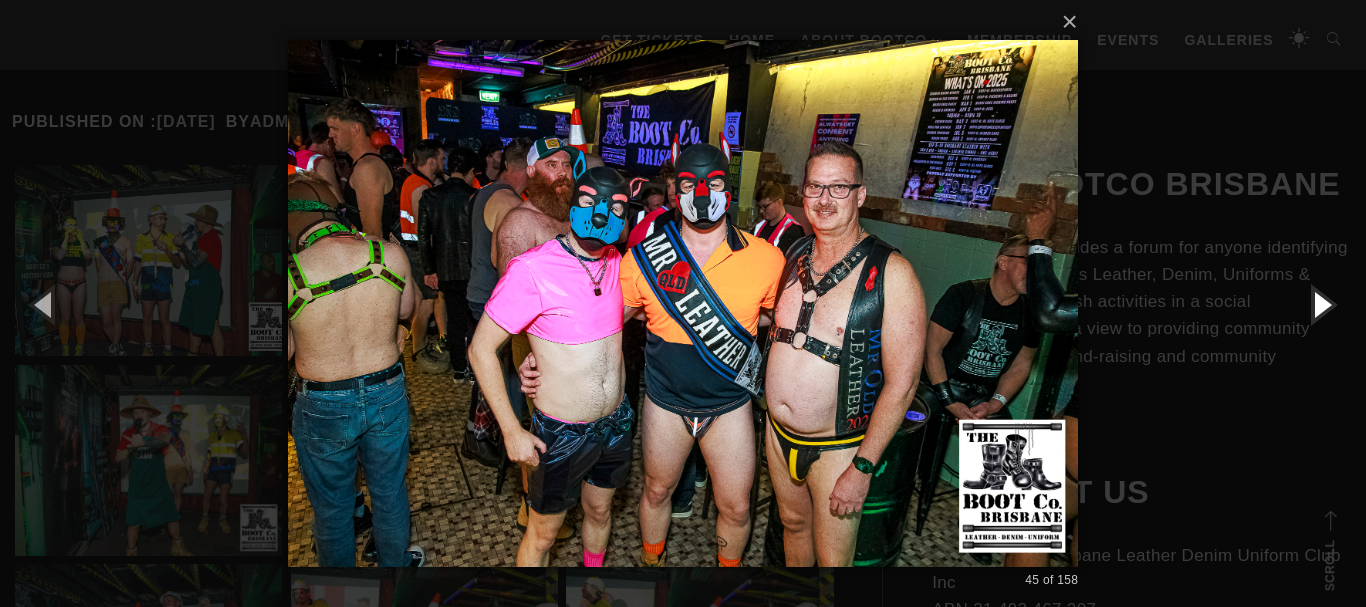 click at bounding box center (1321, 304) 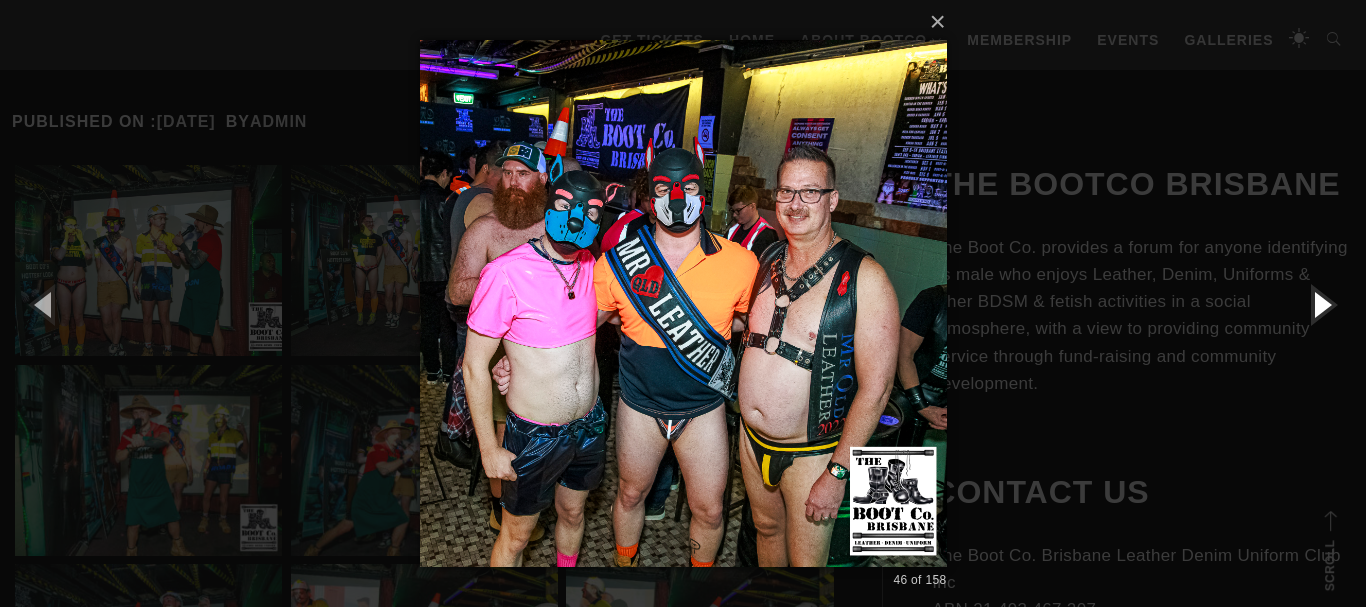 click at bounding box center [1321, 304] 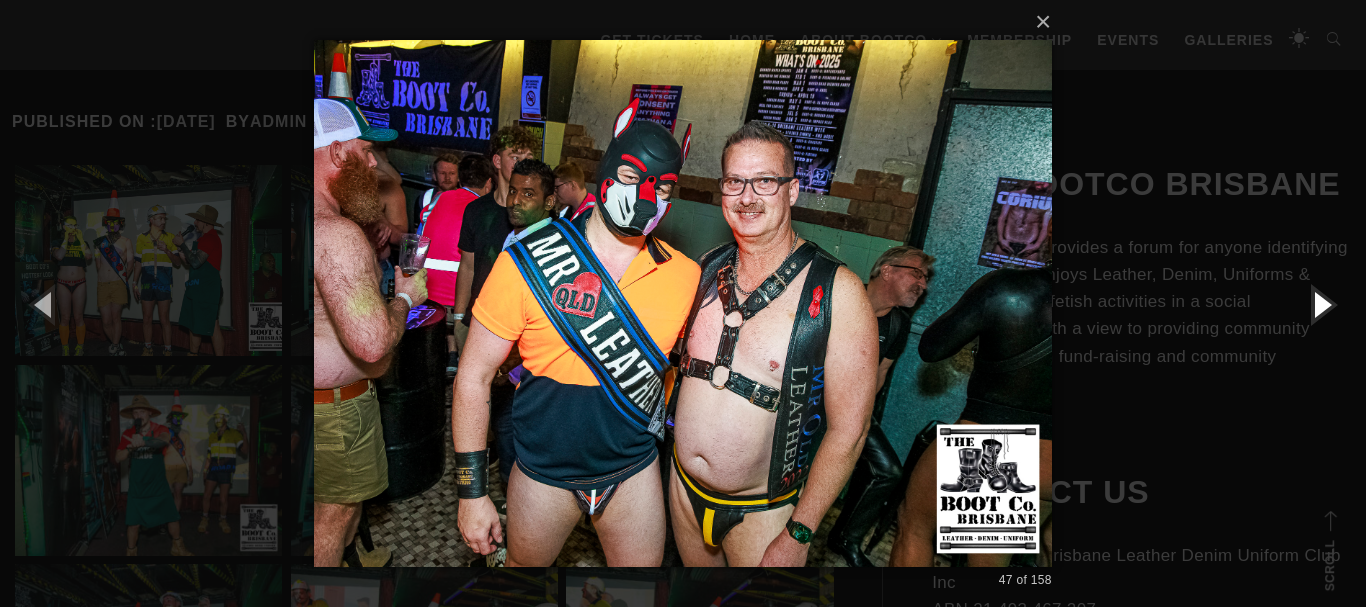 click at bounding box center [1321, 304] 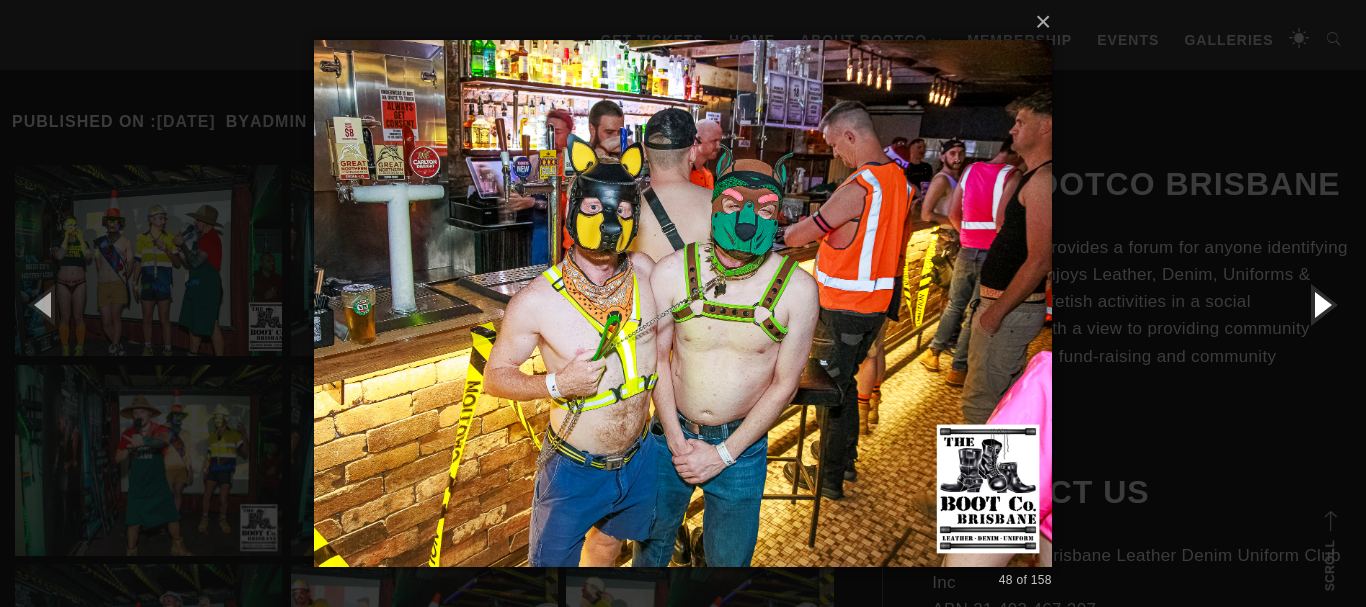 click at bounding box center [1321, 304] 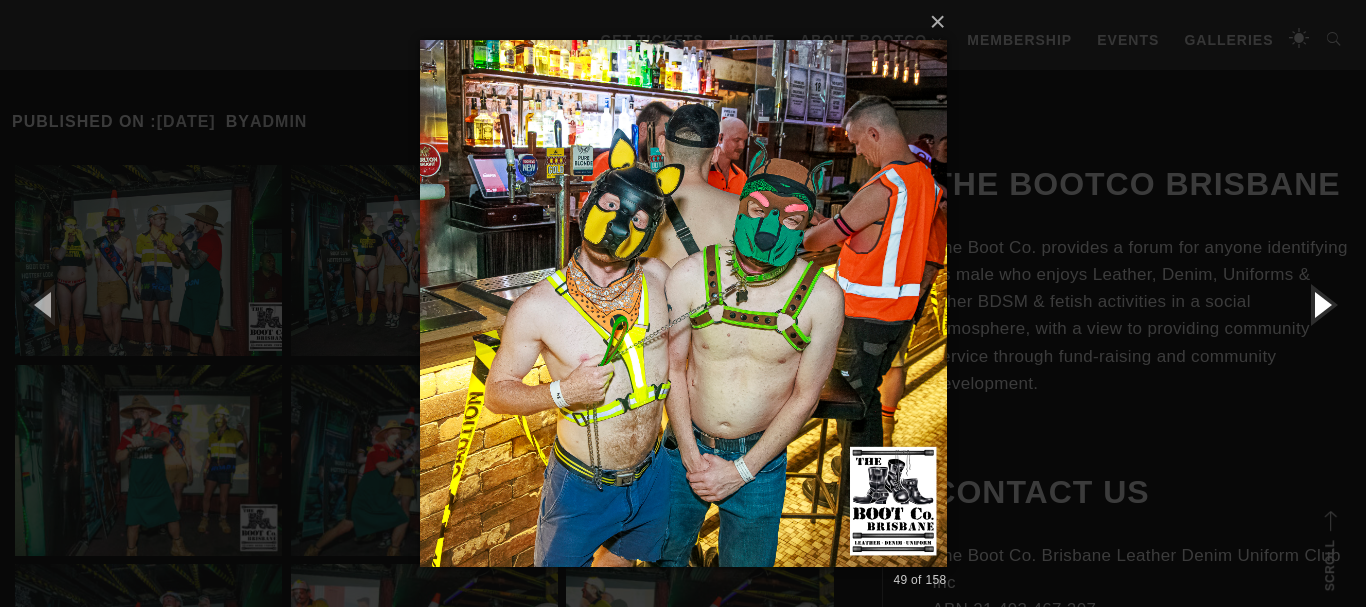 click at bounding box center [1321, 304] 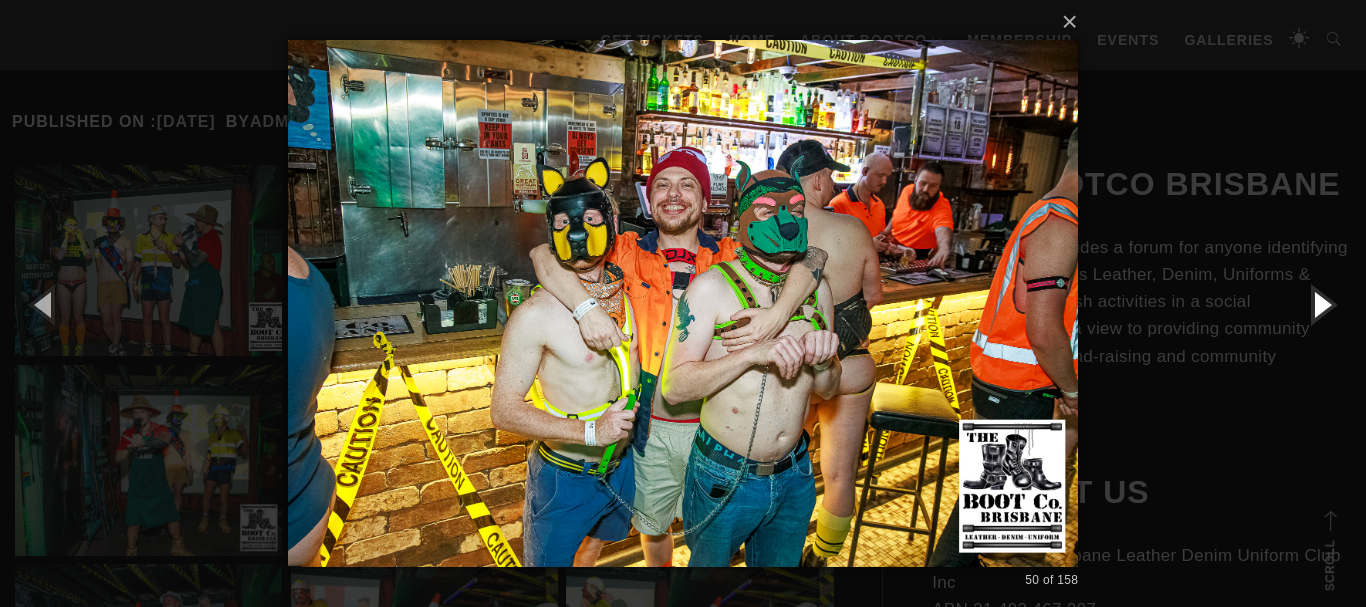 click at bounding box center [1321, 304] 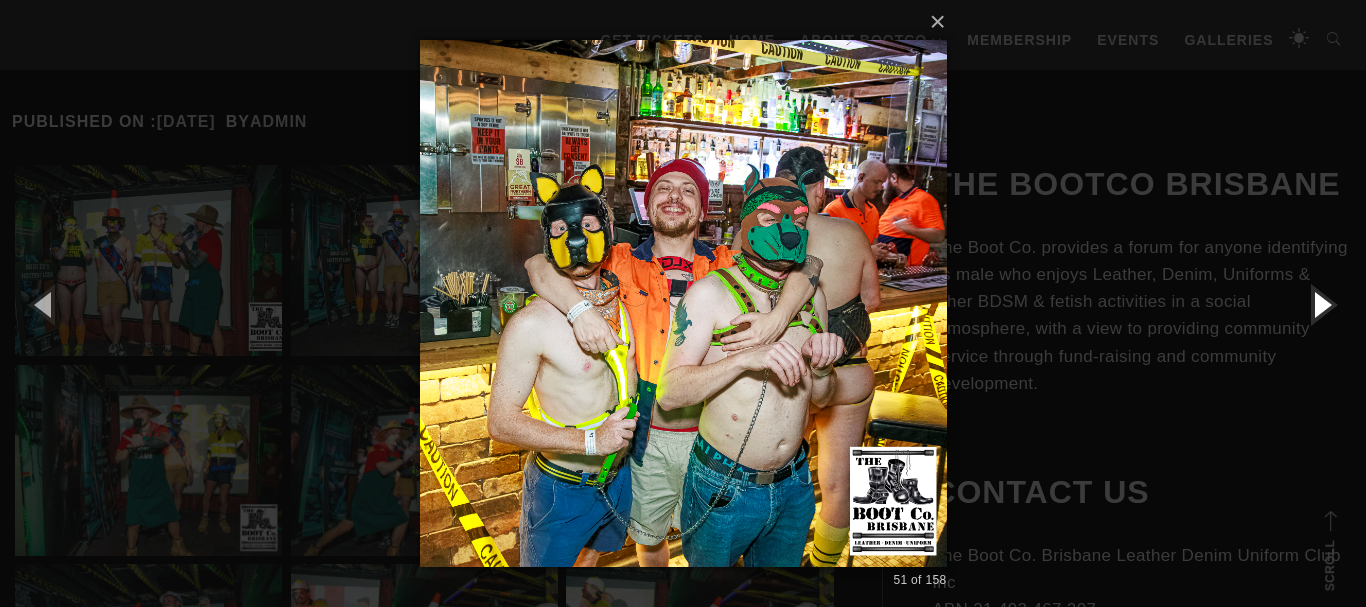 click at bounding box center (1321, 304) 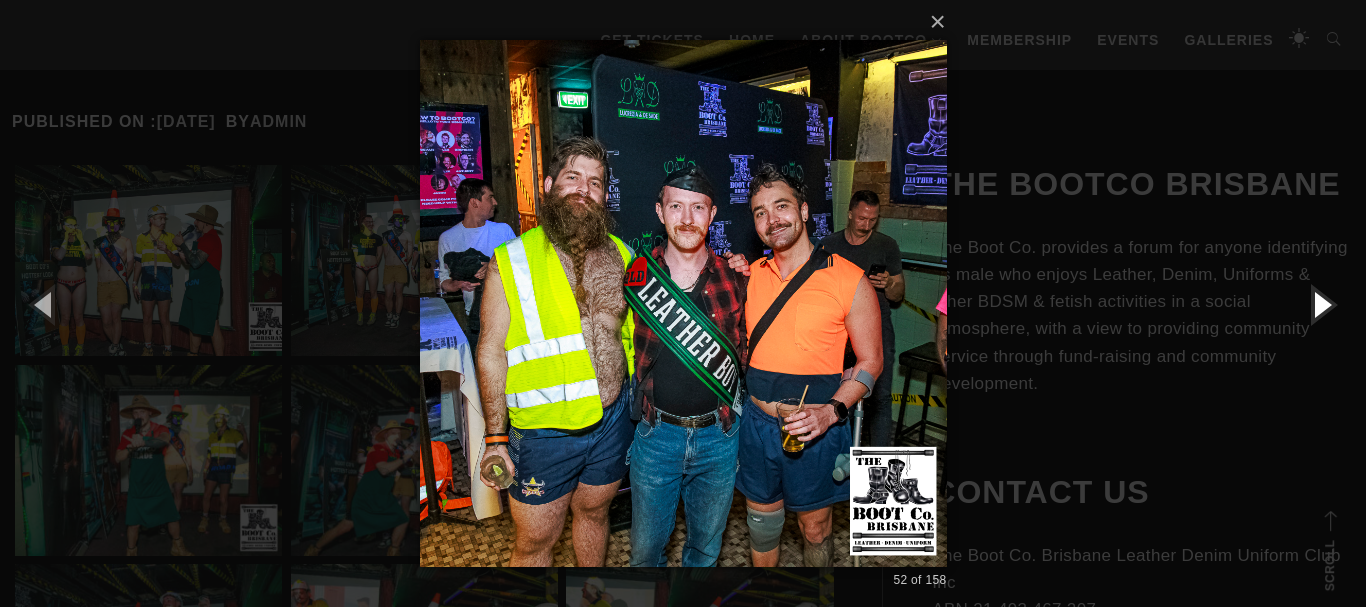click at bounding box center [1321, 304] 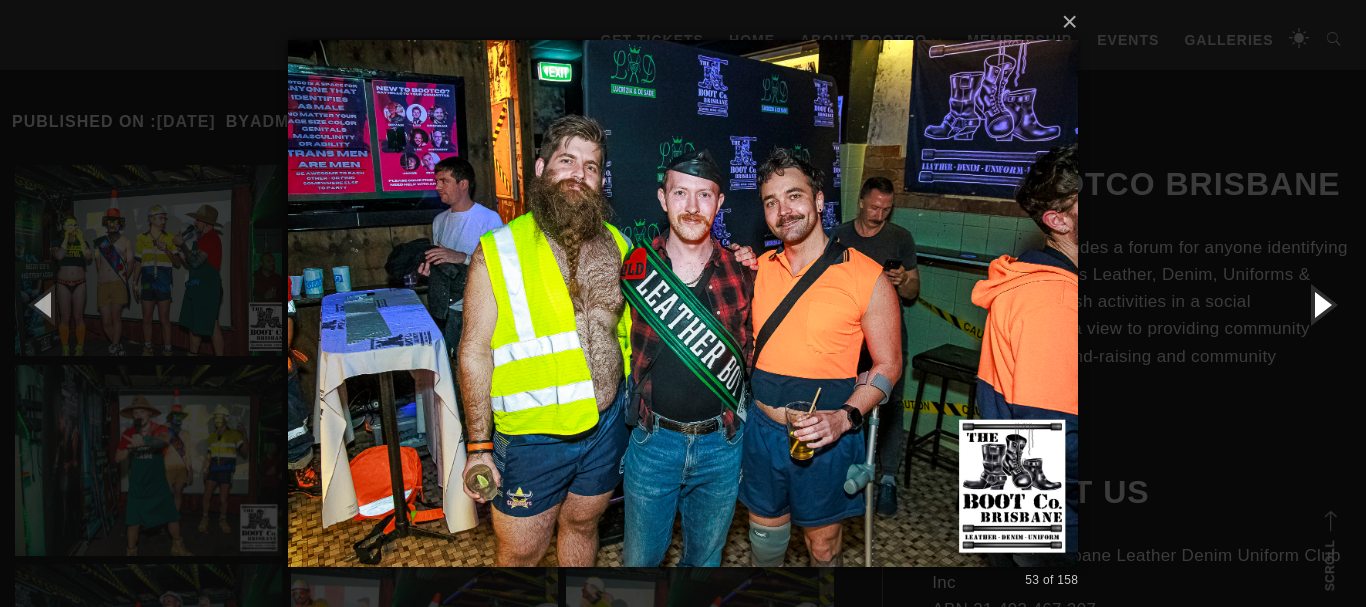 click at bounding box center [1321, 304] 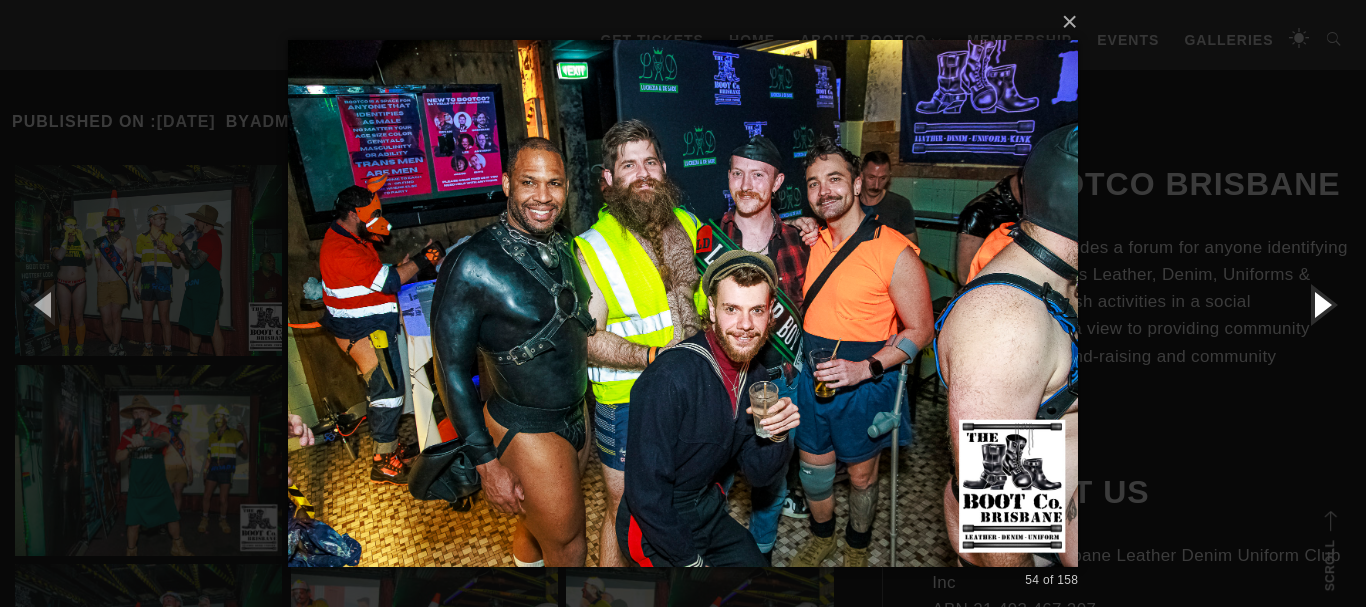 click at bounding box center [1321, 304] 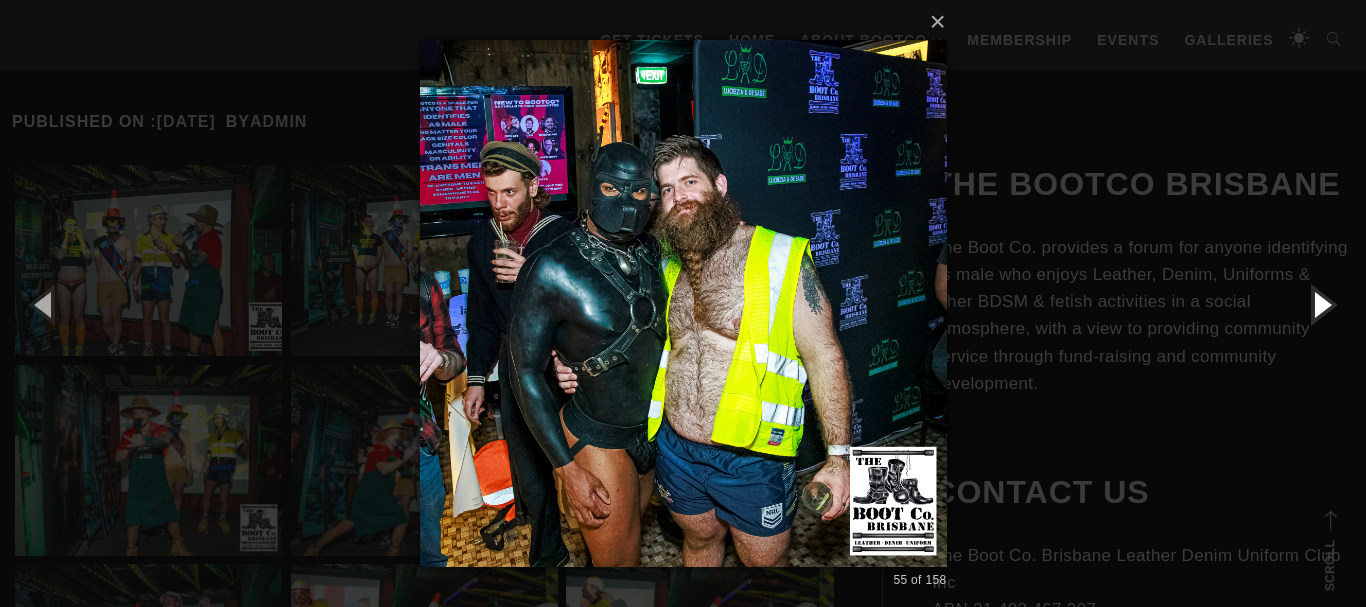 click at bounding box center [1321, 304] 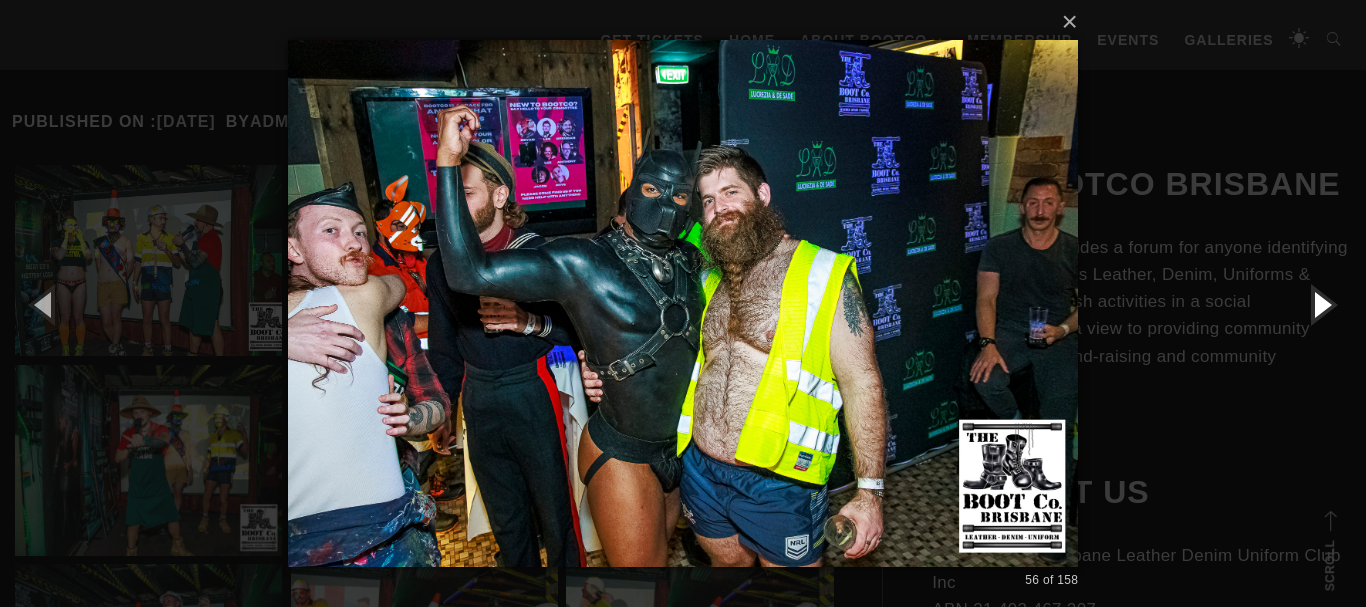 click at bounding box center [1321, 304] 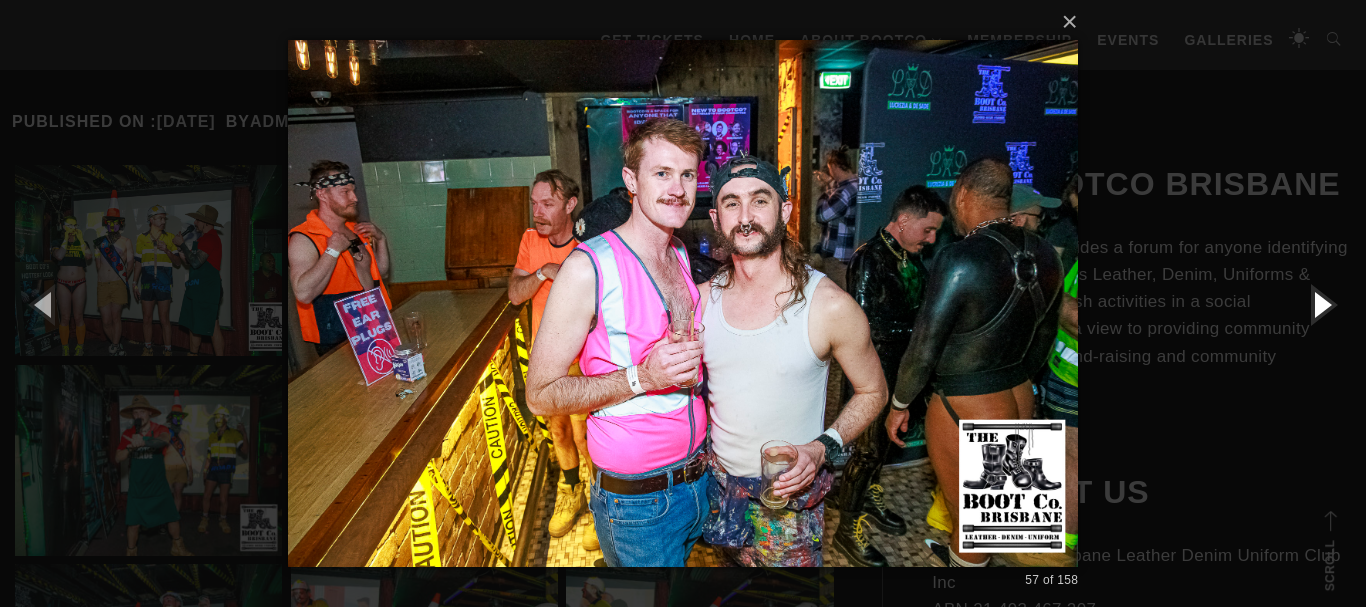 click at bounding box center (1321, 304) 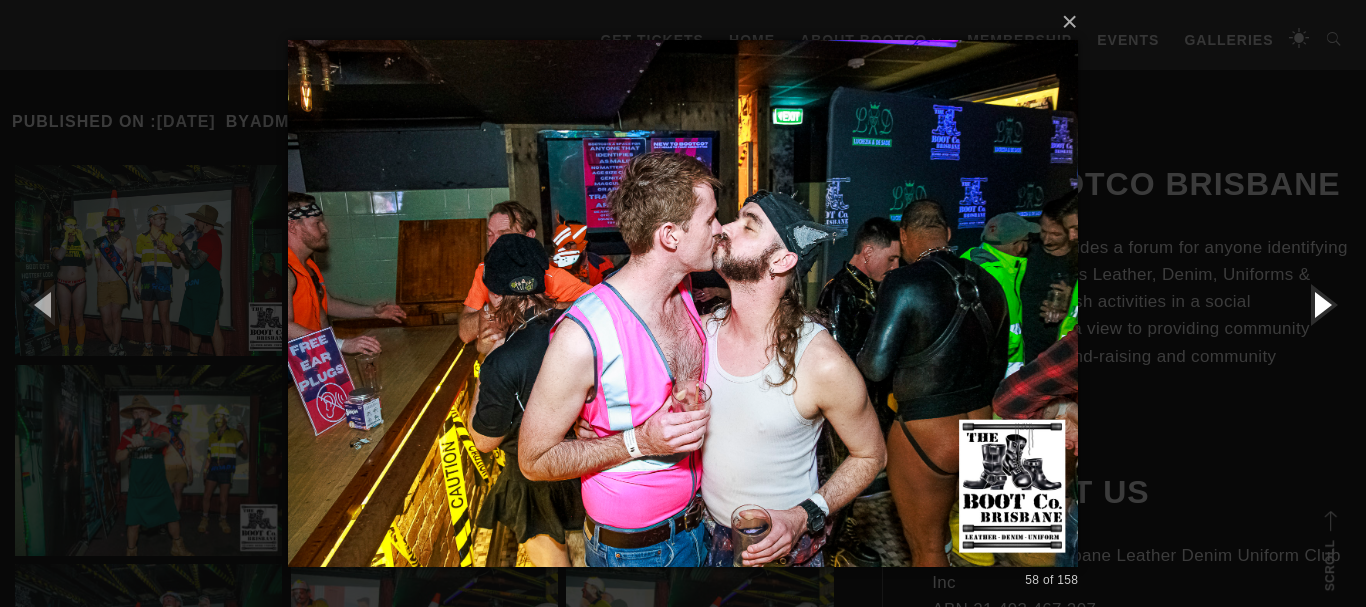 click at bounding box center [1321, 304] 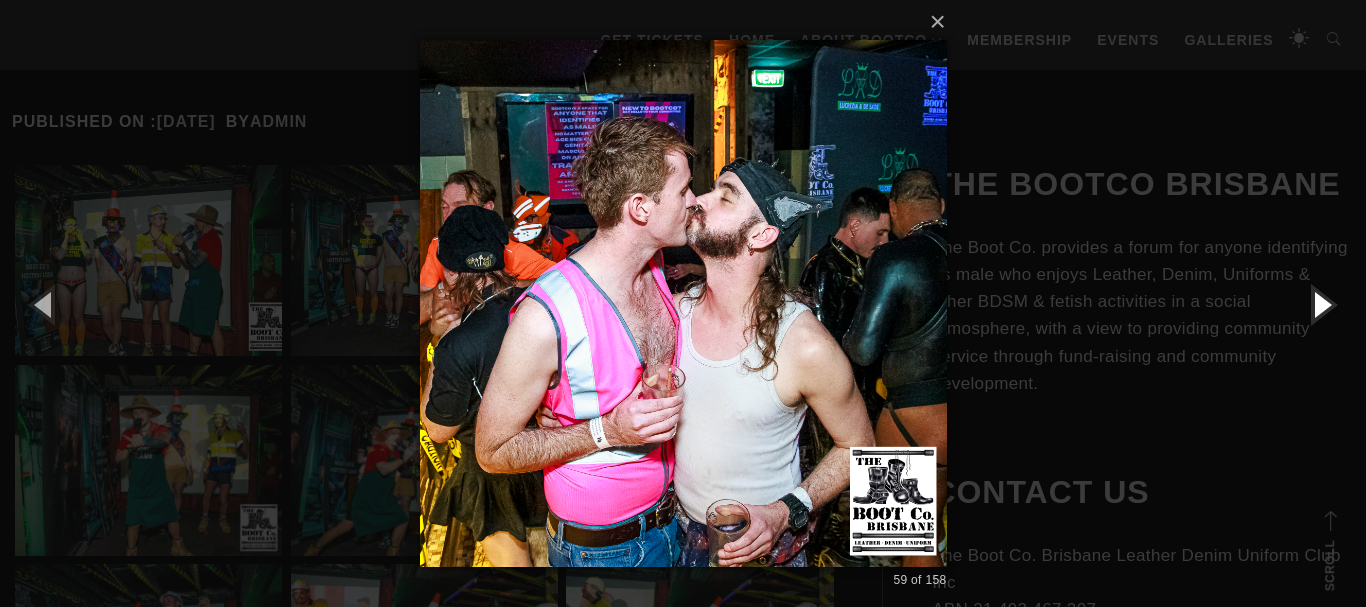 click at bounding box center [1321, 304] 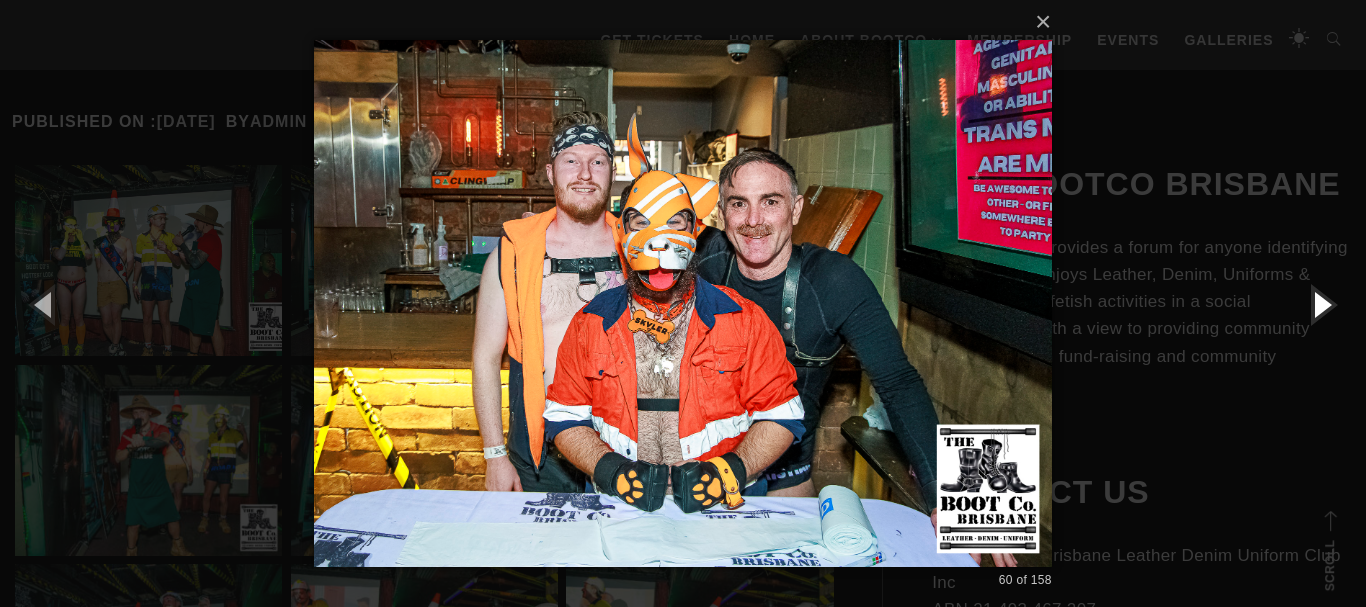 click at bounding box center [1321, 304] 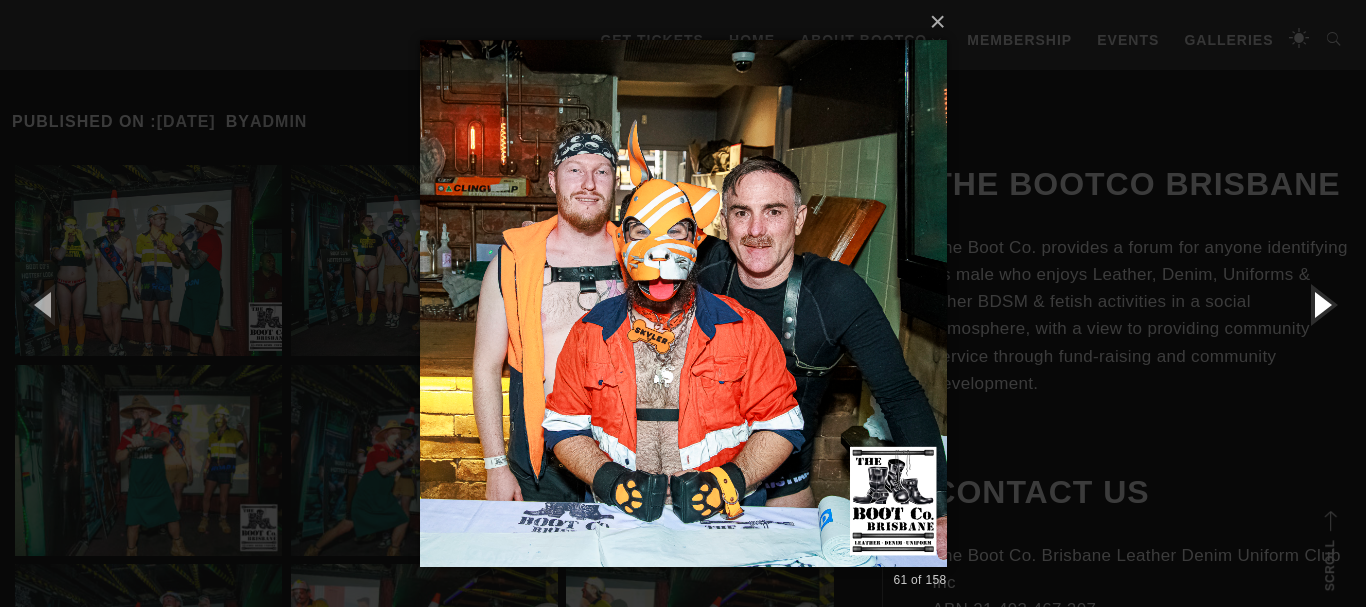 click at bounding box center [1321, 304] 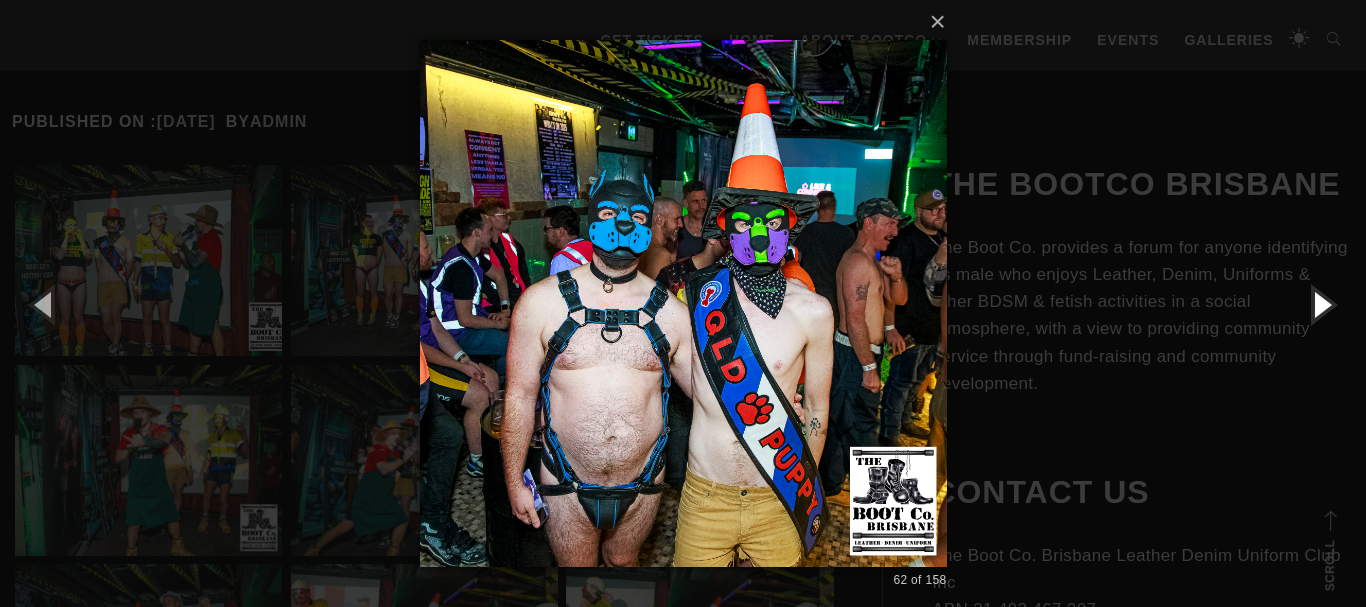 click at bounding box center (1321, 304) 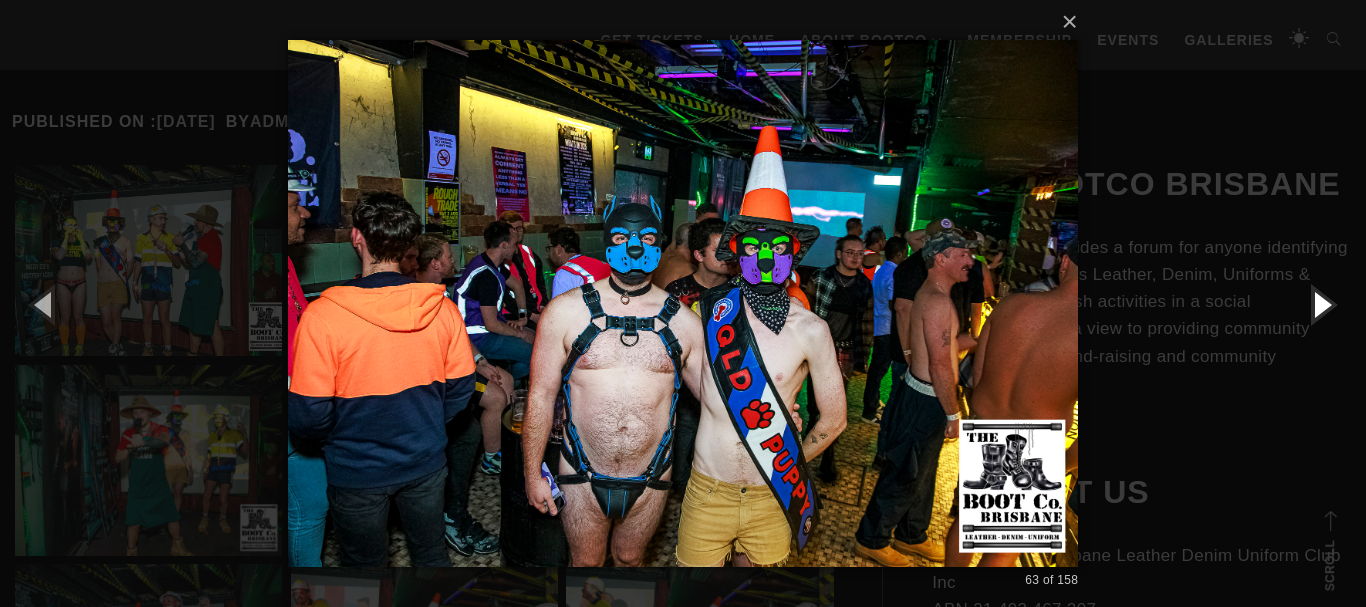 click at bounding box center [1321, 304] 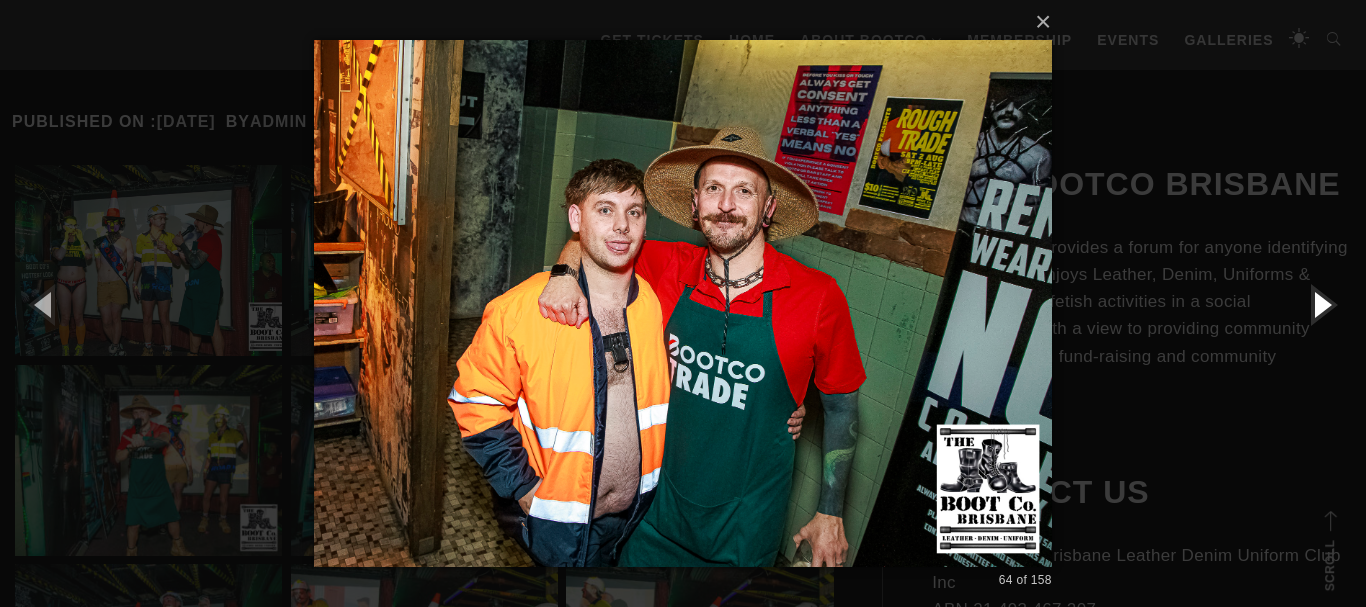 click at bounding box center [1321, 304] 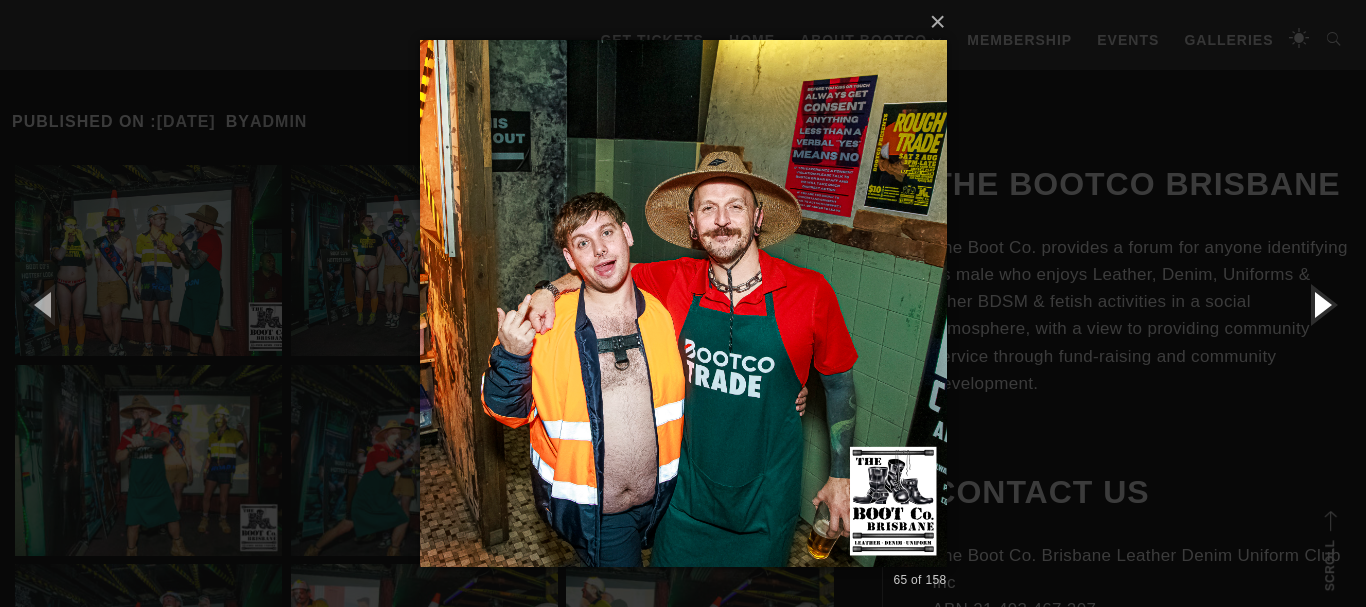 click at bounding box center (1321, 304) 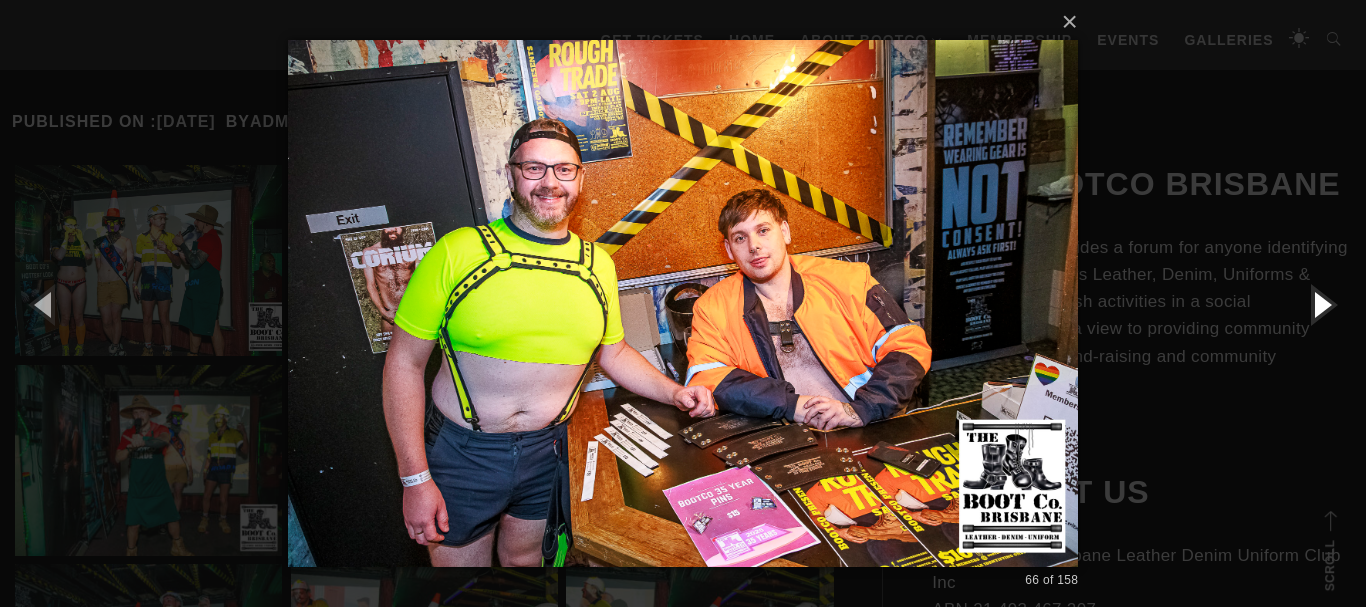 click at bounding box center (1321, 304) 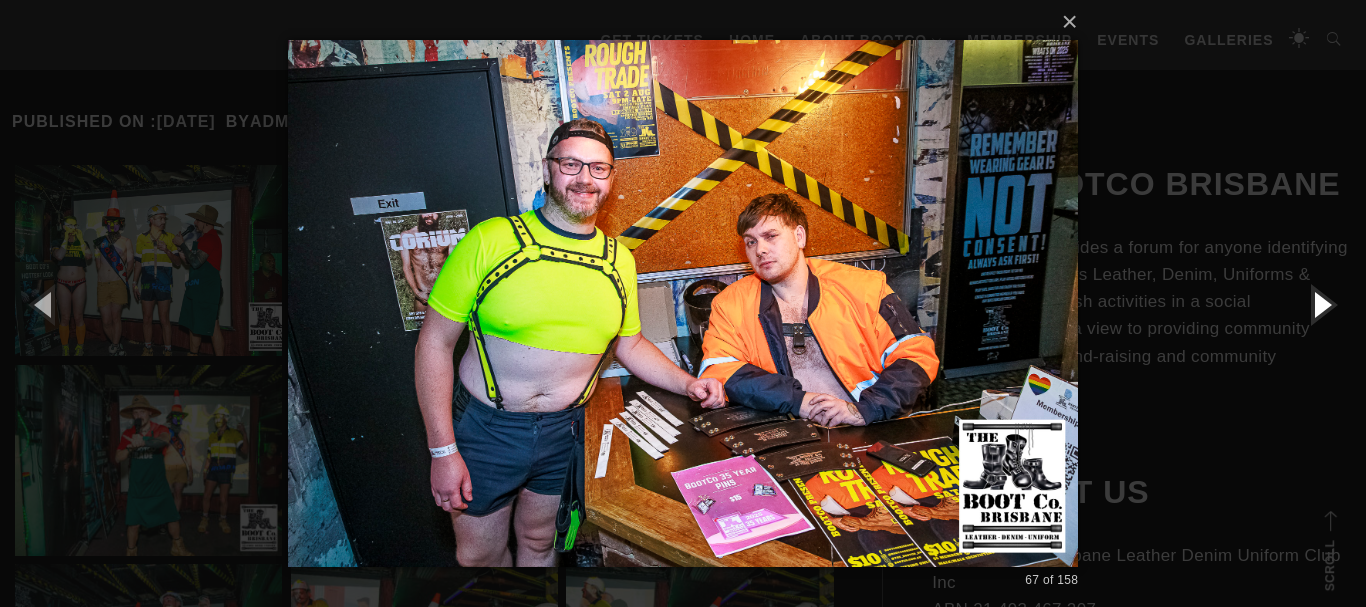 click at bounding box center [1321, 304] 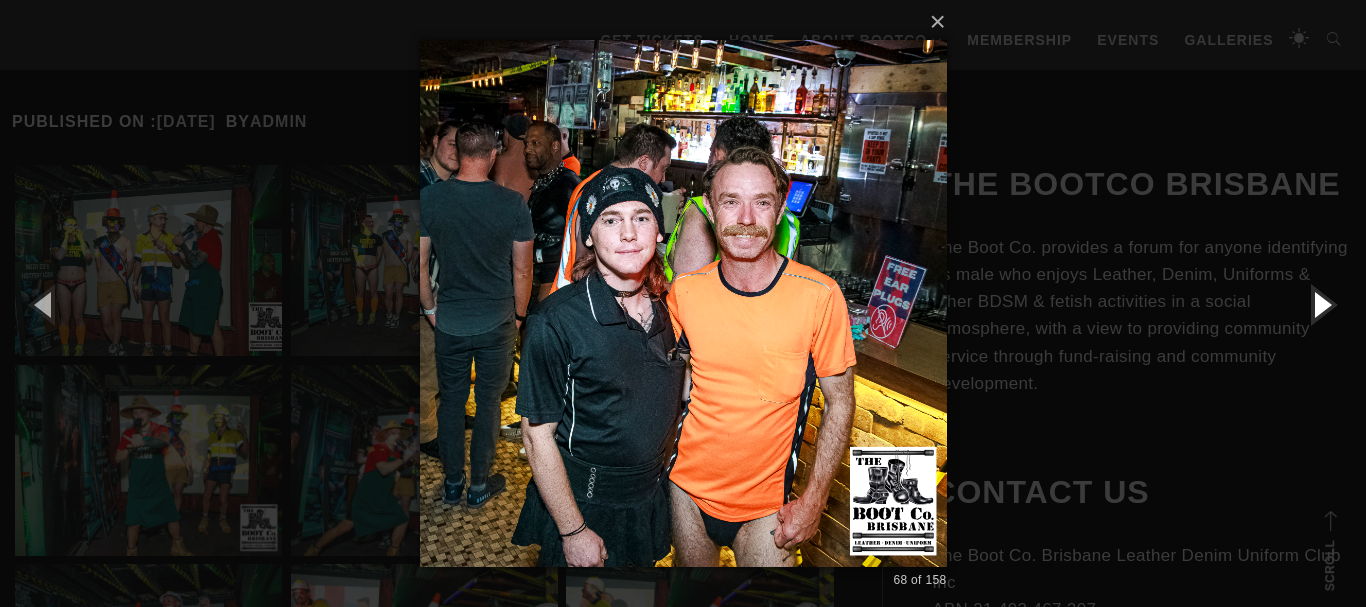 click at bounding box center [1321, 304] 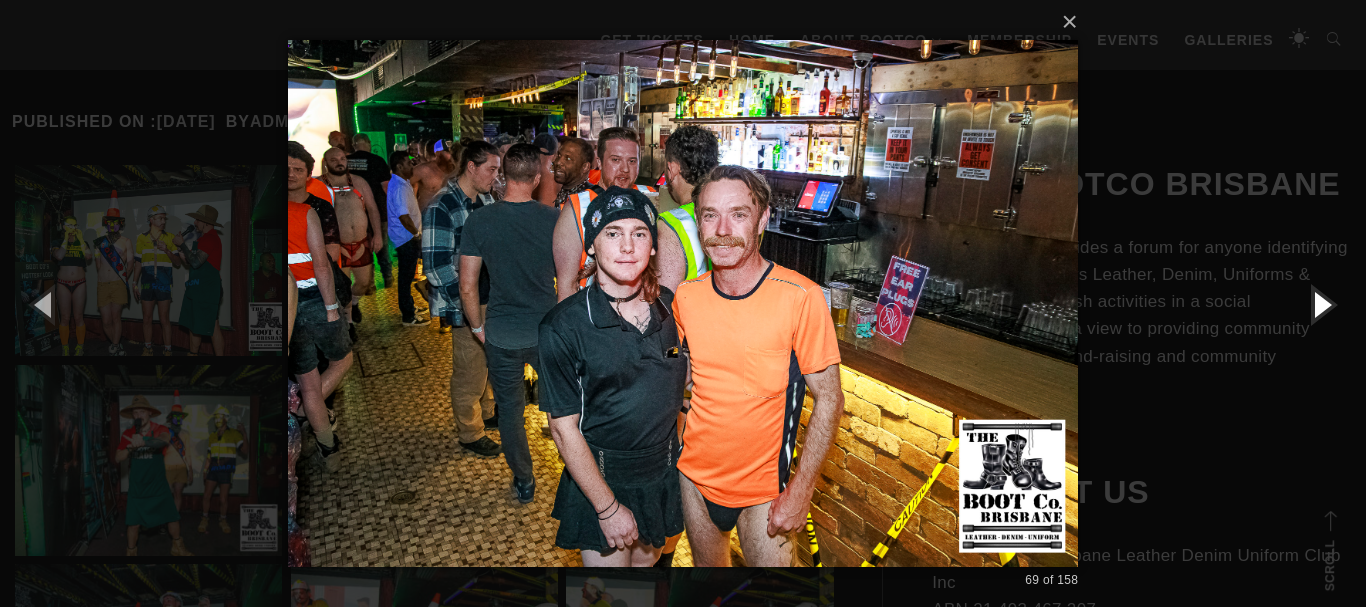 click at bounding box center (1321, 304) 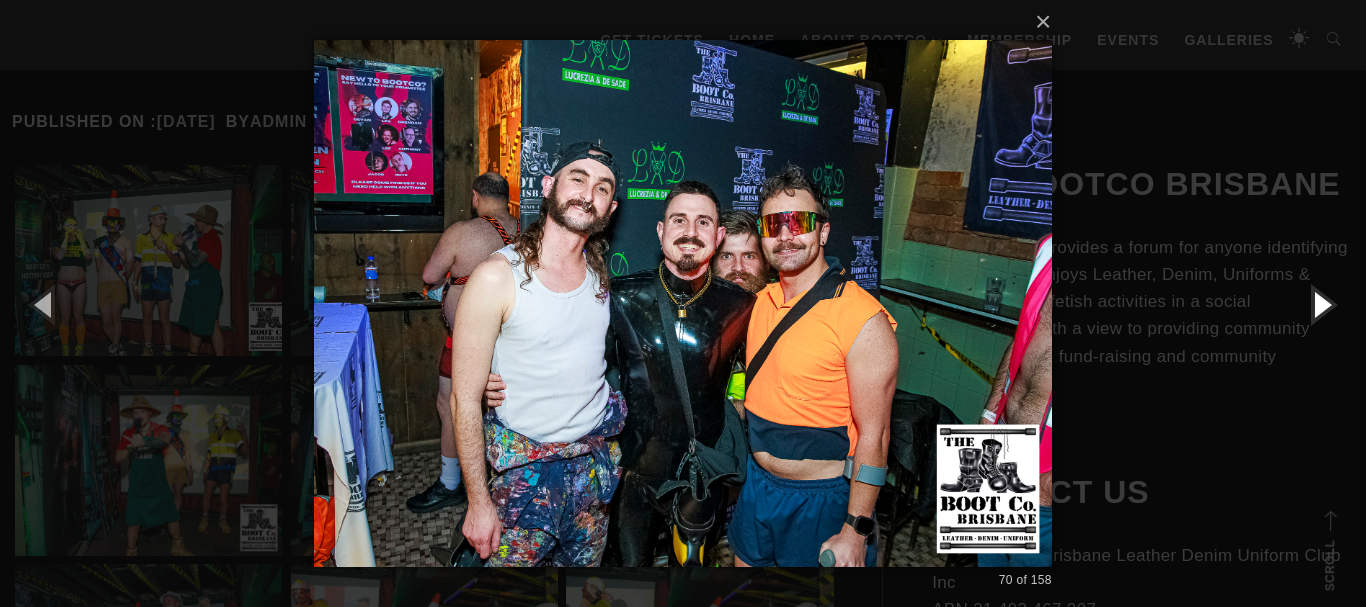 click at bounding box center [1321, 304] 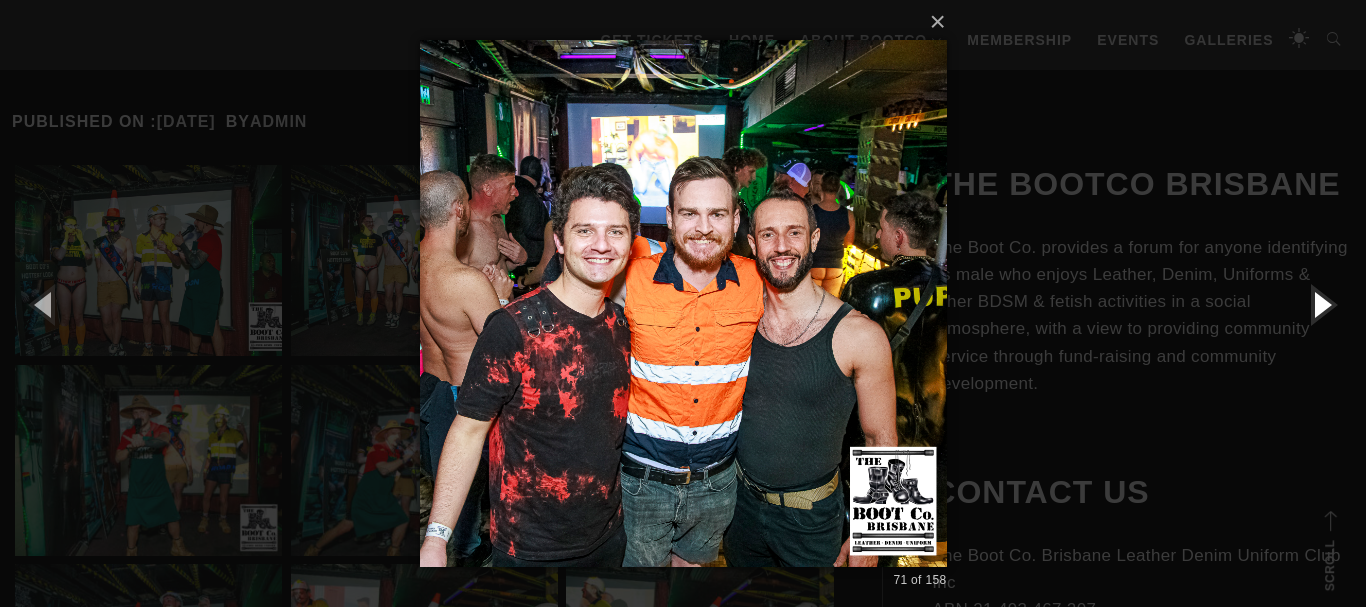 click at bounding box center [1321, 304] 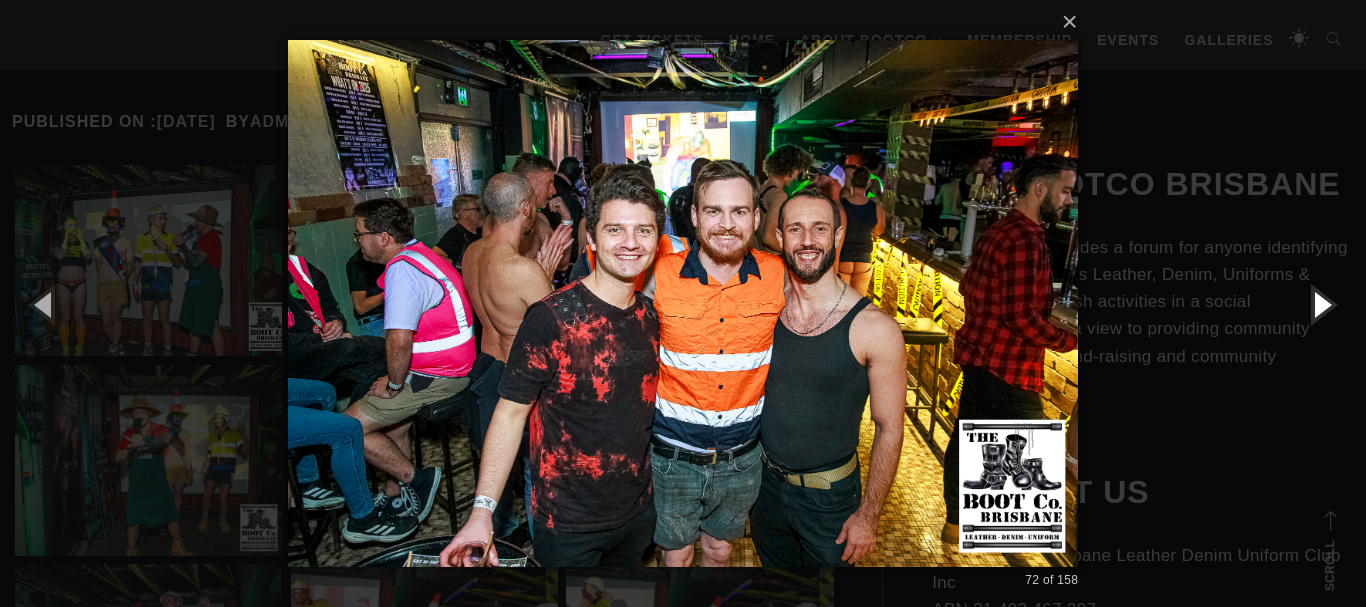 click at bounding box center (1321, 304) 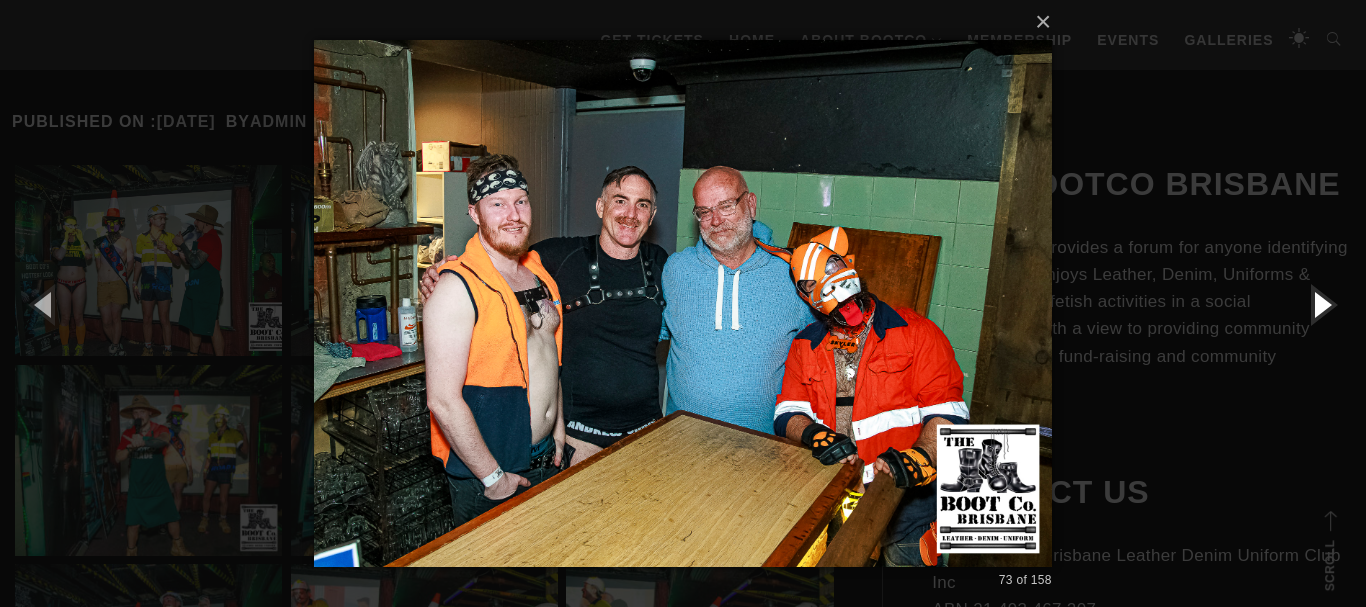 click at bounding box center [1321, 304] 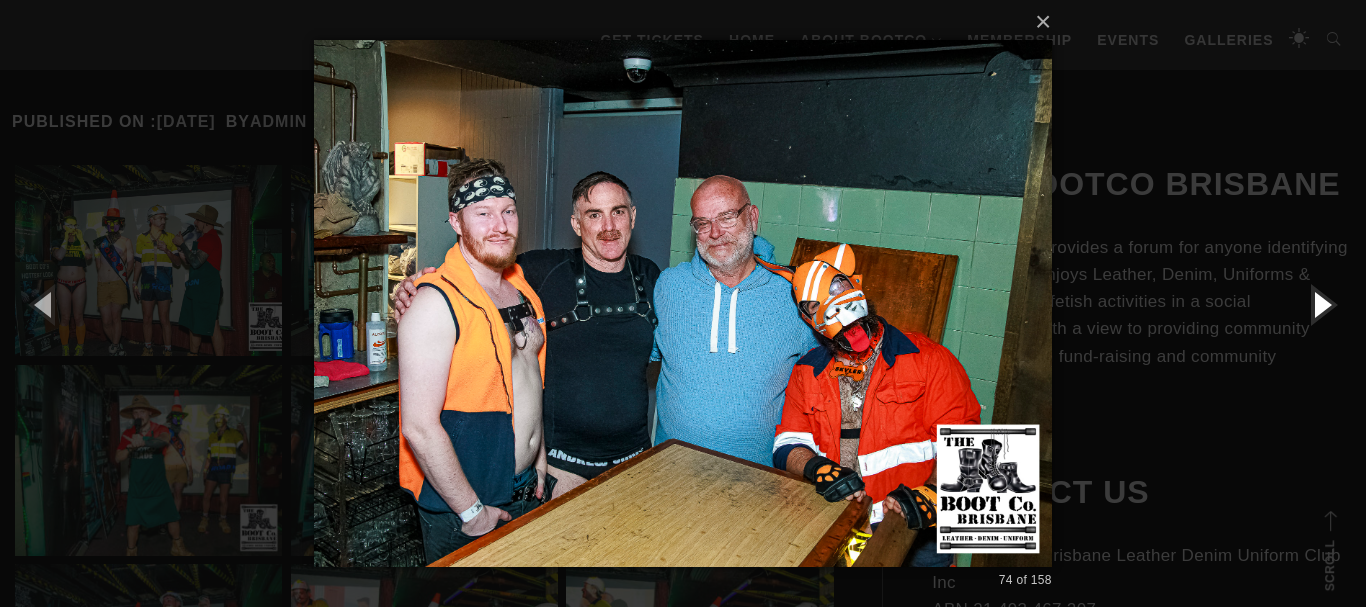 click at bounding box center (1321, 304) 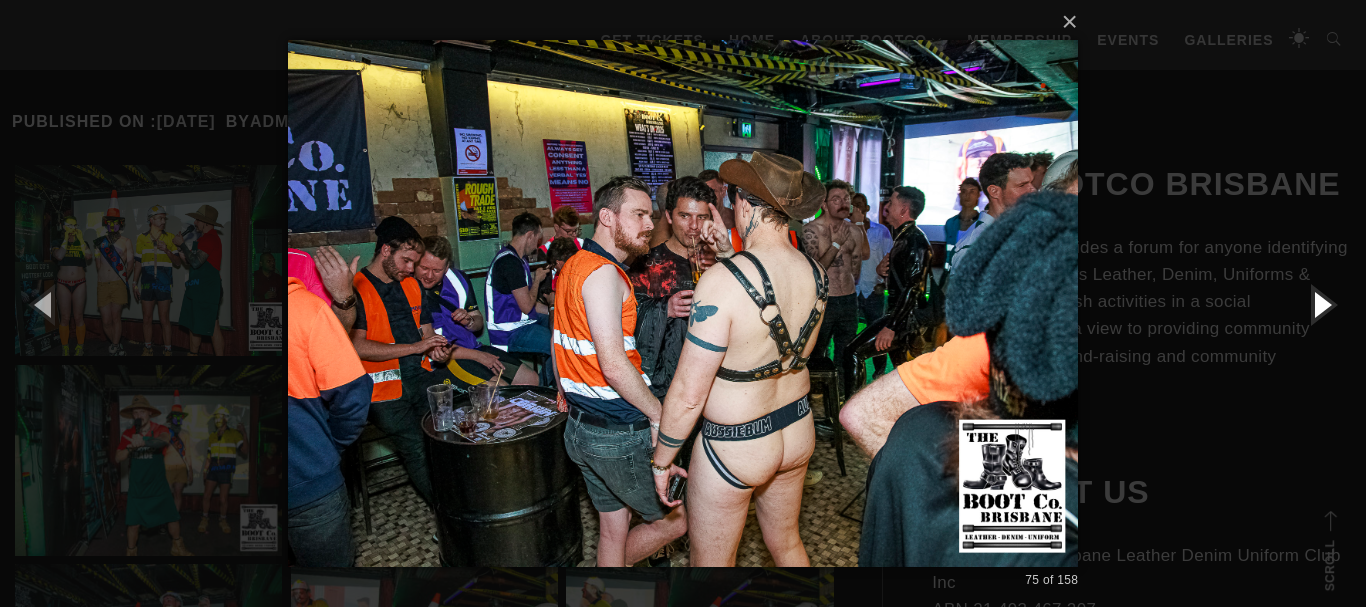 click at bounding box center (1321, 304) 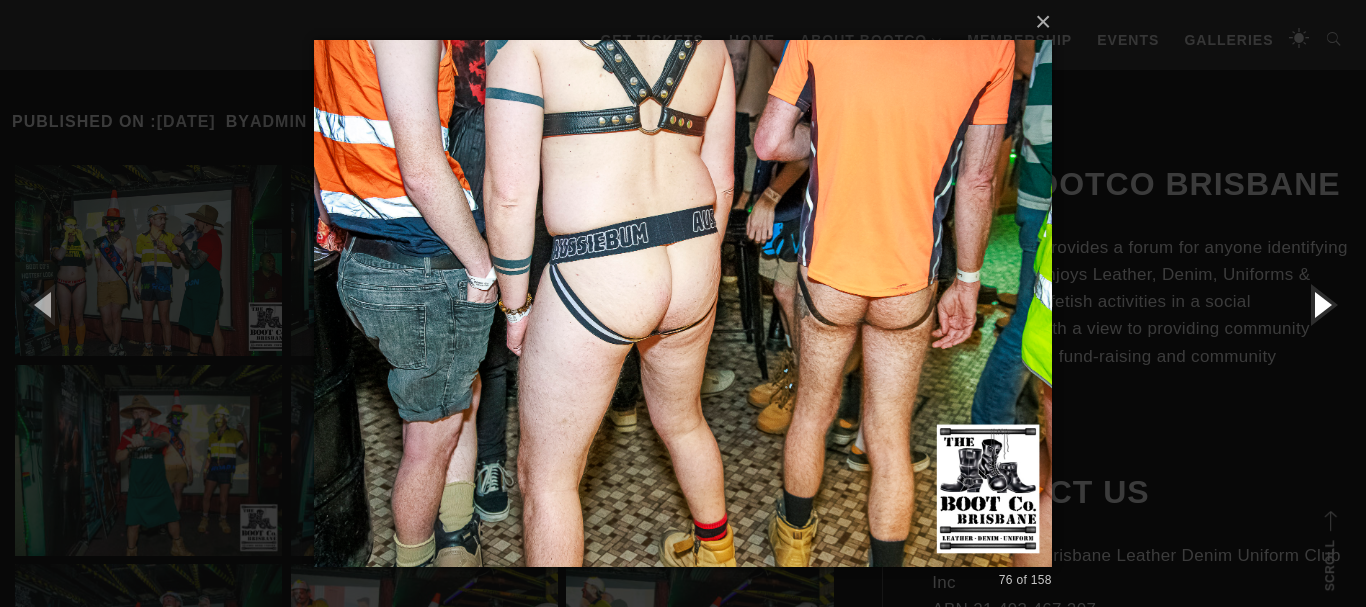 click at bounding box center [1321, 304] 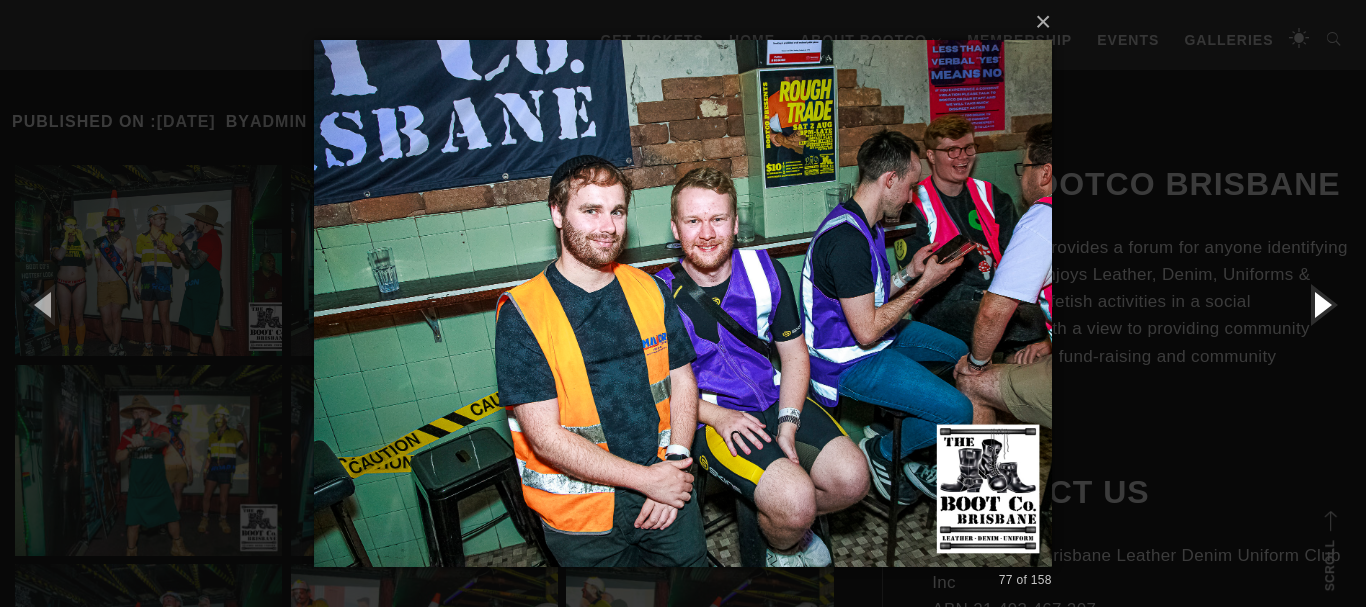 click at bounding box center [1321, 304] 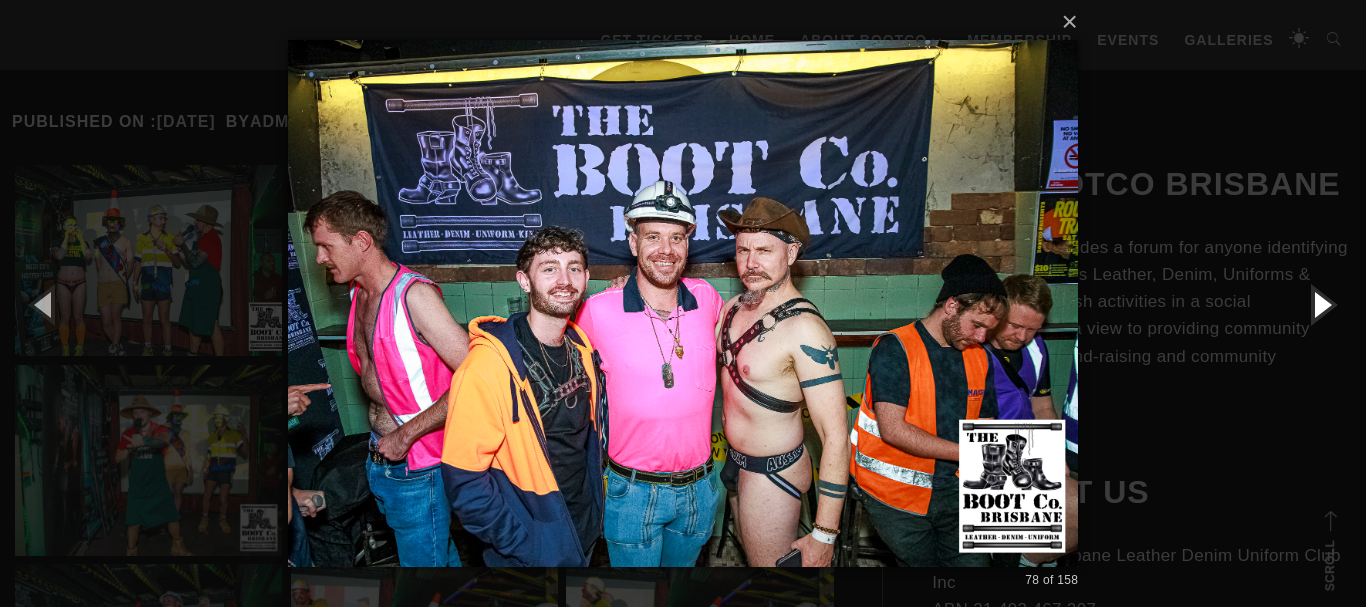 click at bounding box center (1321, 304) 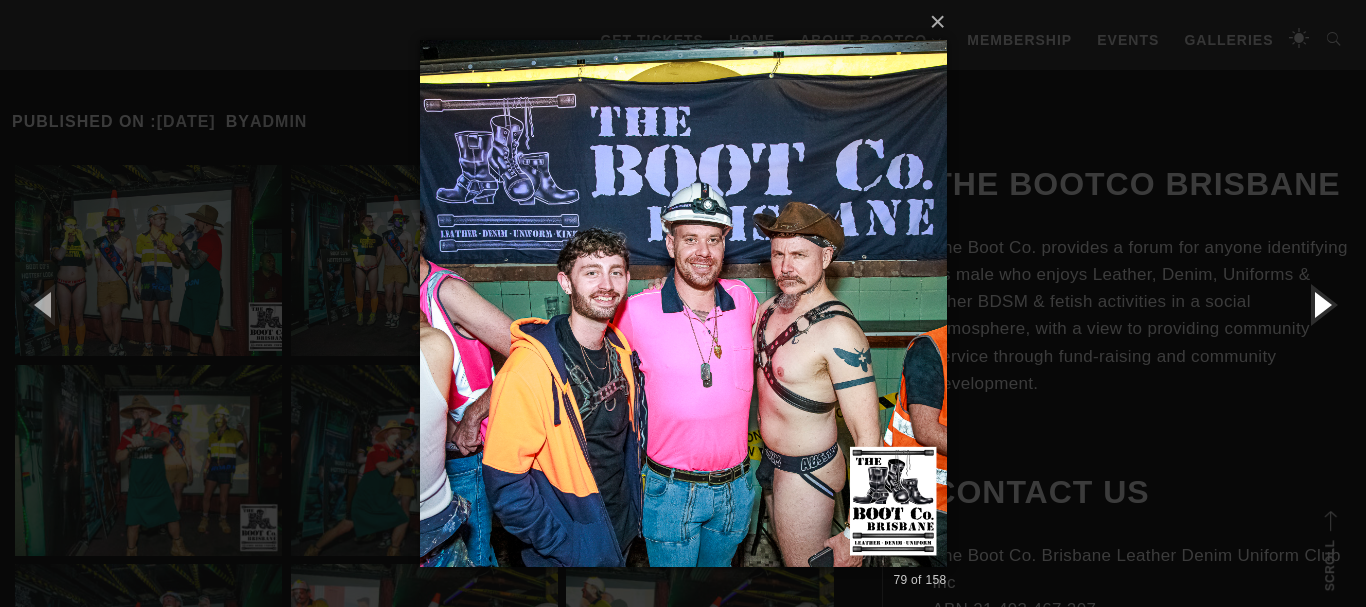 click at bounding box center (1321, 304) 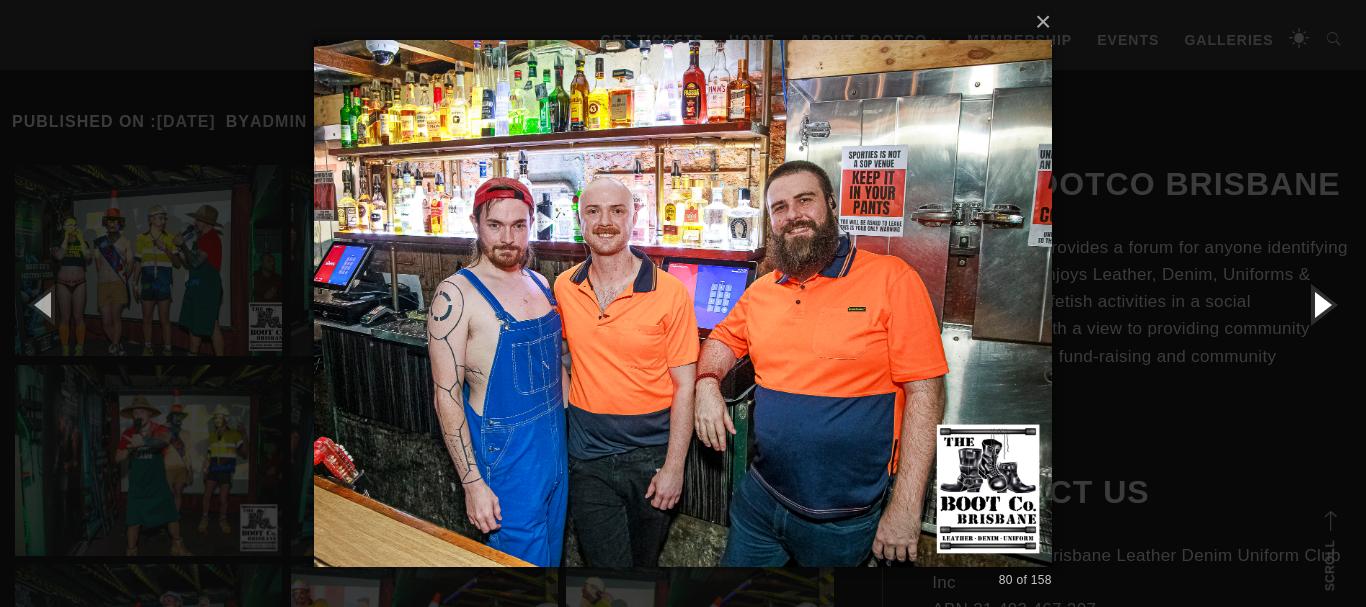 click at bounding box center [1321, 304] 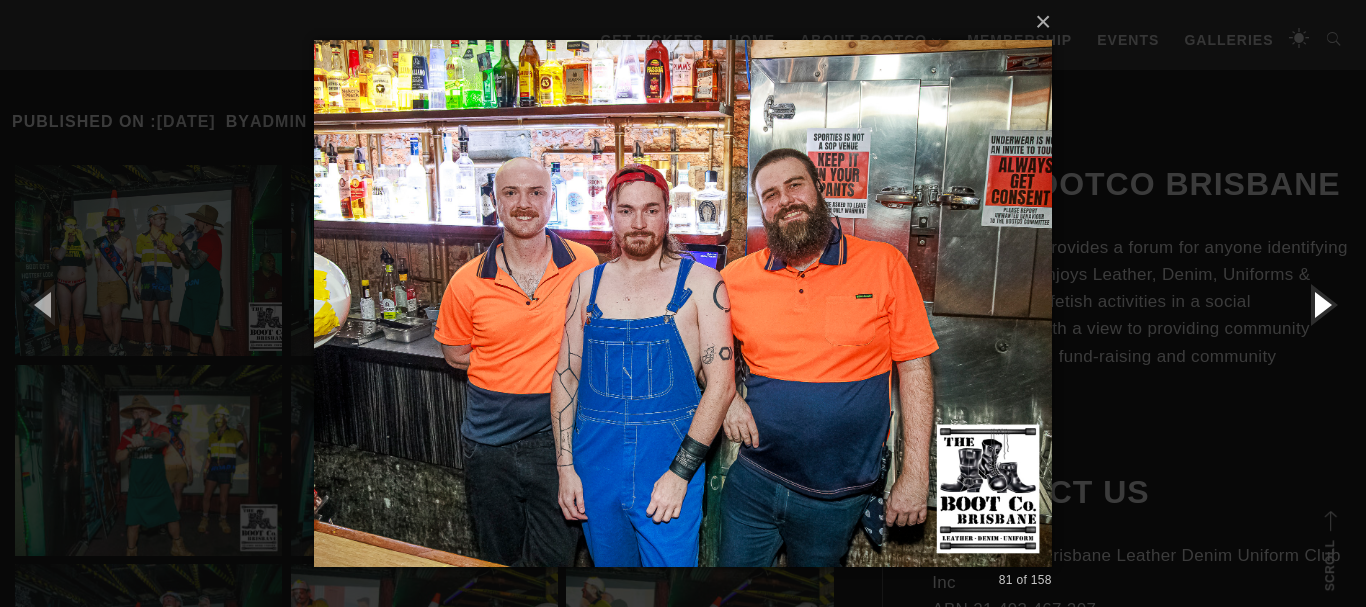 click at bounding box center [1321, 304] 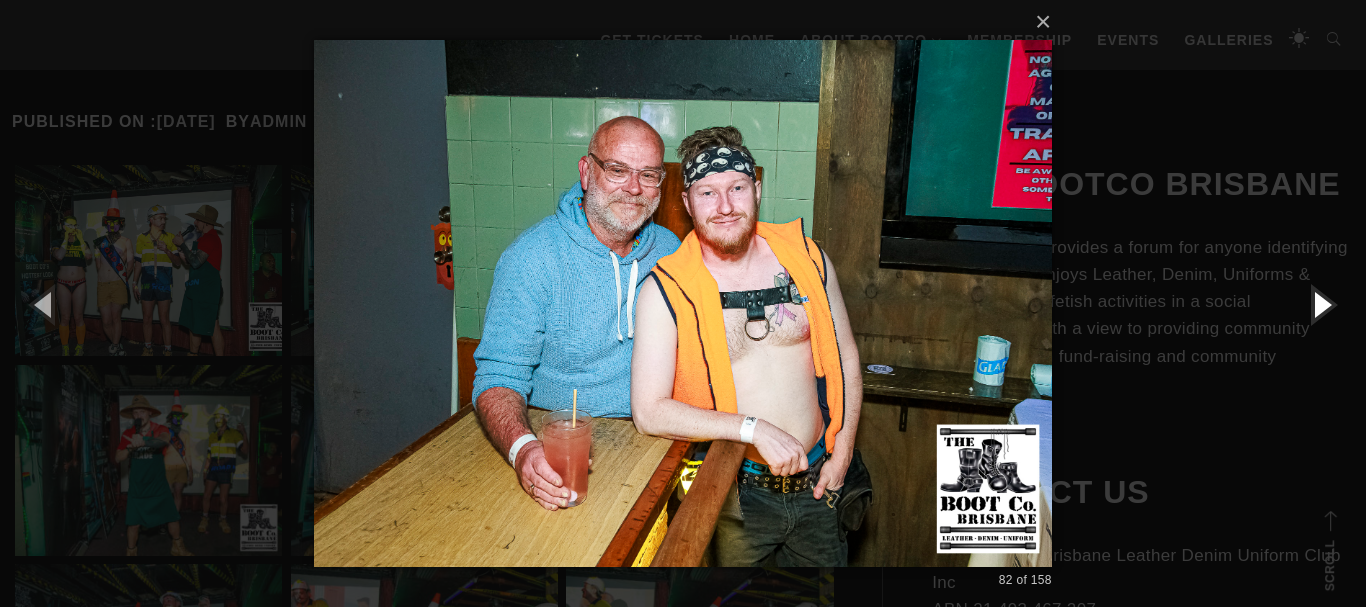 click at bounding box center (1321, 304) 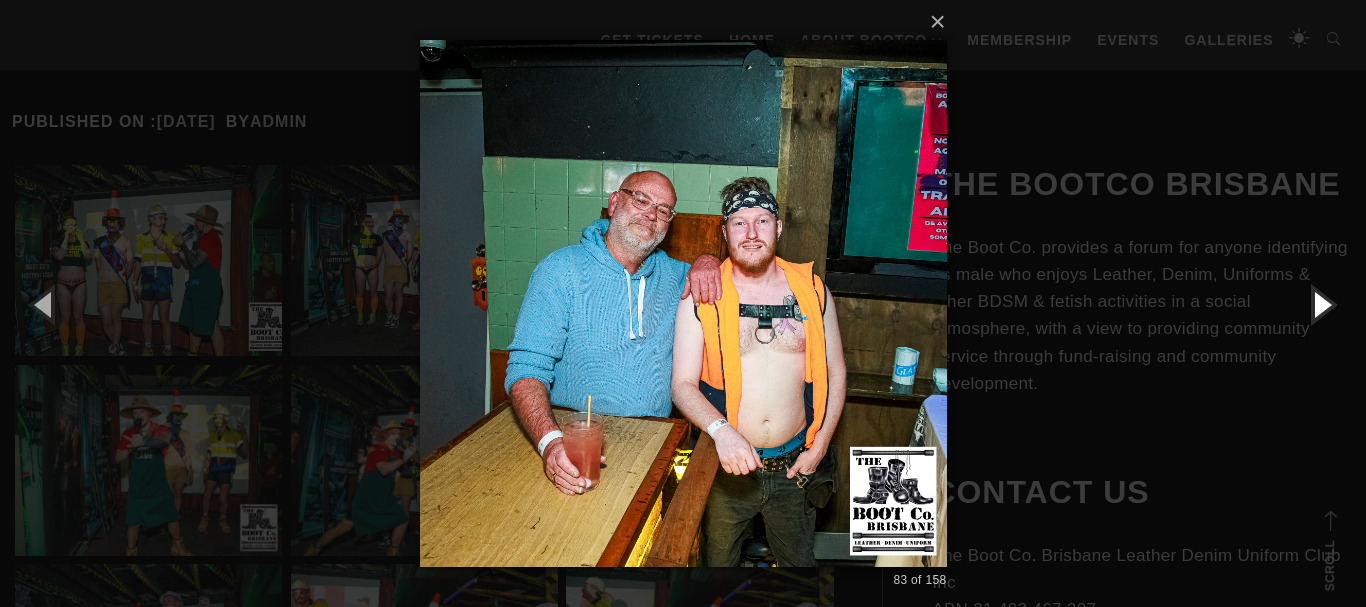 click at bounding box center [1321, 304] 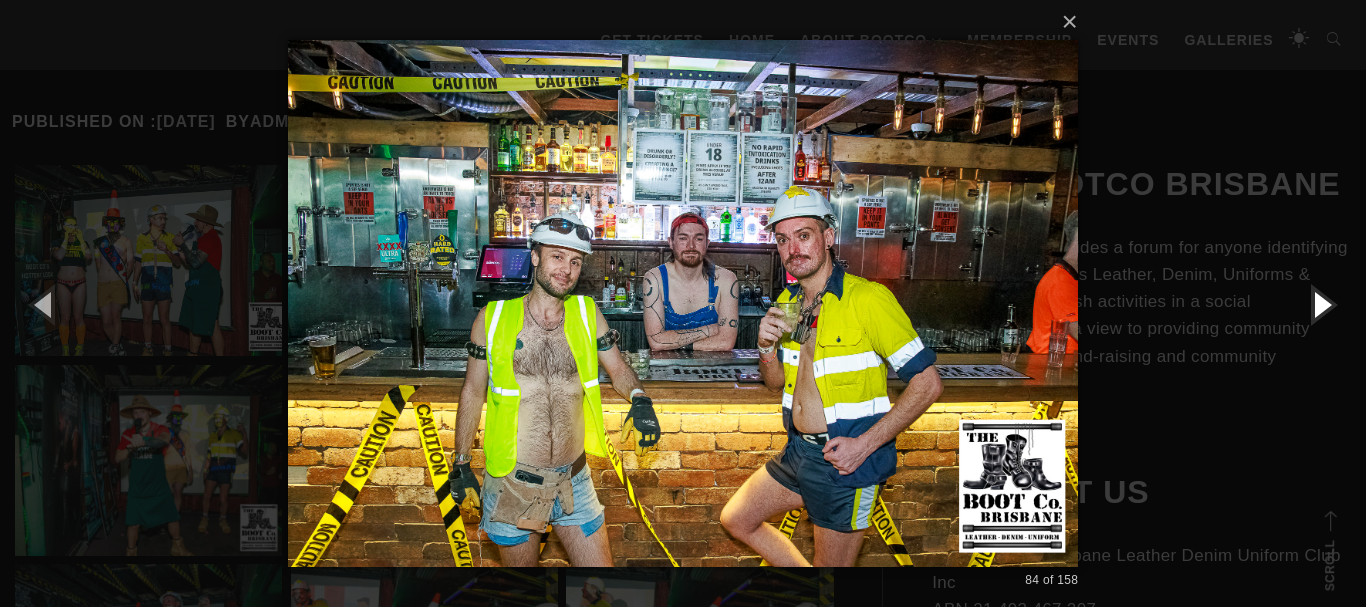click at bounding box center [1321, 304] 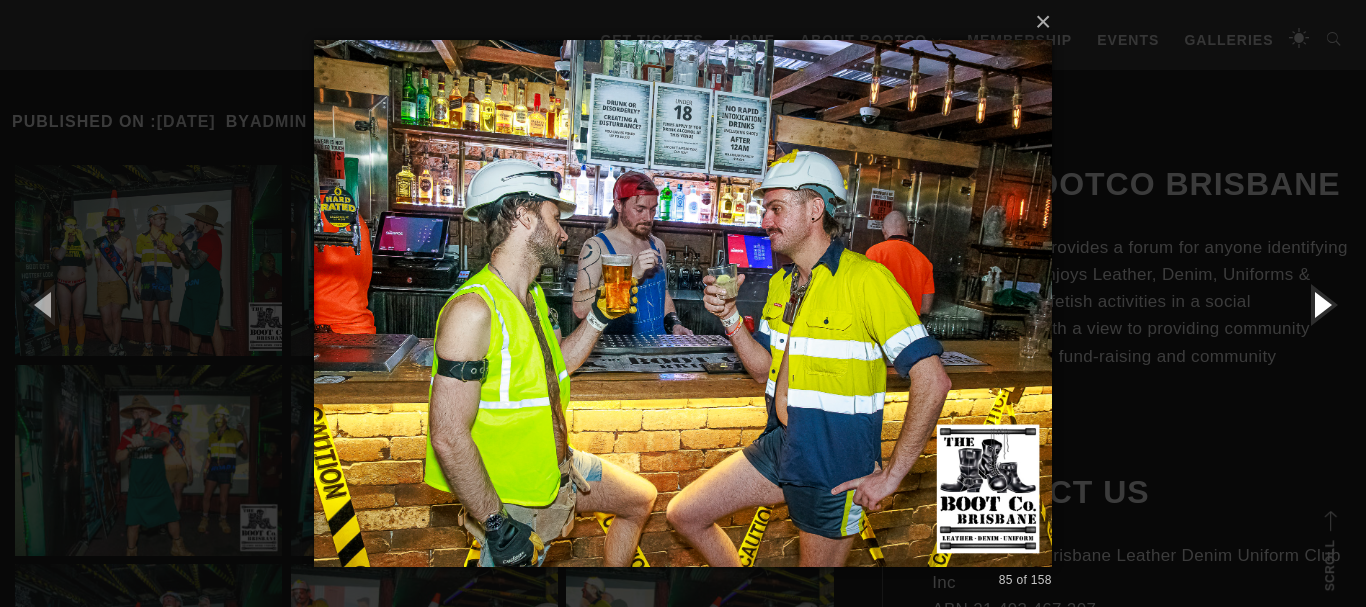 click at bounding box center (1321, 304) 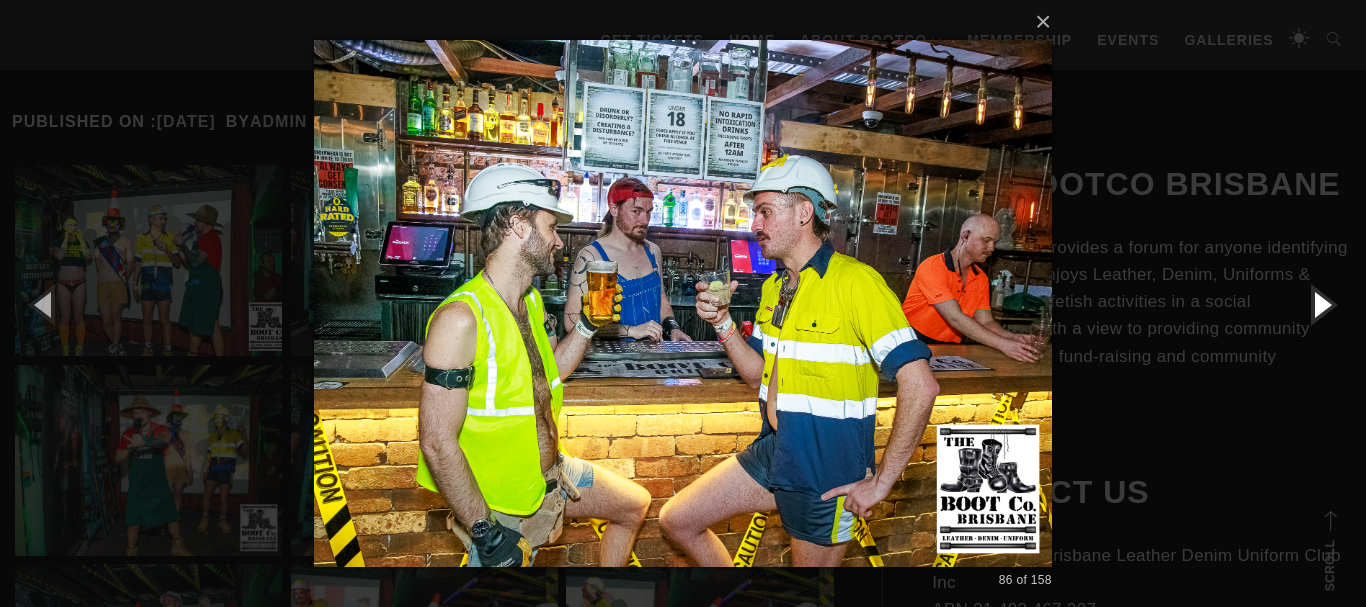 click at bounding box center (1321, 304) 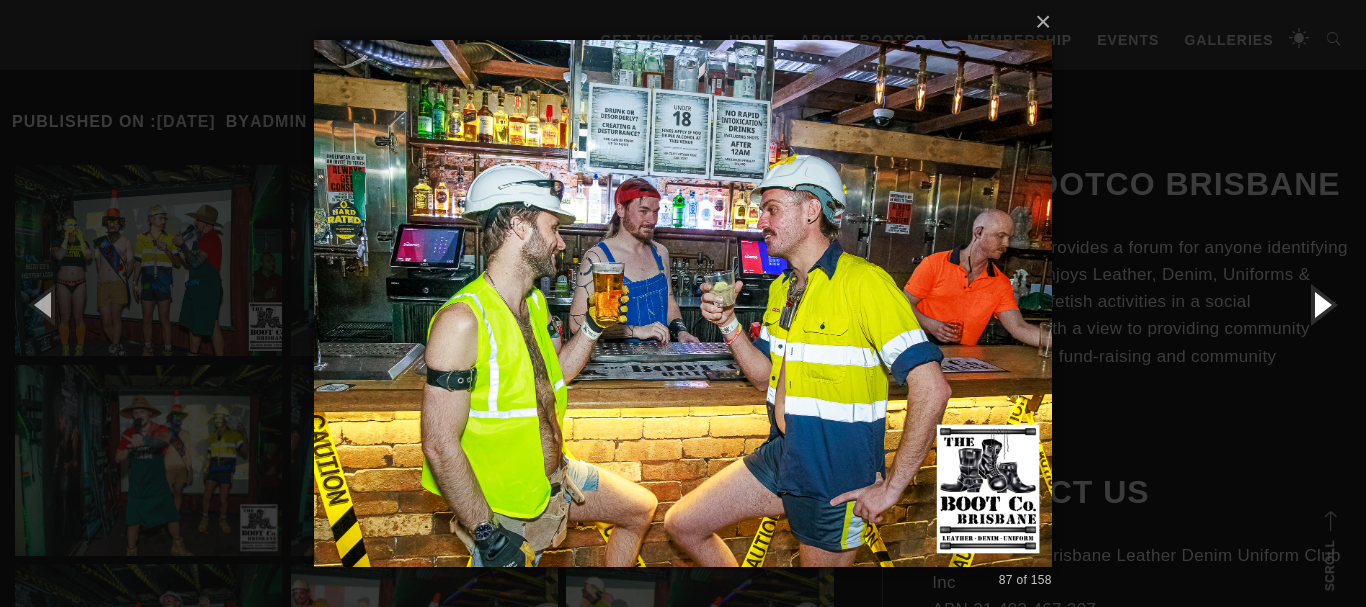 click at bounding box center (1321, 304) 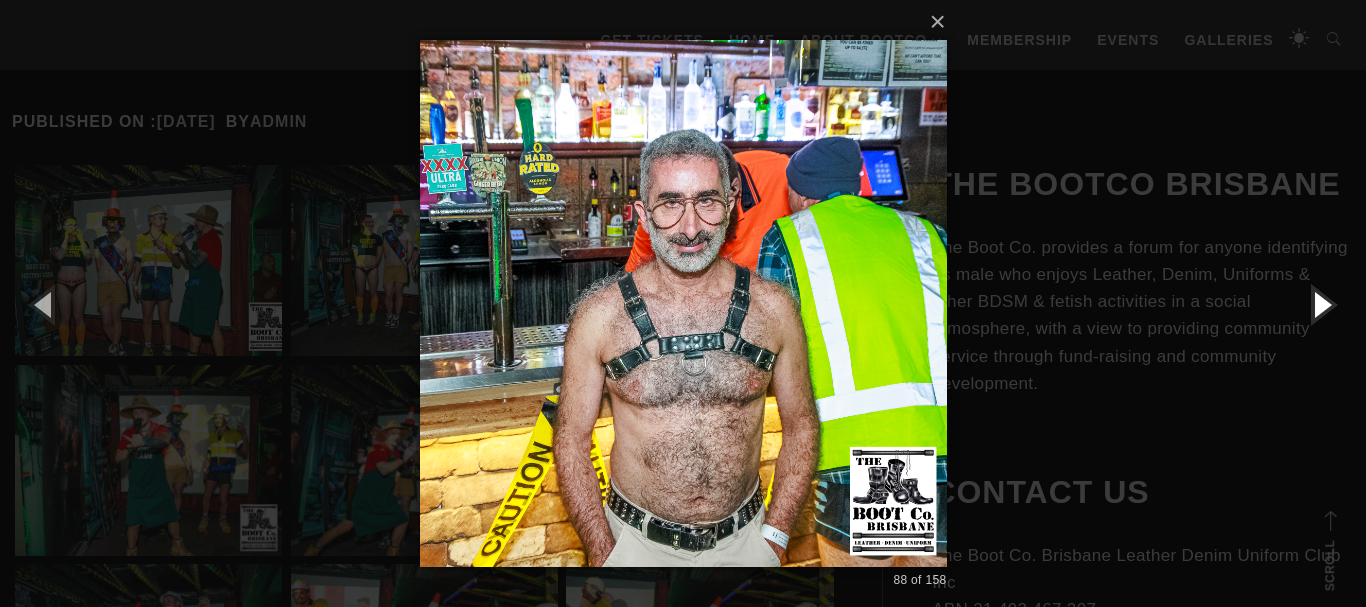 click at bounding box center [1321, 304] 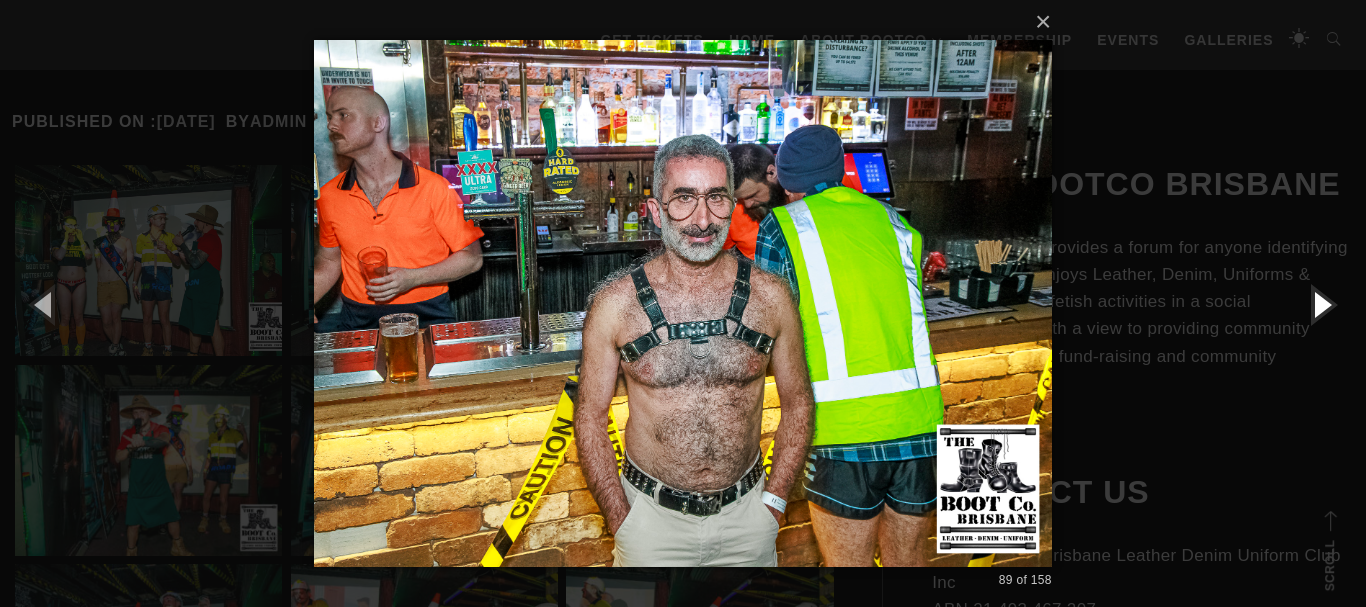 click at bounding box center (1321, 304) 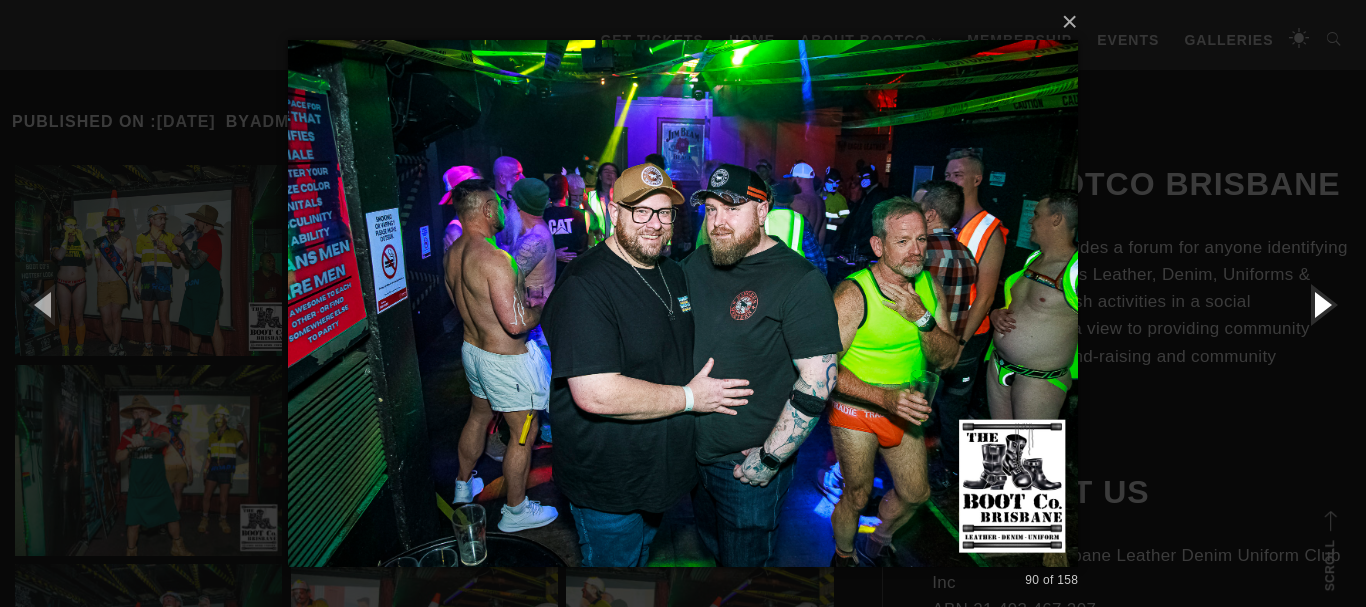 click at bounding box center (1321, 304) 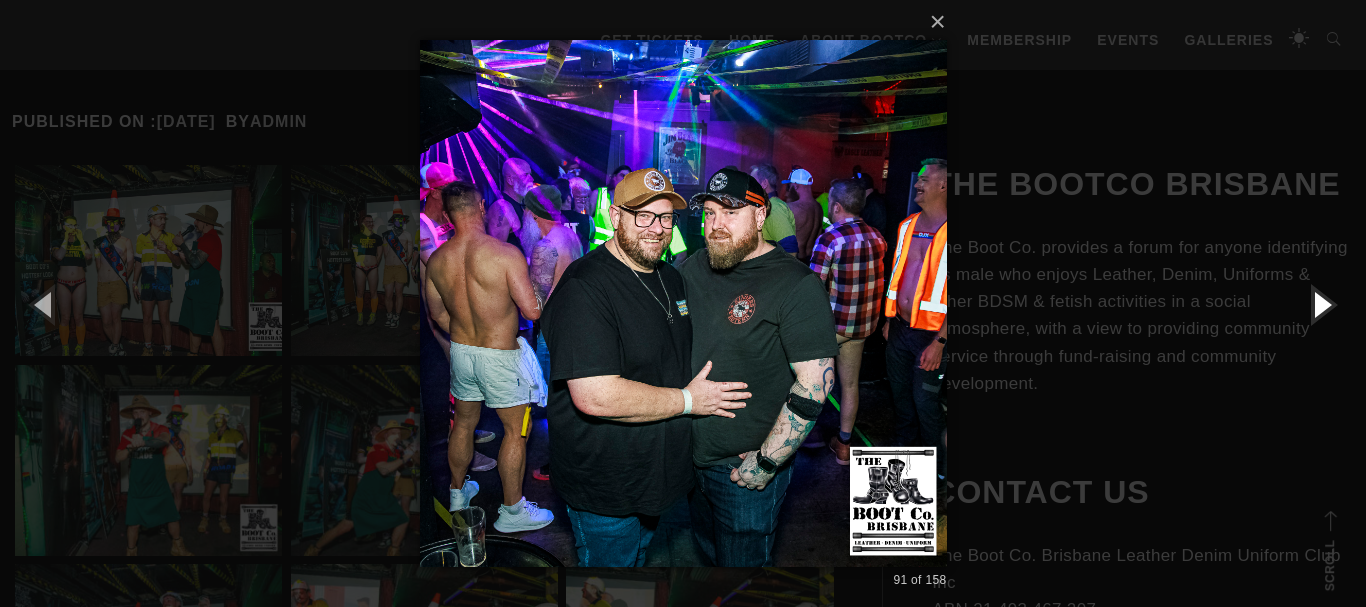 click at bounding box center [1321, 304] 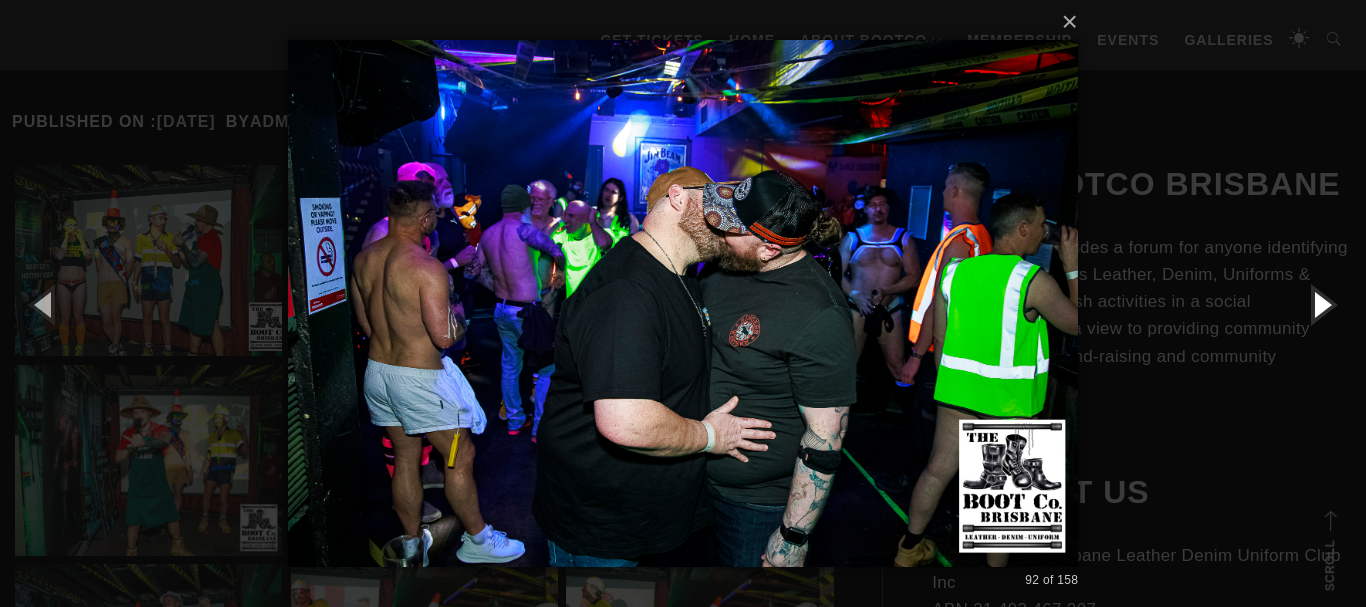 click at bounding box center (1321, 304) 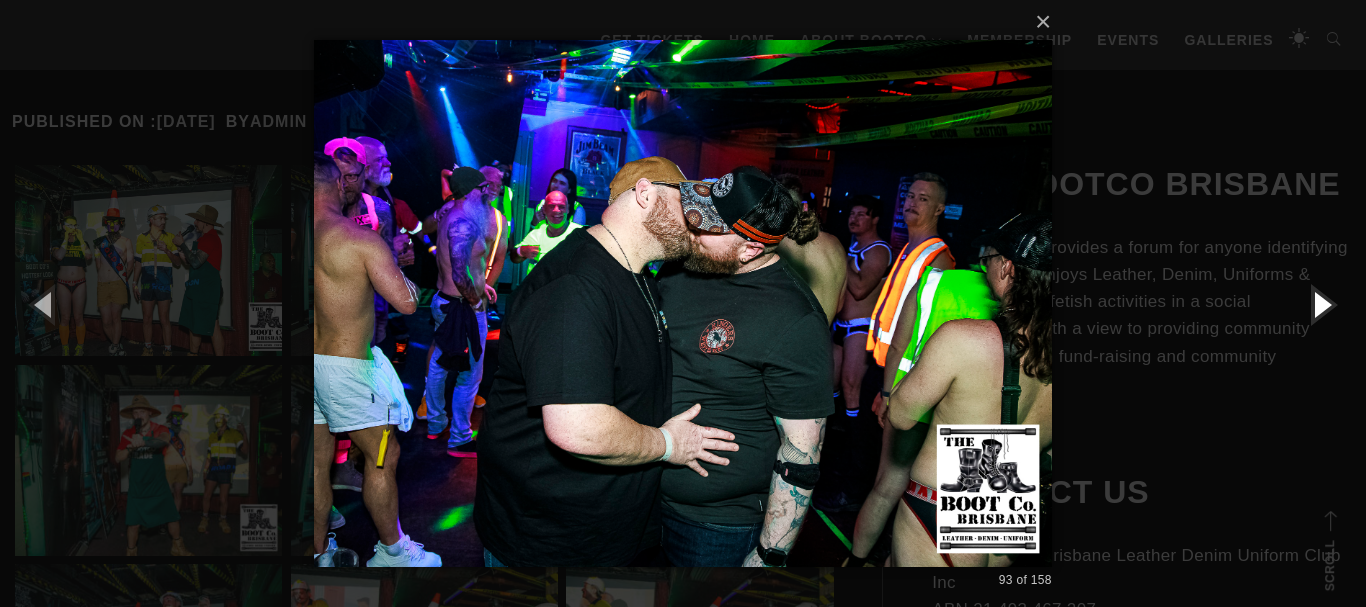 click at bounding box center [1321, 304] 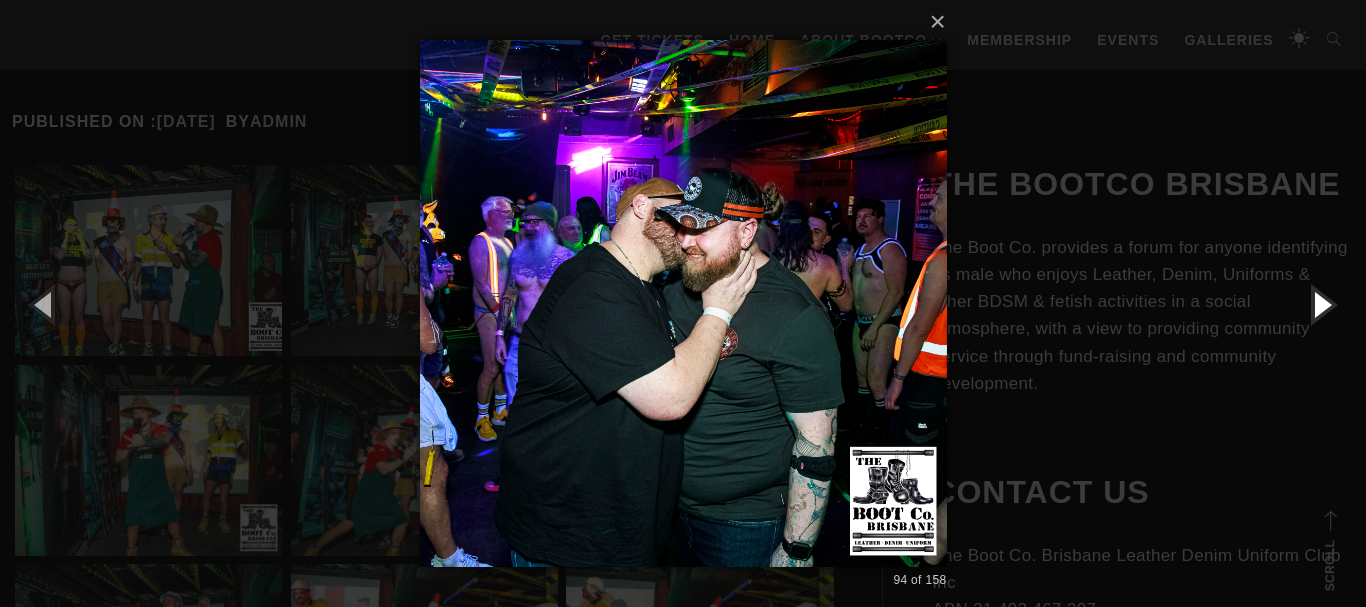 click at bounding box center (1321, 304) 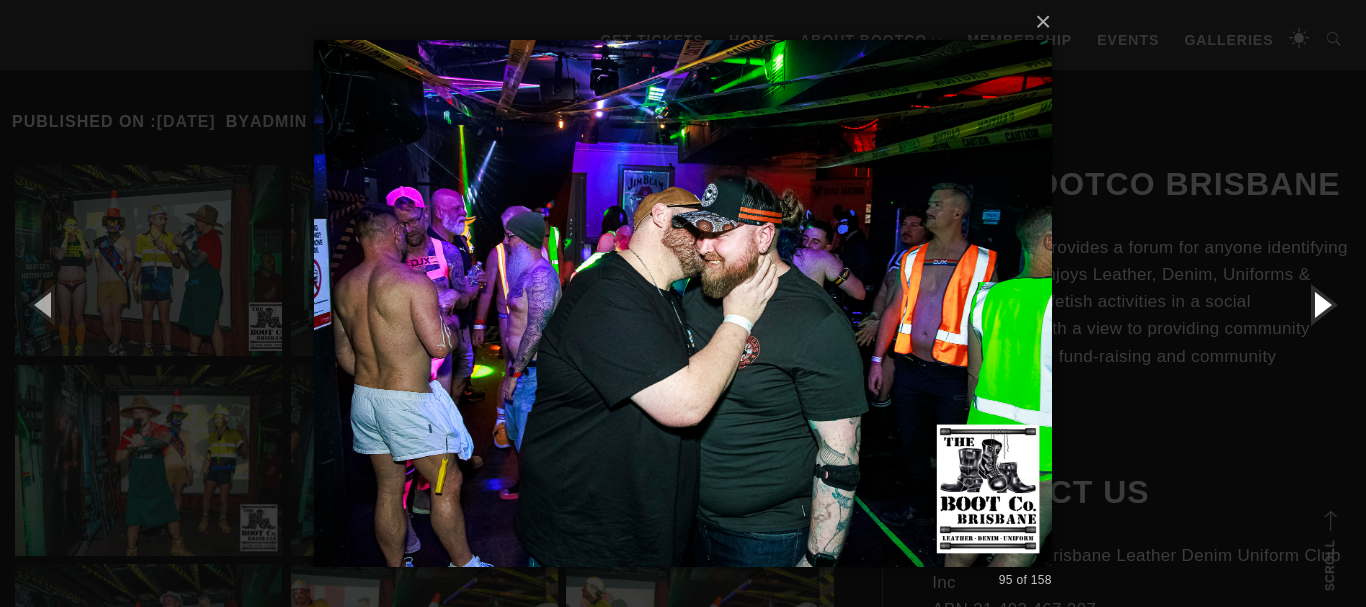 click at bounding box center [1321, 304] 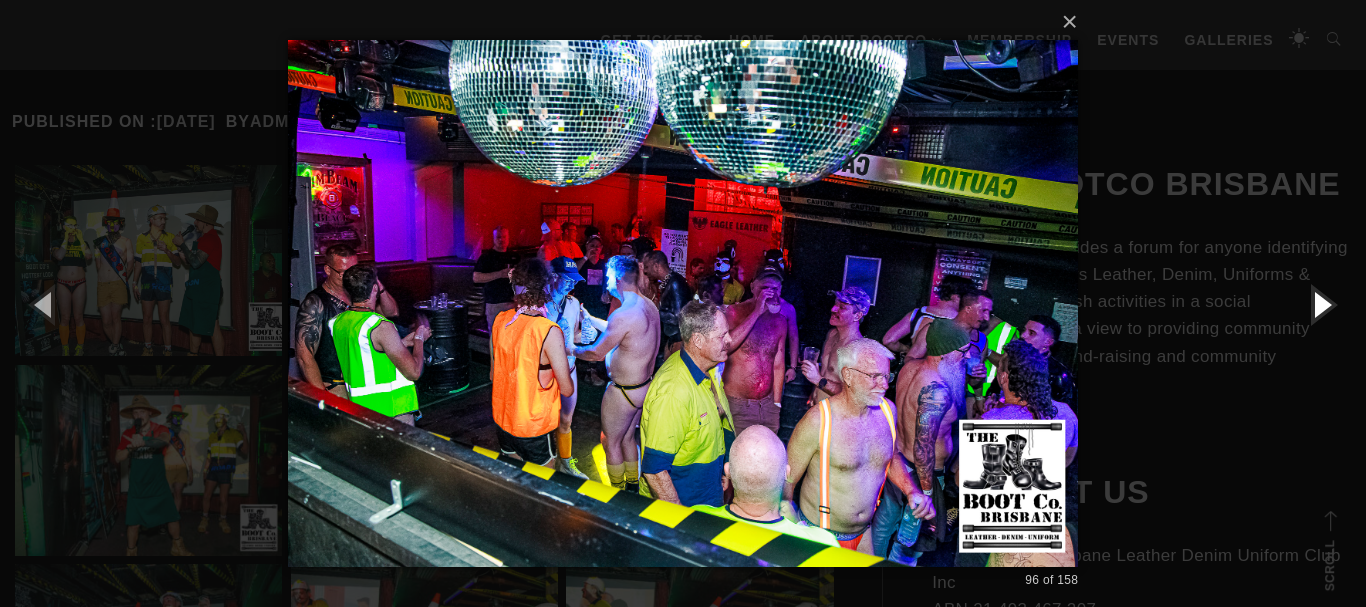 click at bounding box center (1321, 304) 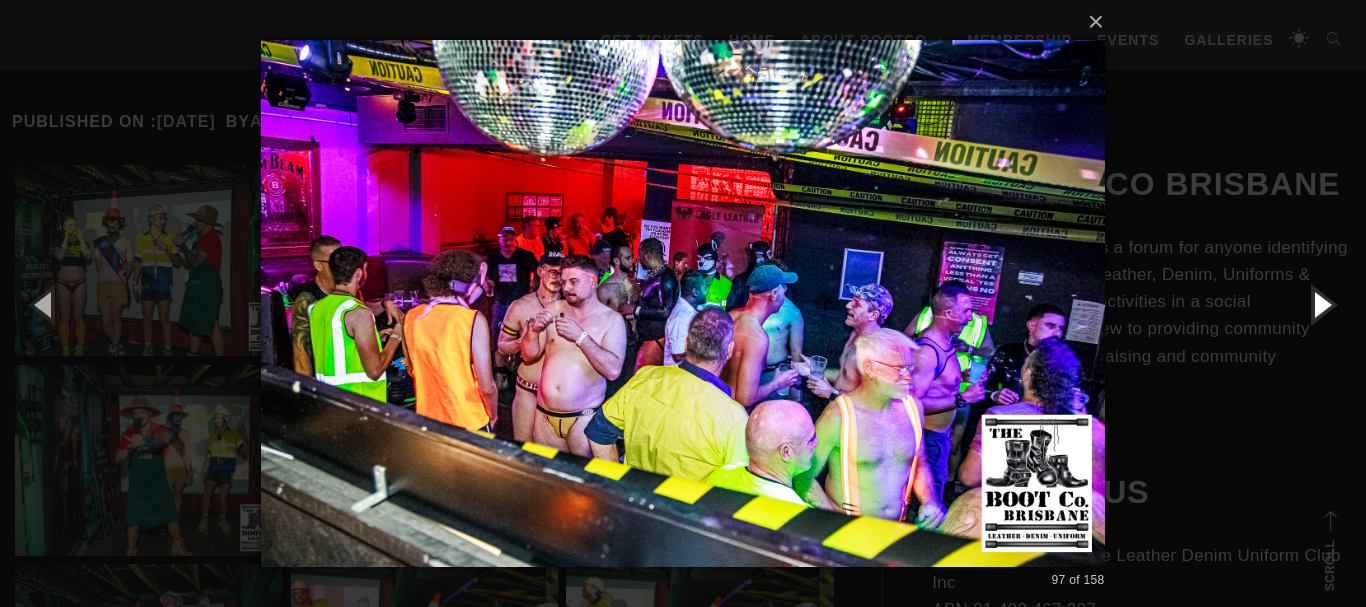 click at bounding box center (1321, 304) 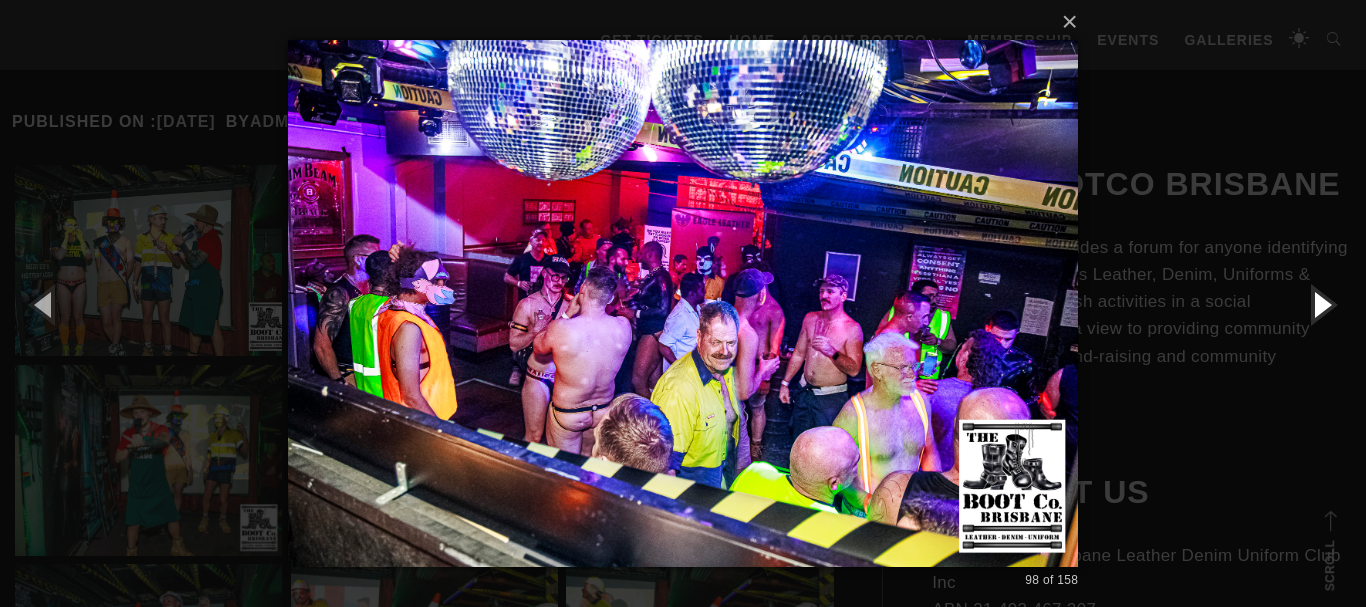 click at bounding box center (1321, 304) 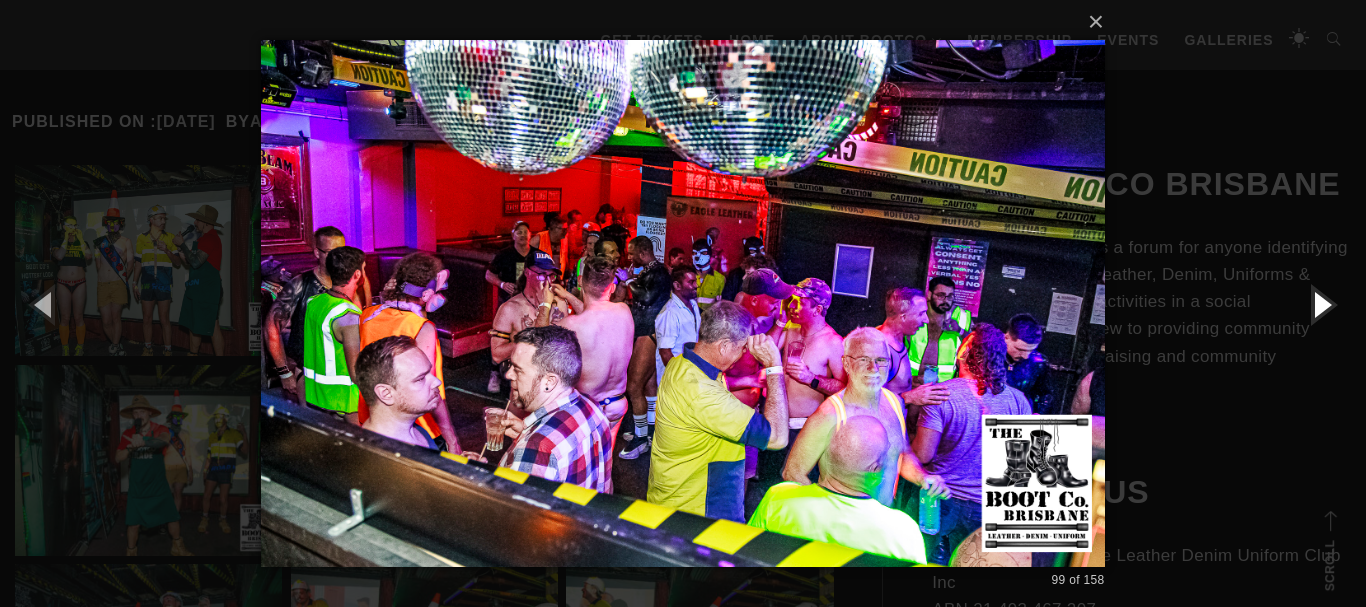 click at bounding box center (1321, 304) 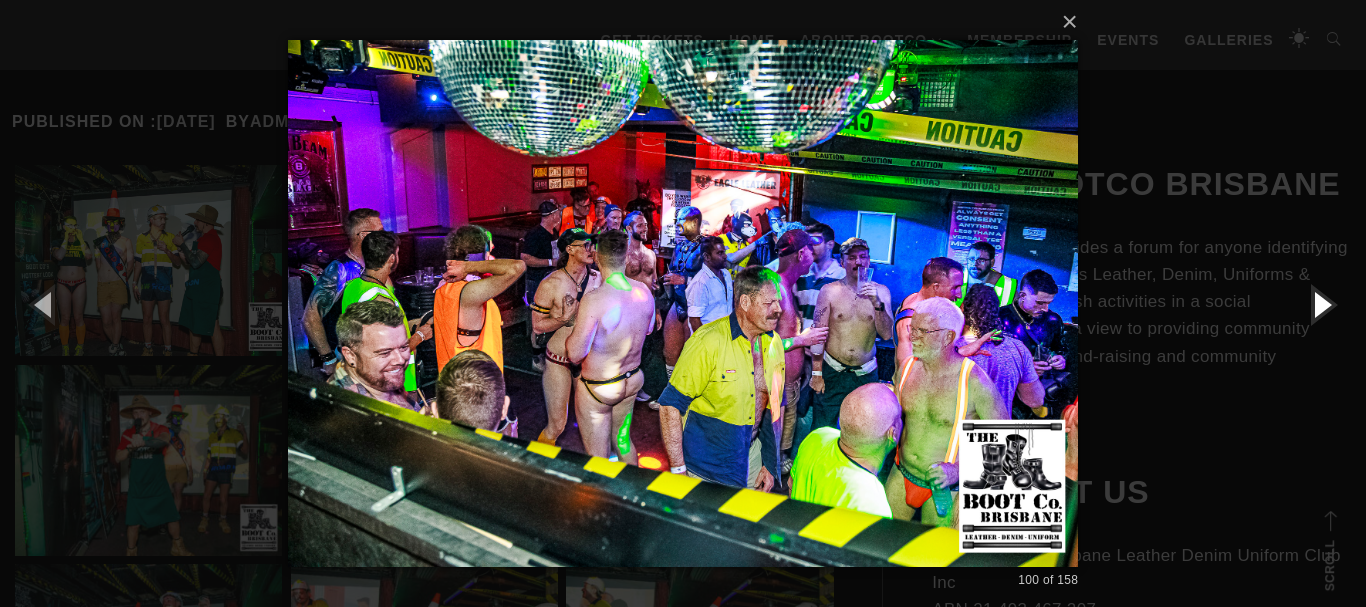 click at bounding box center (1321, 304) 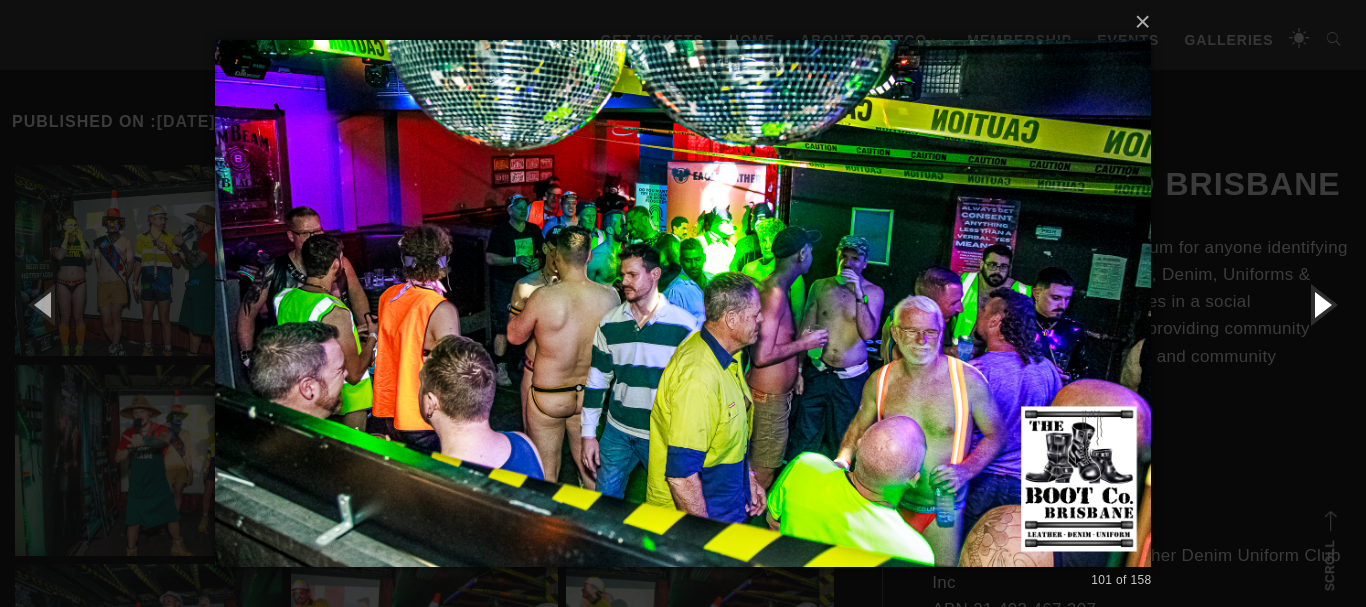 click at bounding box center (1321, 304) 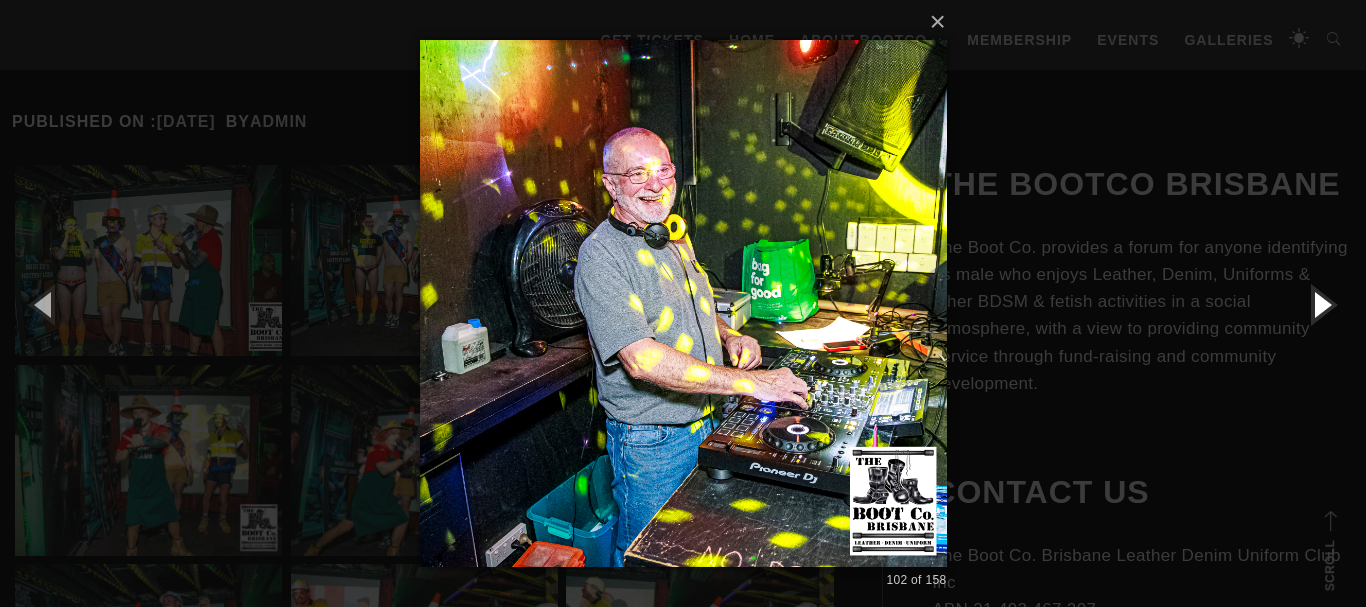 click at bounding box center (1321, 304) 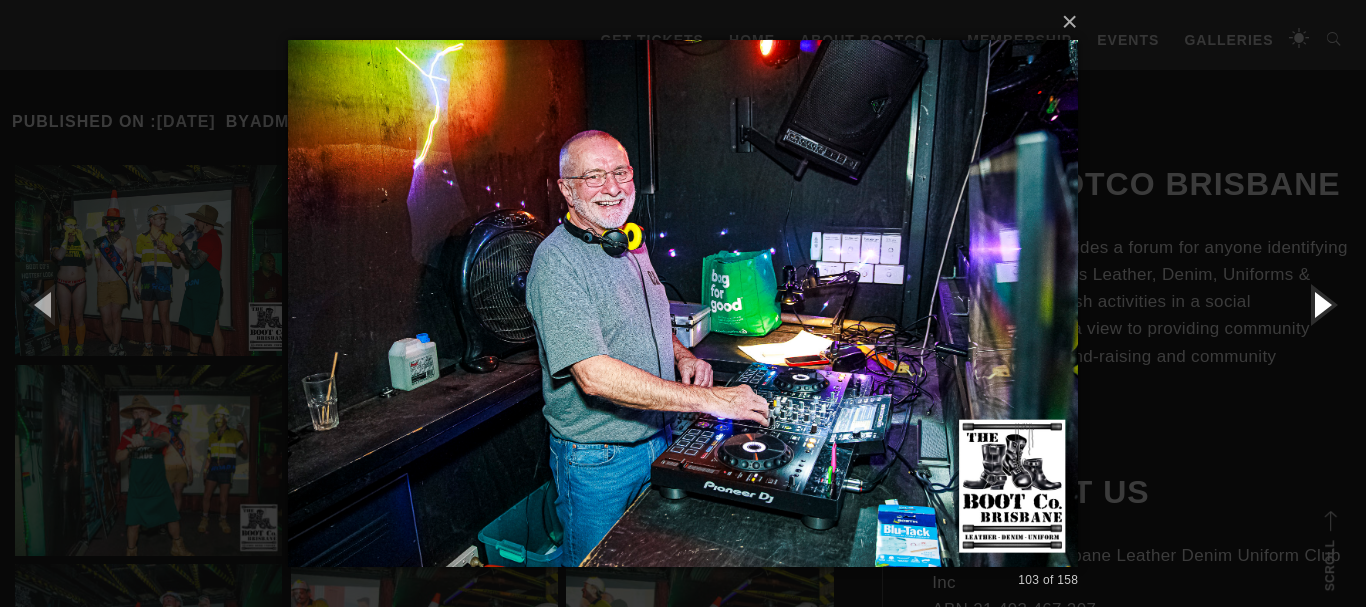 click at bounding box center (1321, 304) 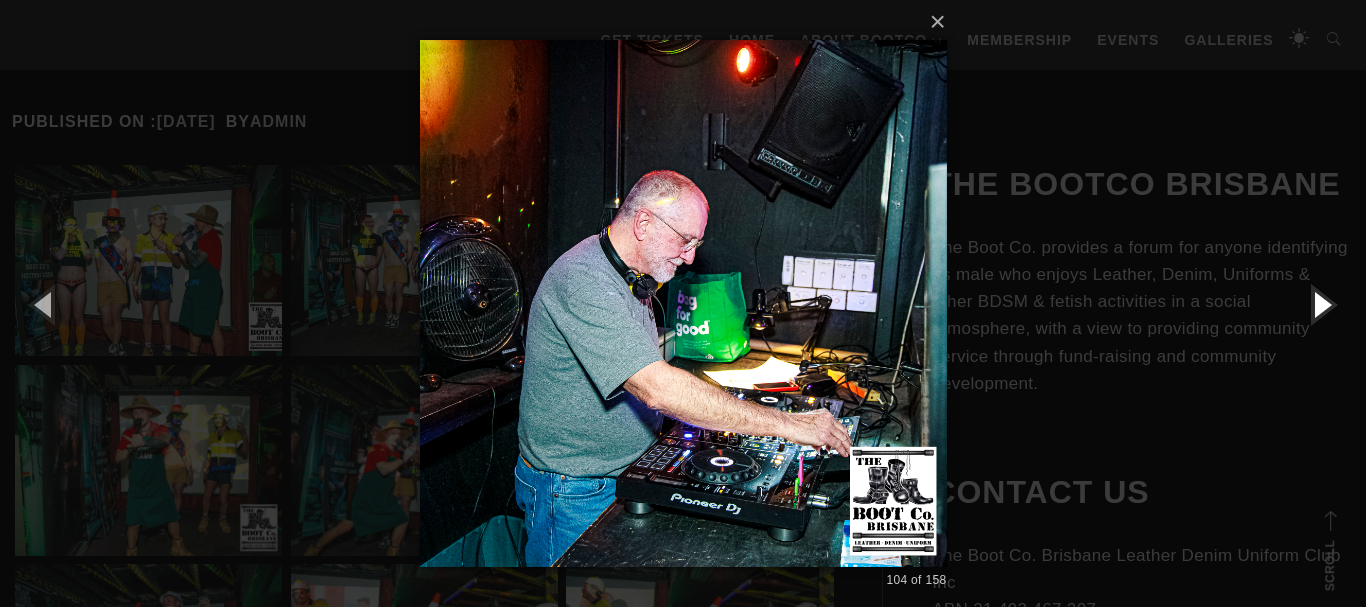 click at bounding box center (1321, 304) 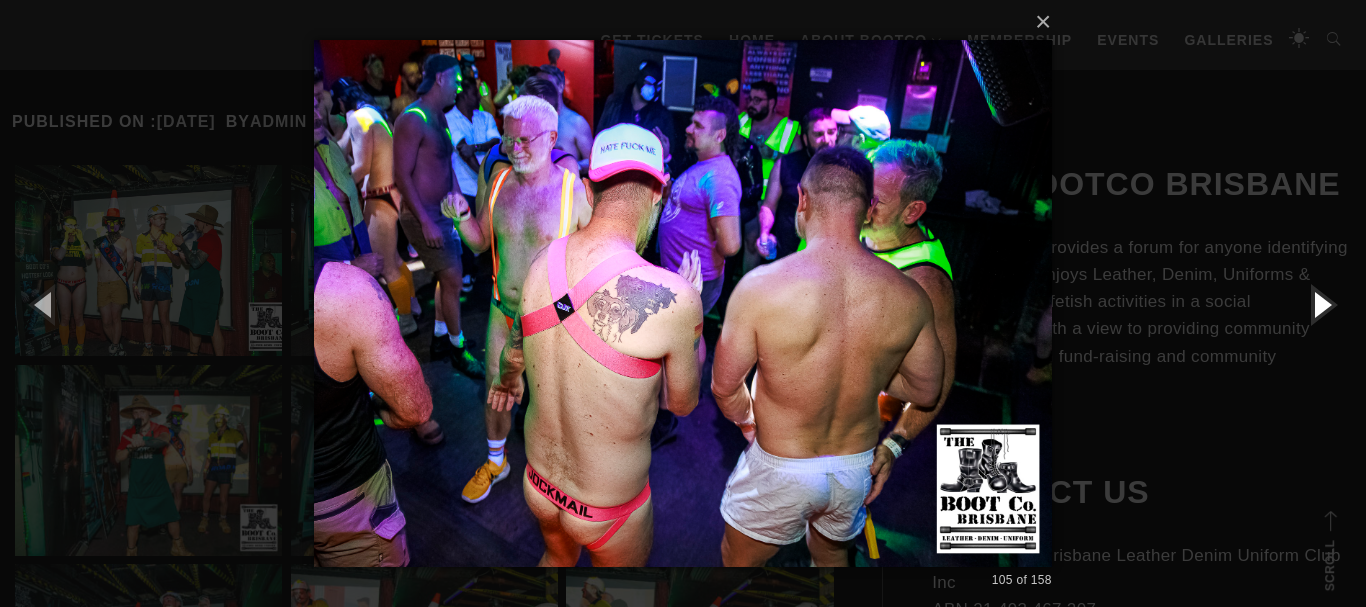 click at bounding box center (1321, 304) 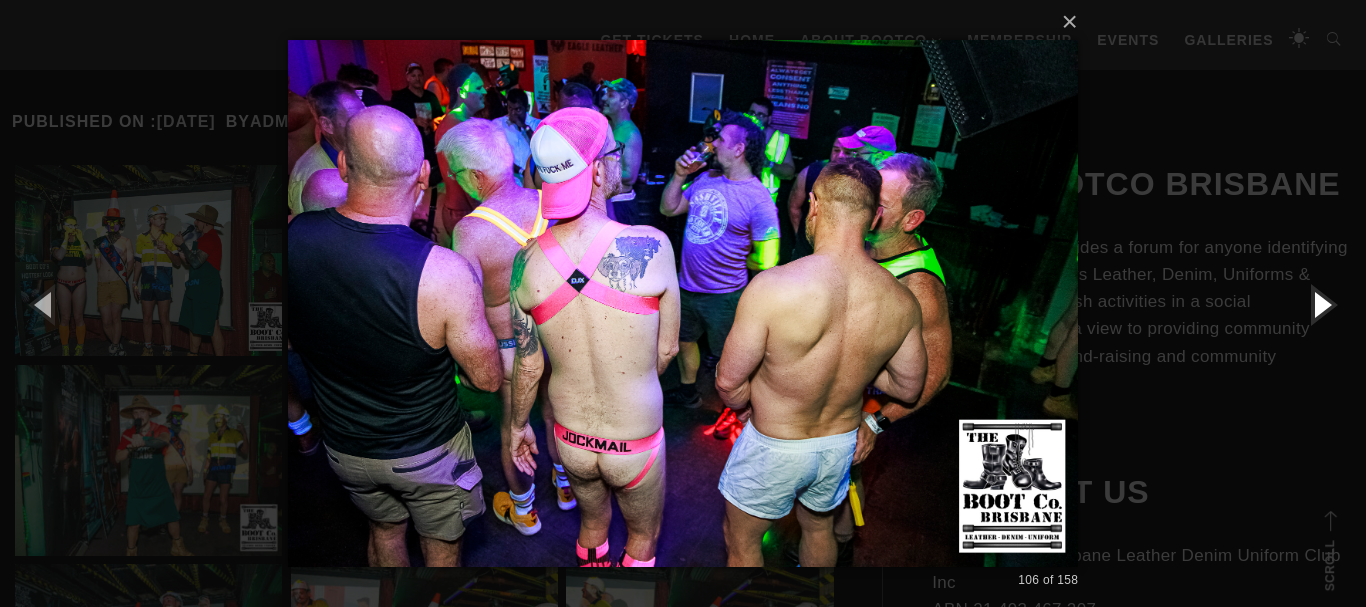 click at bounding box center (1321, 304) 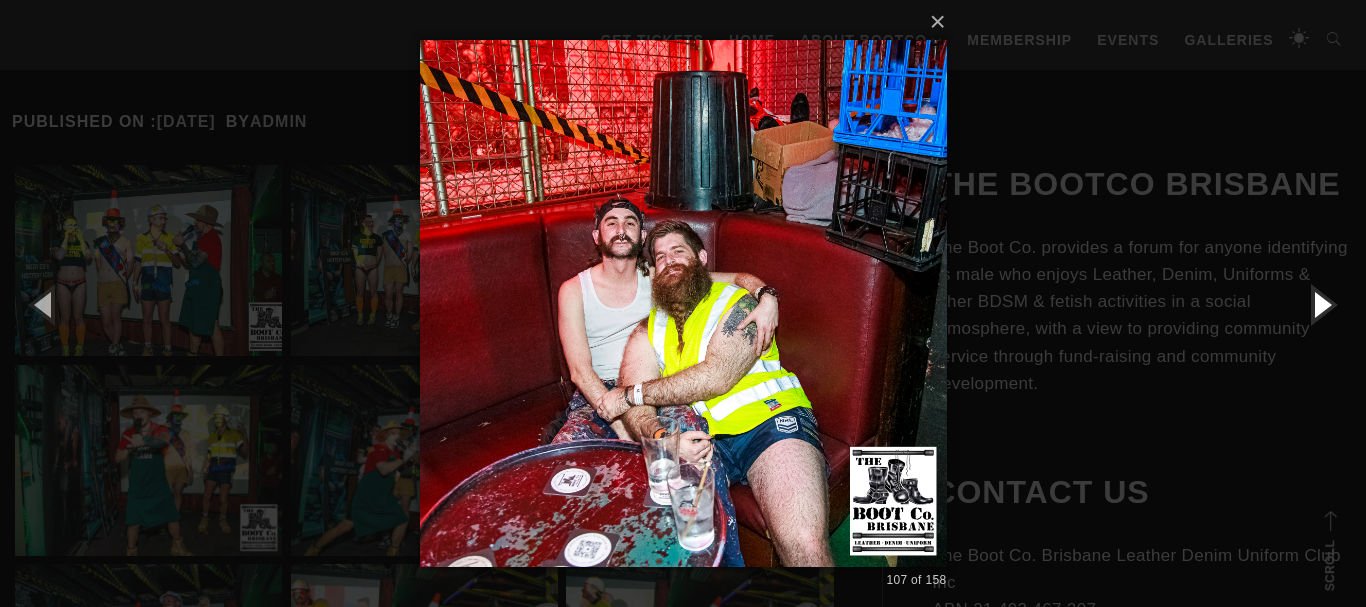 click at bounding box center [1321, 304] 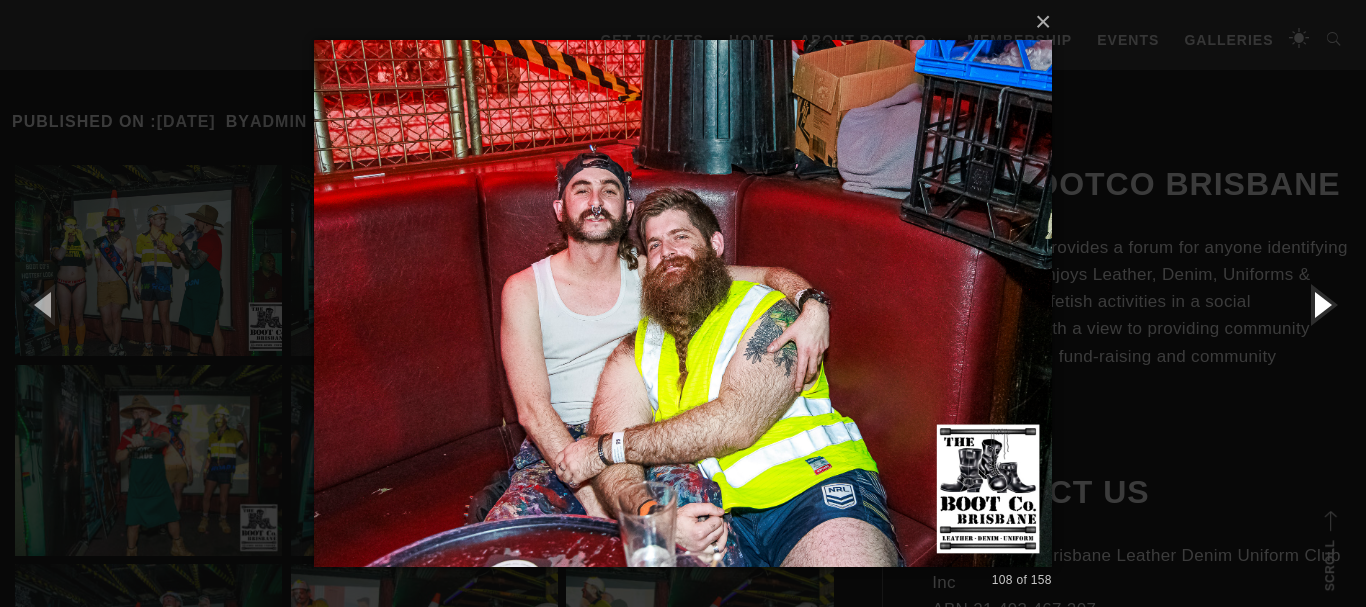 click at bounding box center (1321, 304) 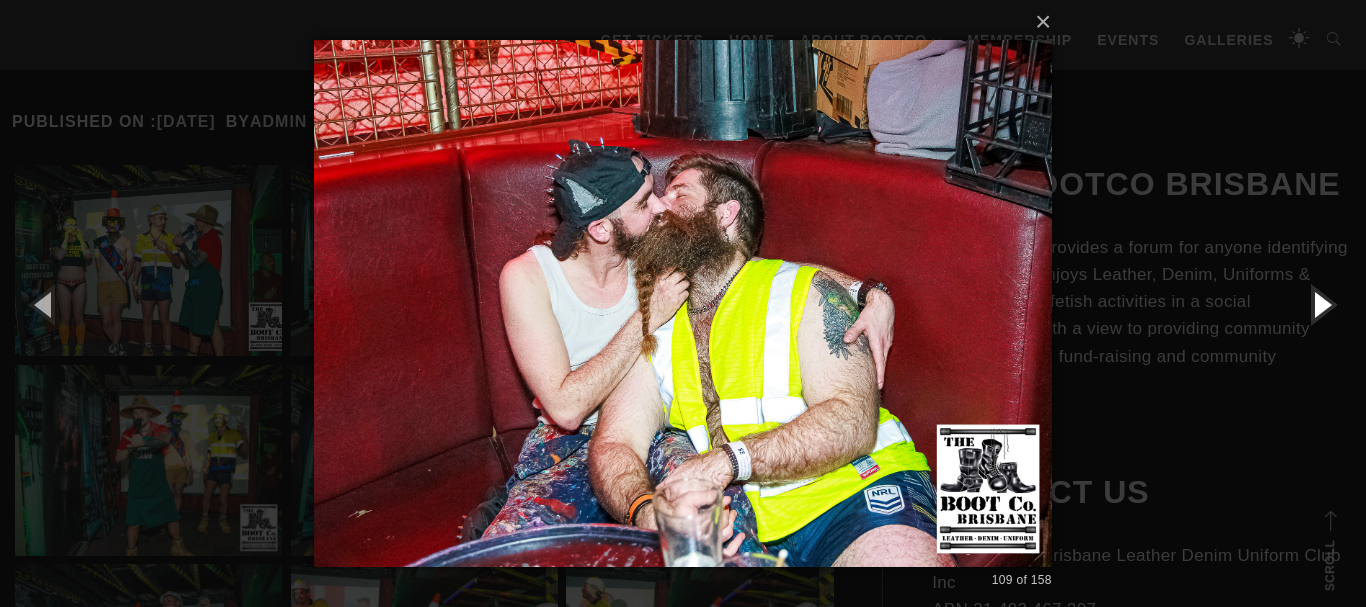 click at bounding box center [1321, 304] 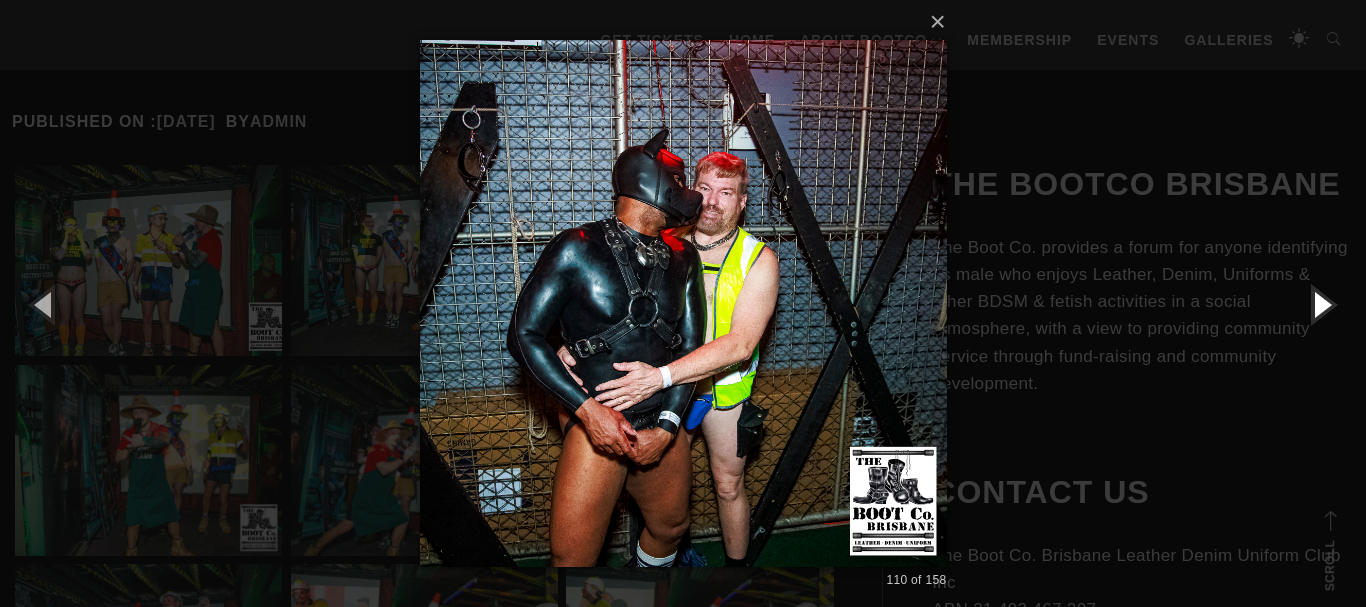 click at bounding box center (1321, 304) 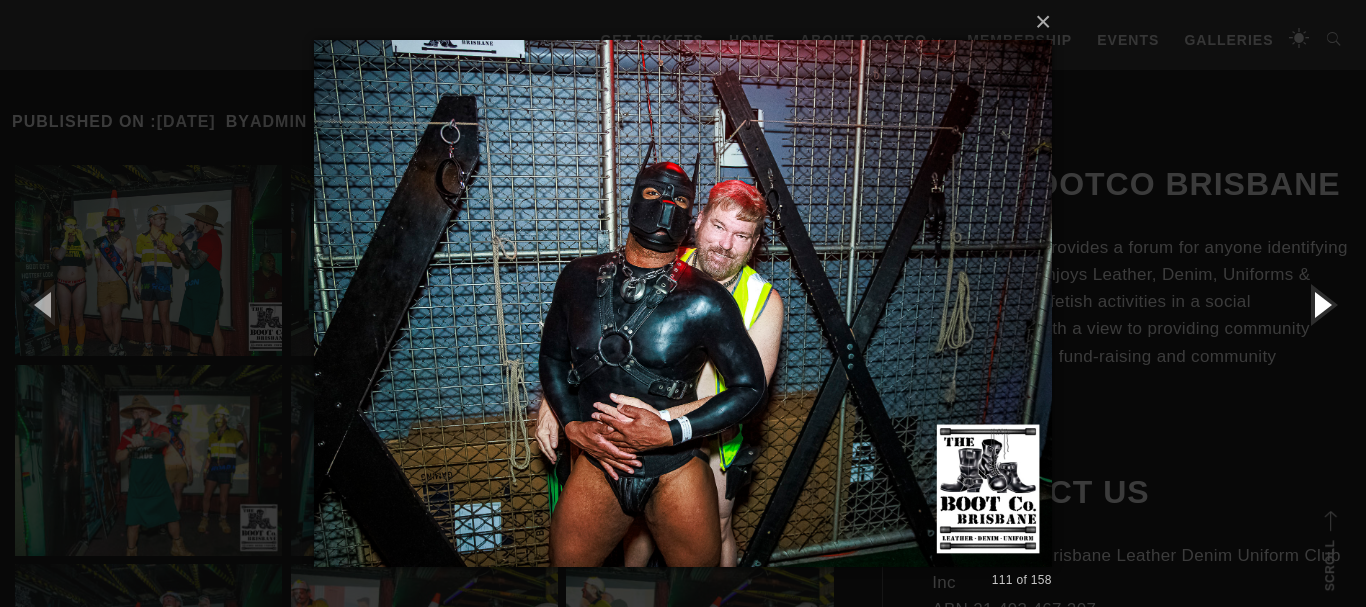 click at bounding box center [1321, 304] 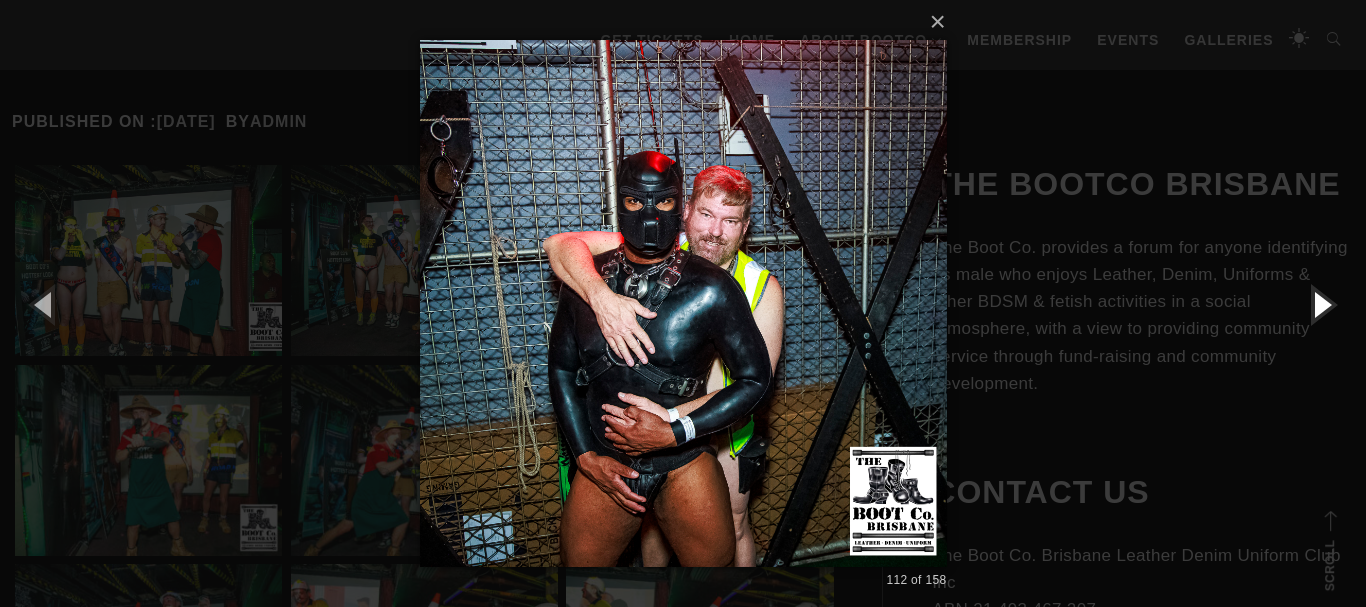 click at bounding box center [1321, 304] 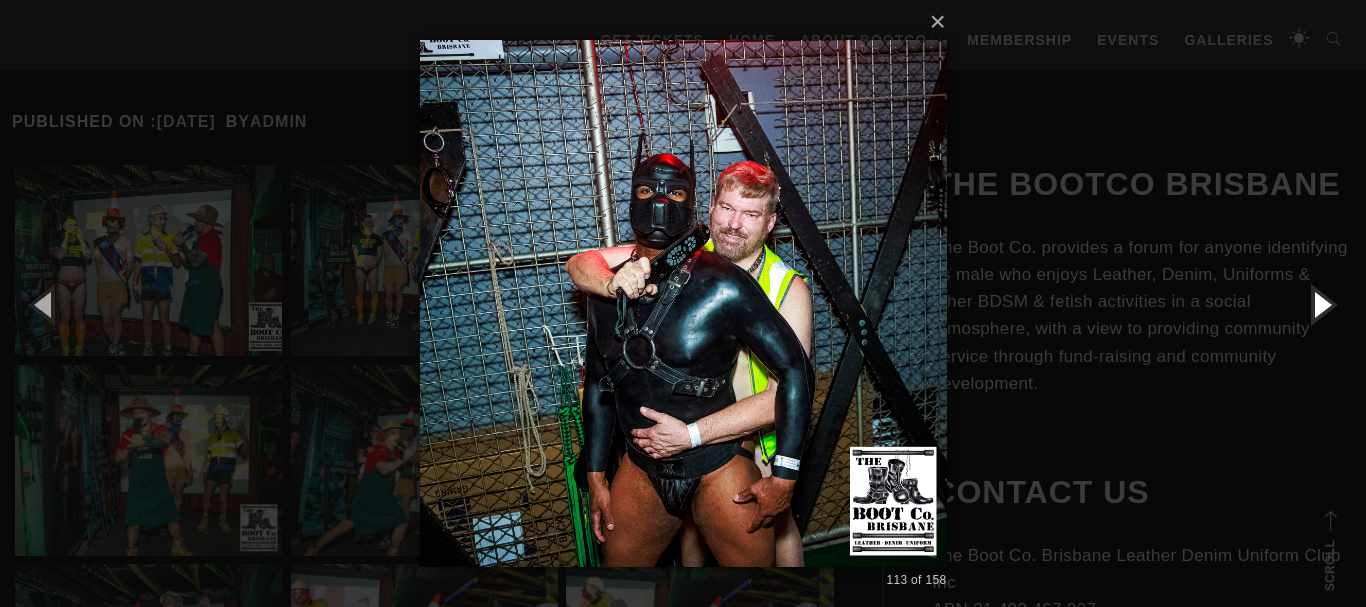 click at bounding box center [1321, 304] 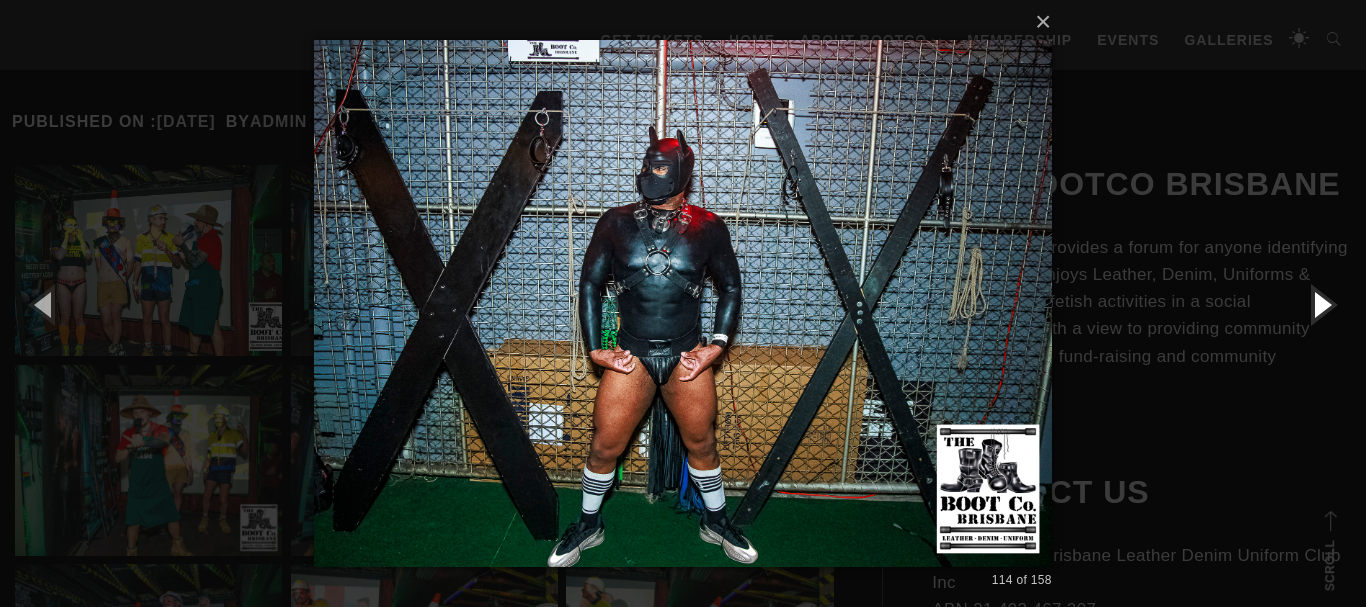 click at bounding box center [1321, 304] 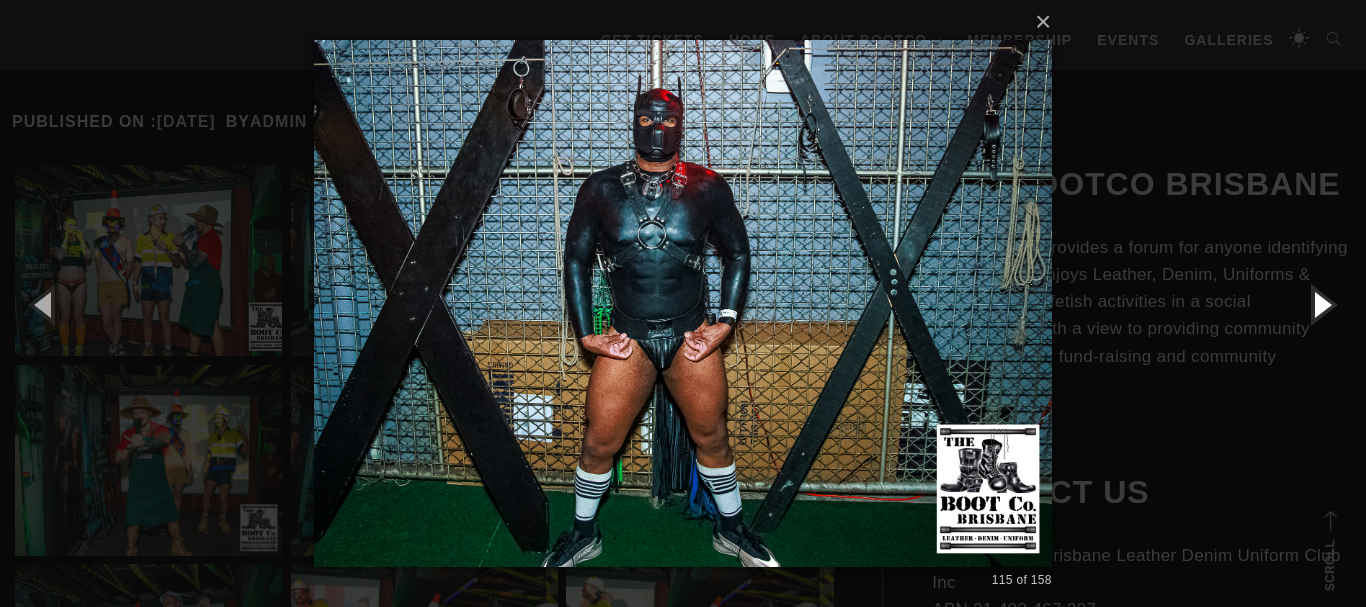 click at bounding box center [1321, 304] 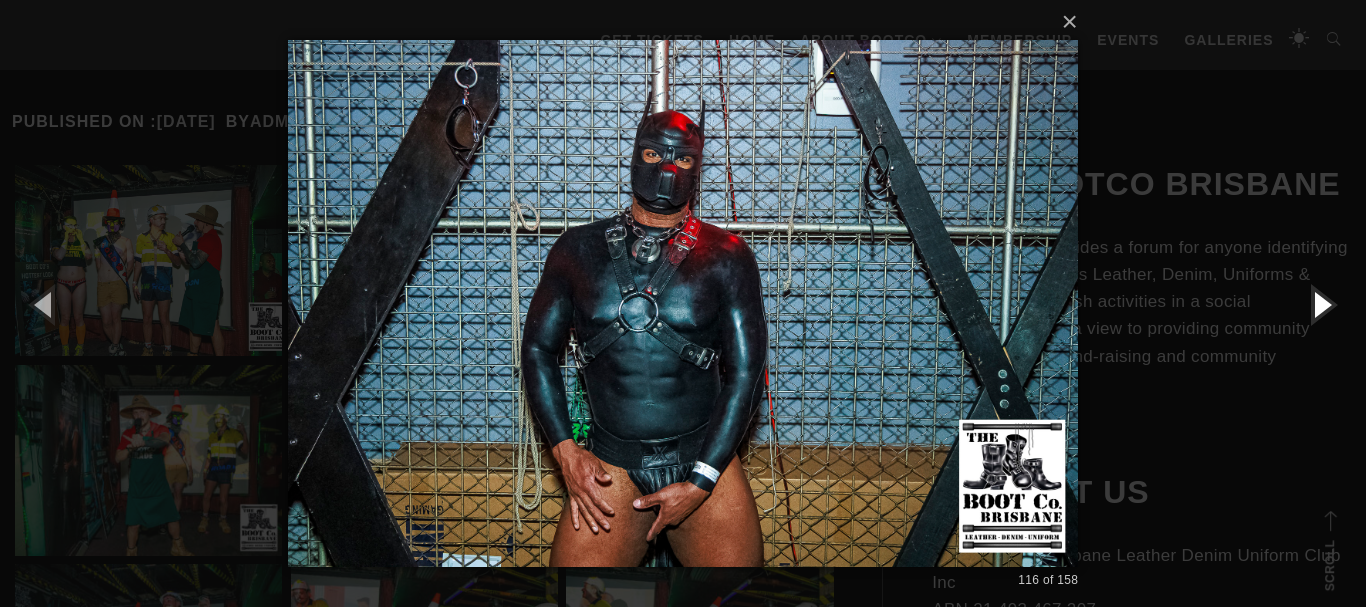 click at bounding box center (1321, 304) 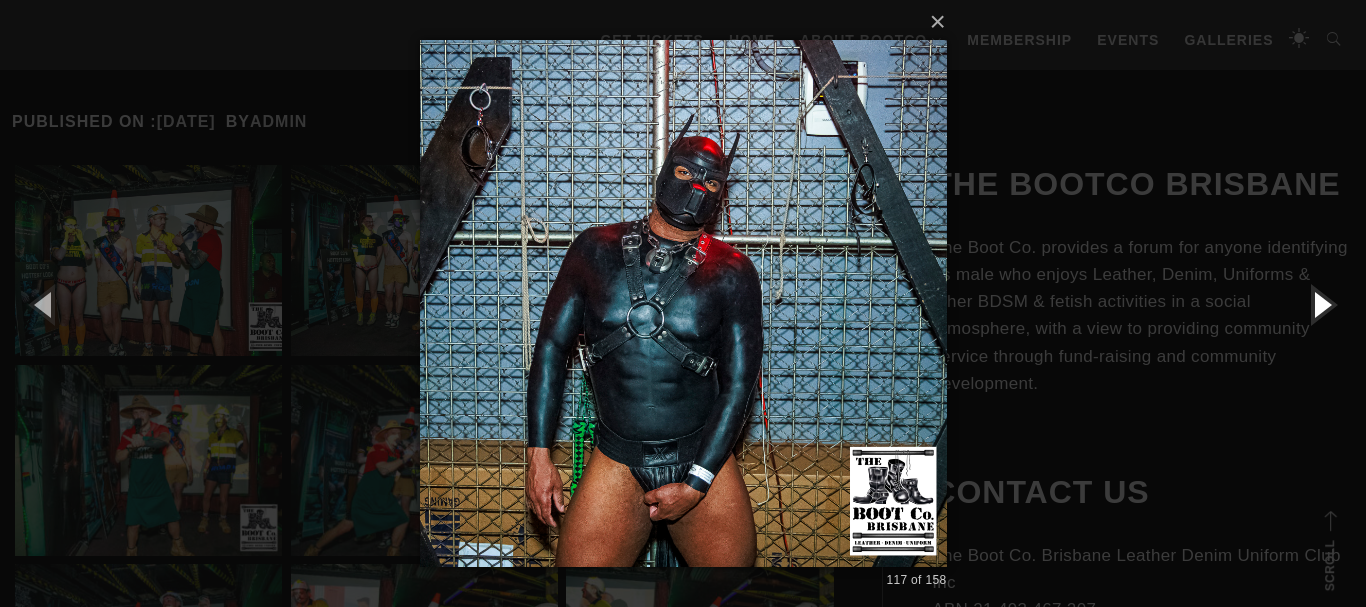 click at bounding box center (1321, 304) 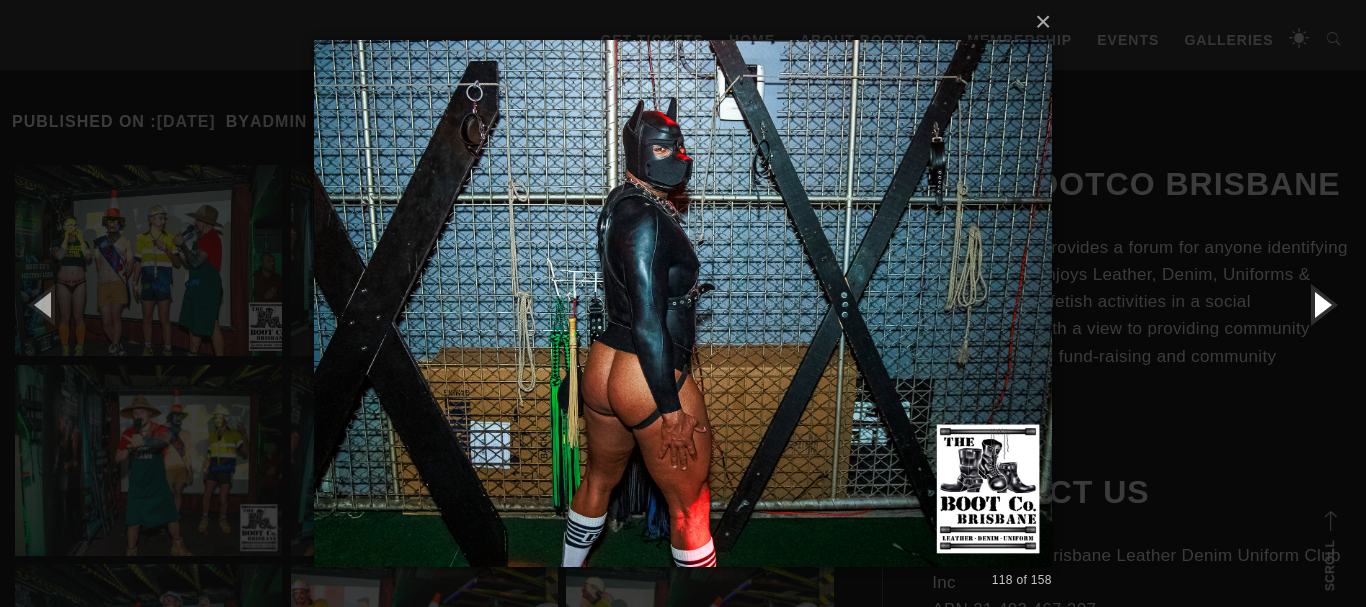 click at bounding box center [1321, 304] 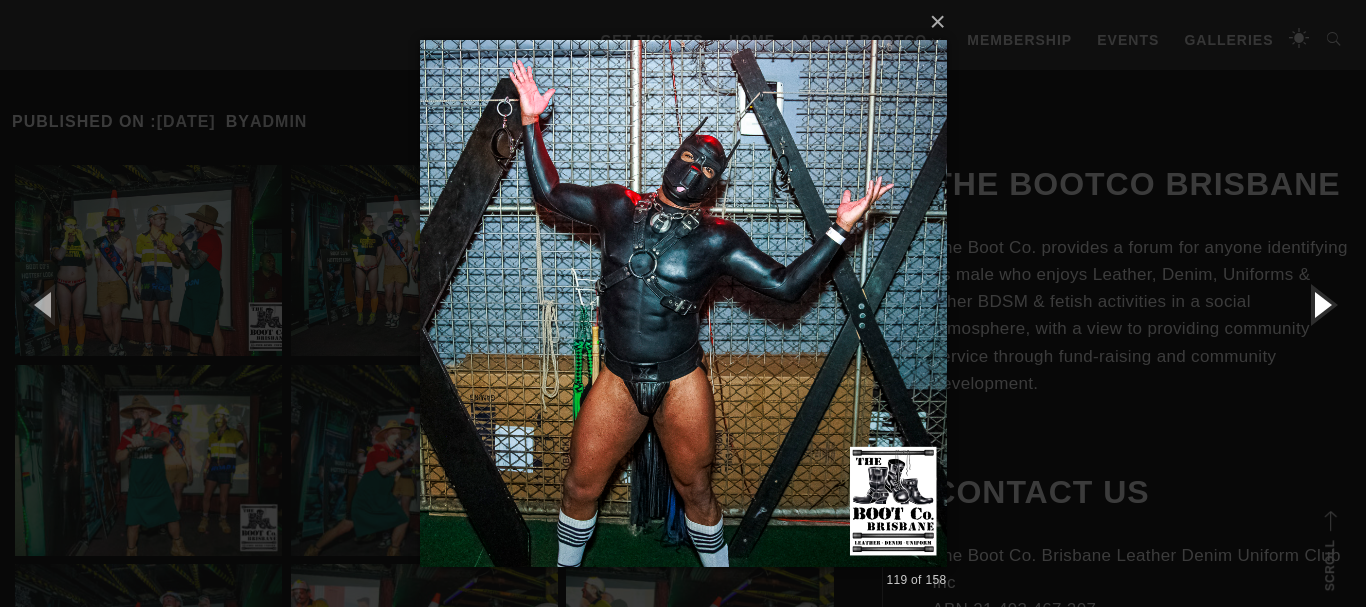 click at bounding box center [1321, 304] 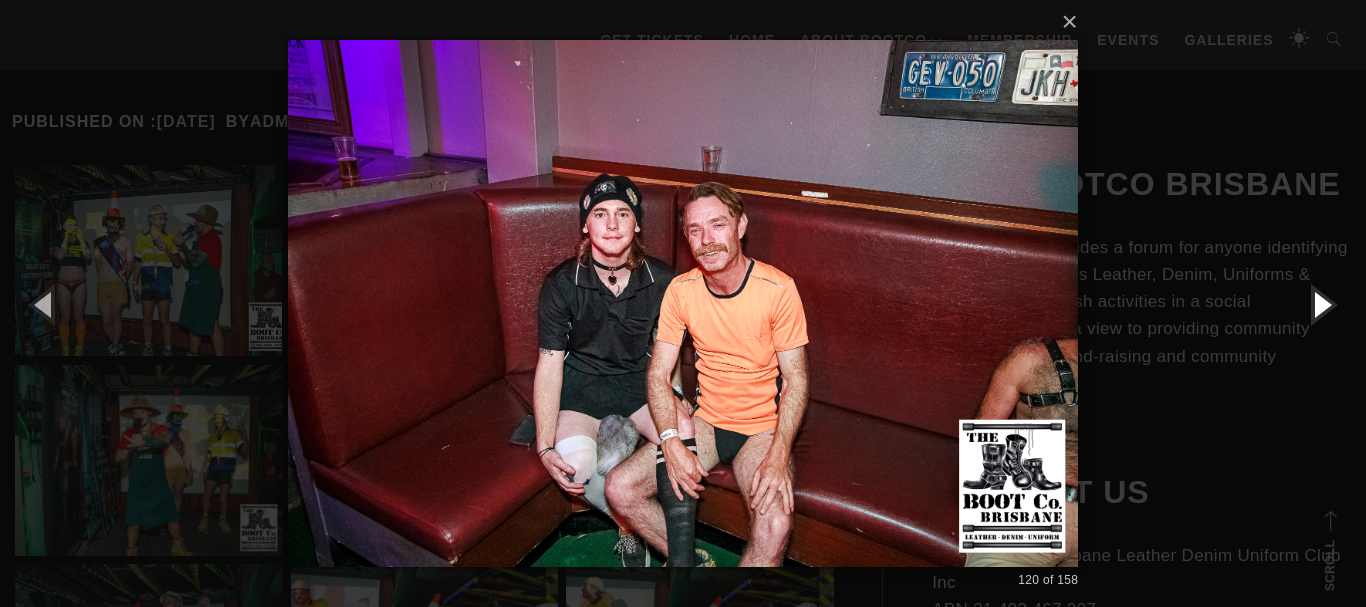click at bounding box center (1321, 304) 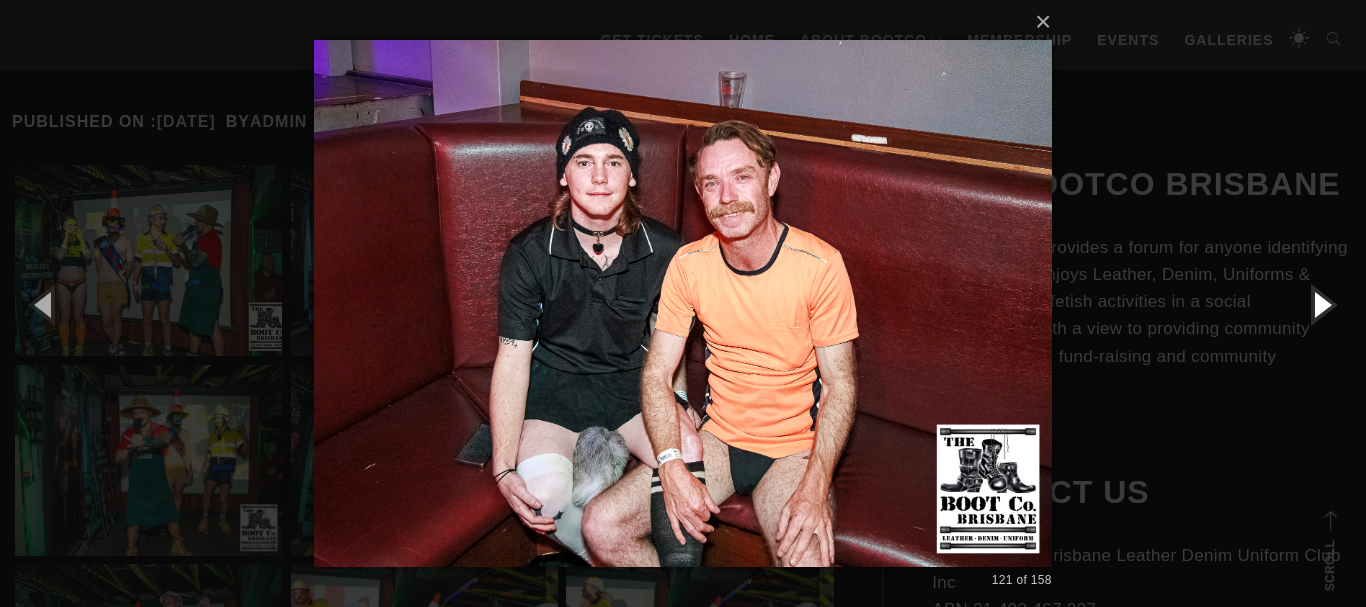 click at bounding box center (1321, 304) 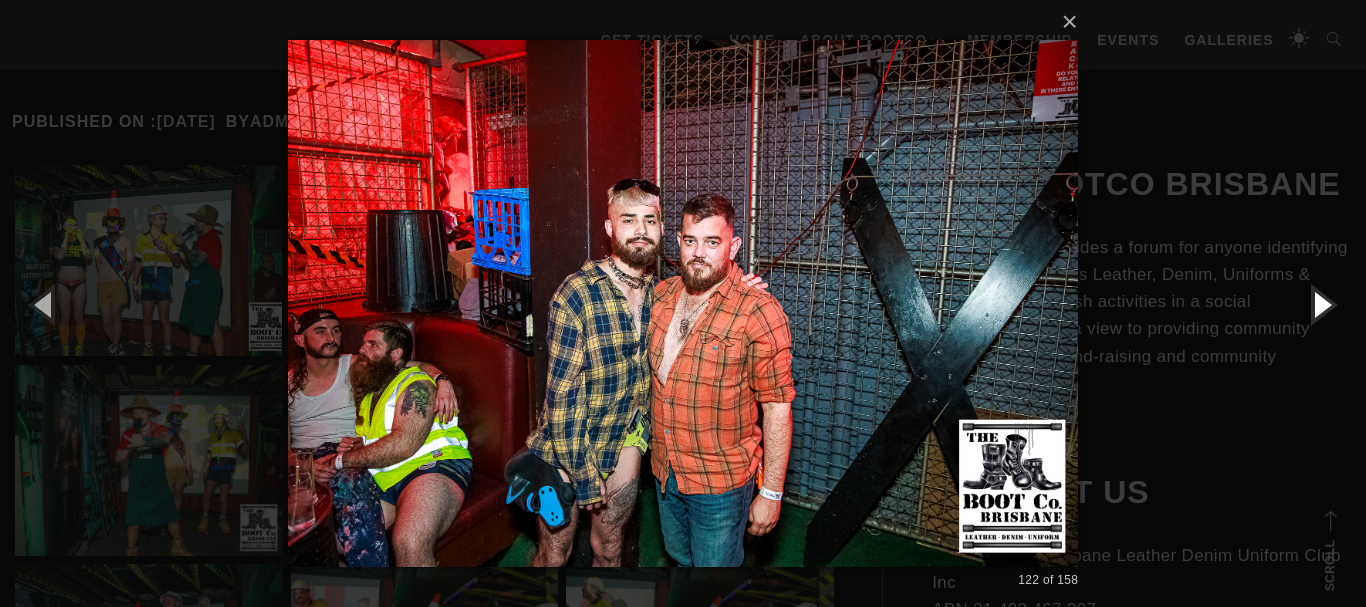 click at bounding box center [1321, 304] 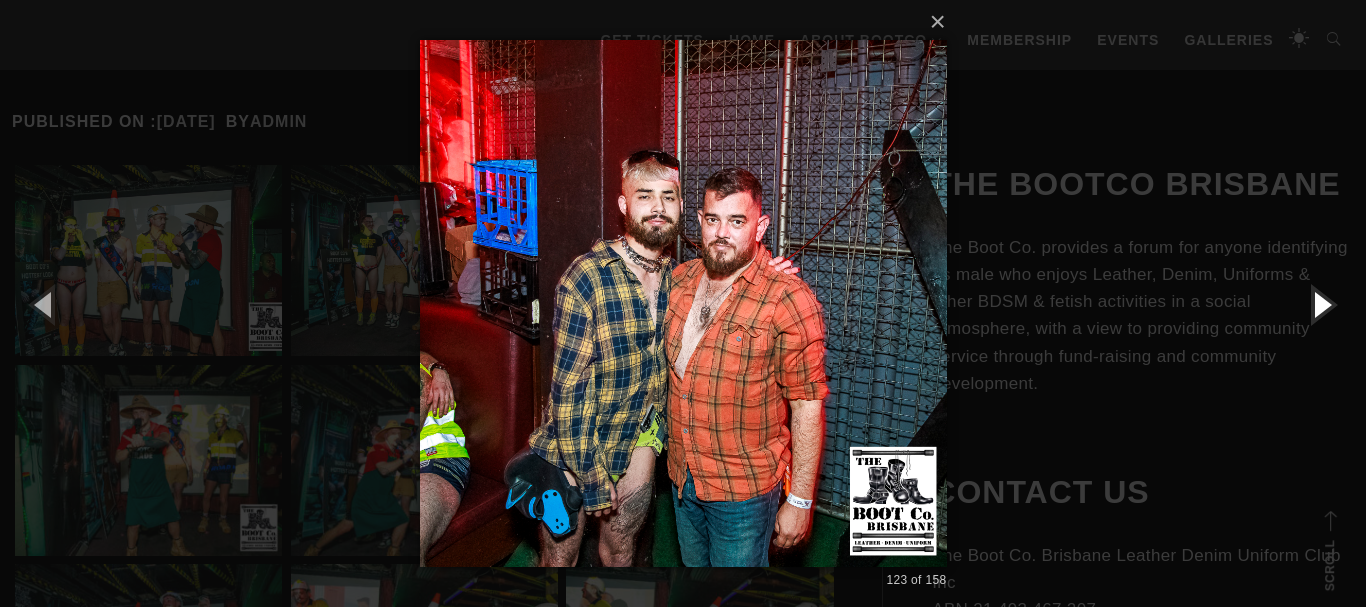click at bounding box center (1321, 304) 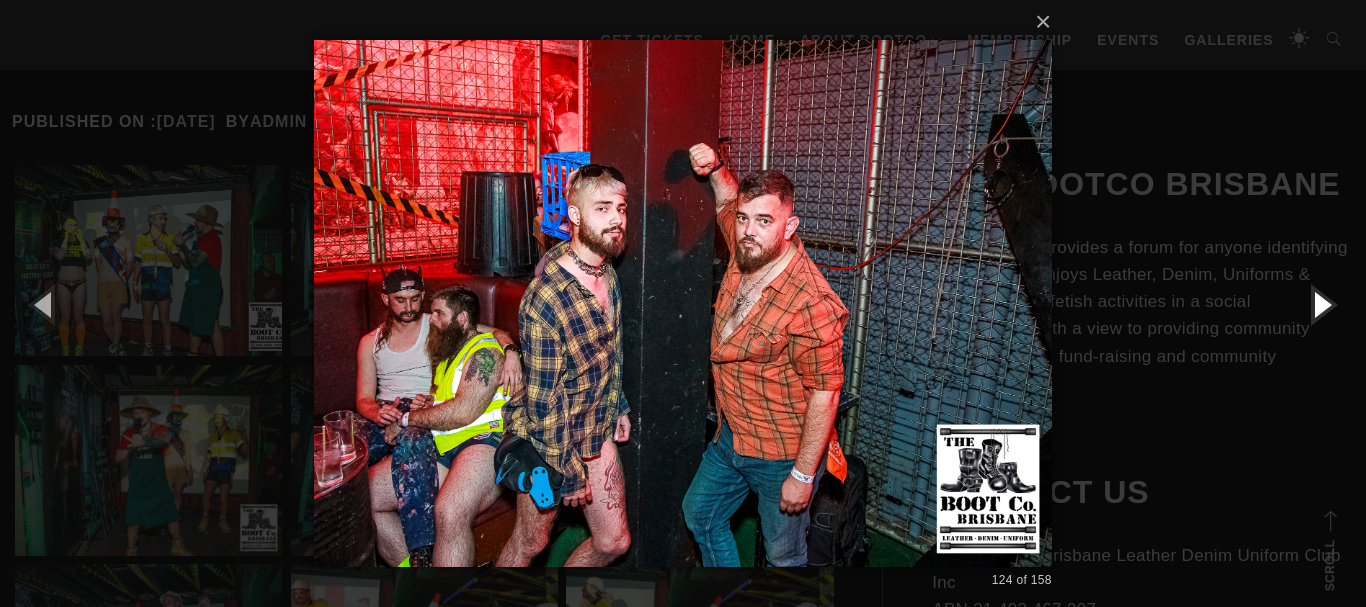 click at bounding box center [1321, 304] 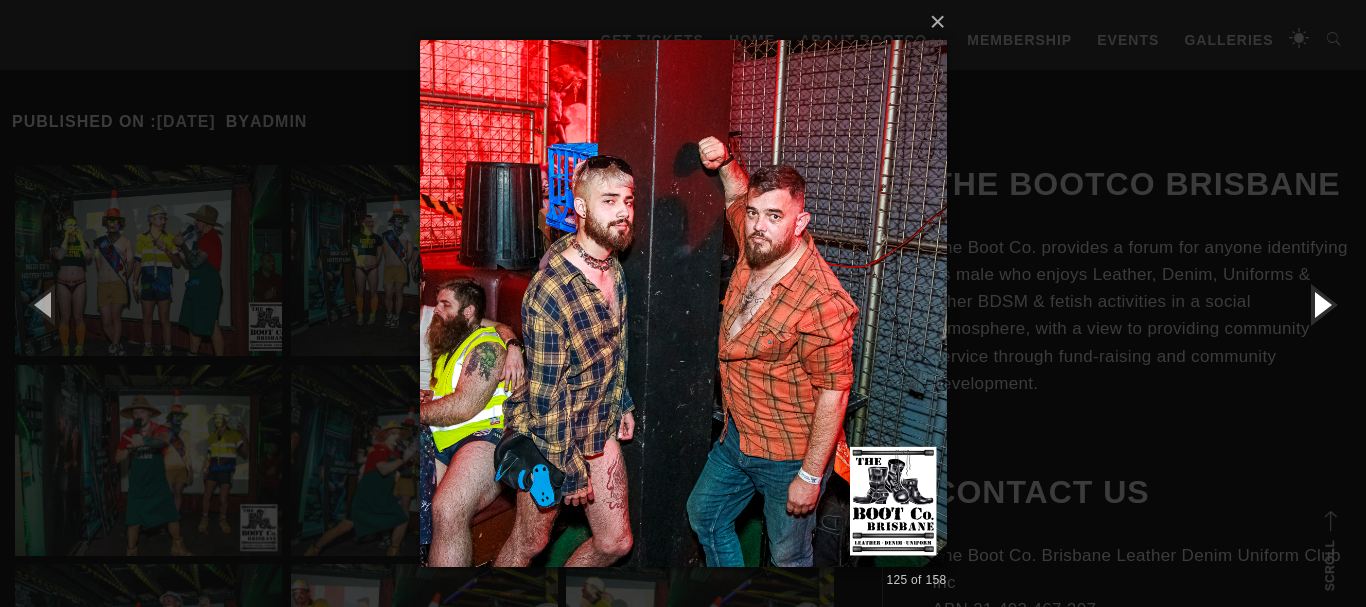click at bounding box center (1321, 304) 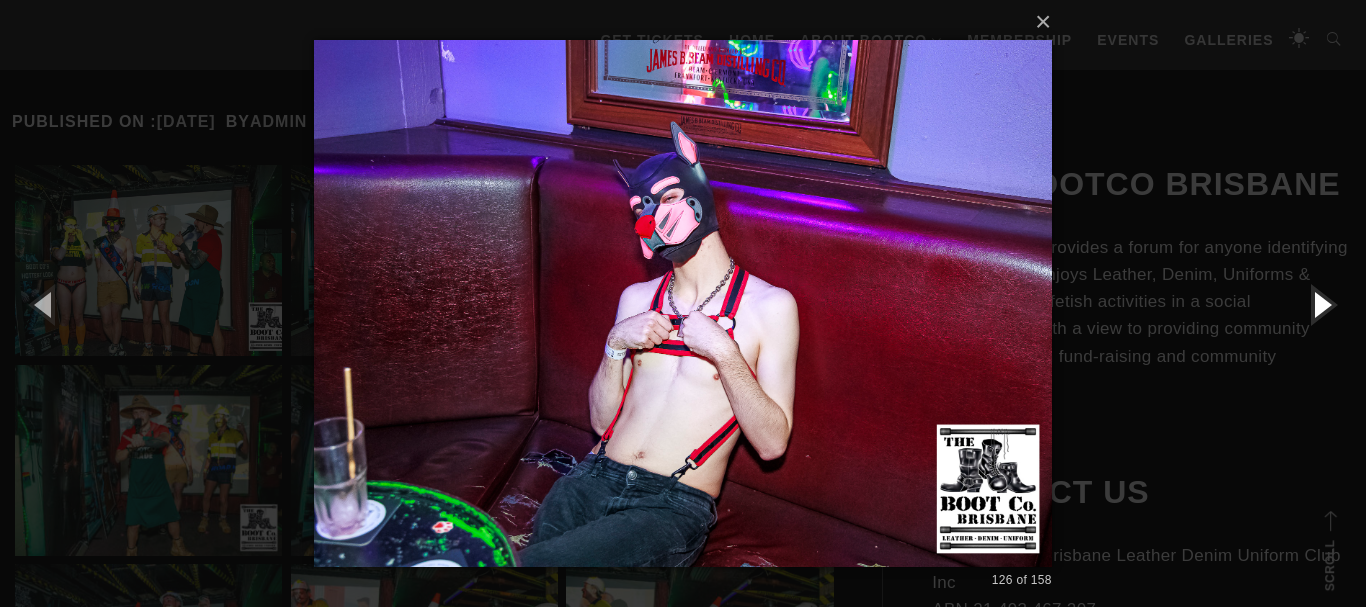 click at bounding box center [1321, 304] 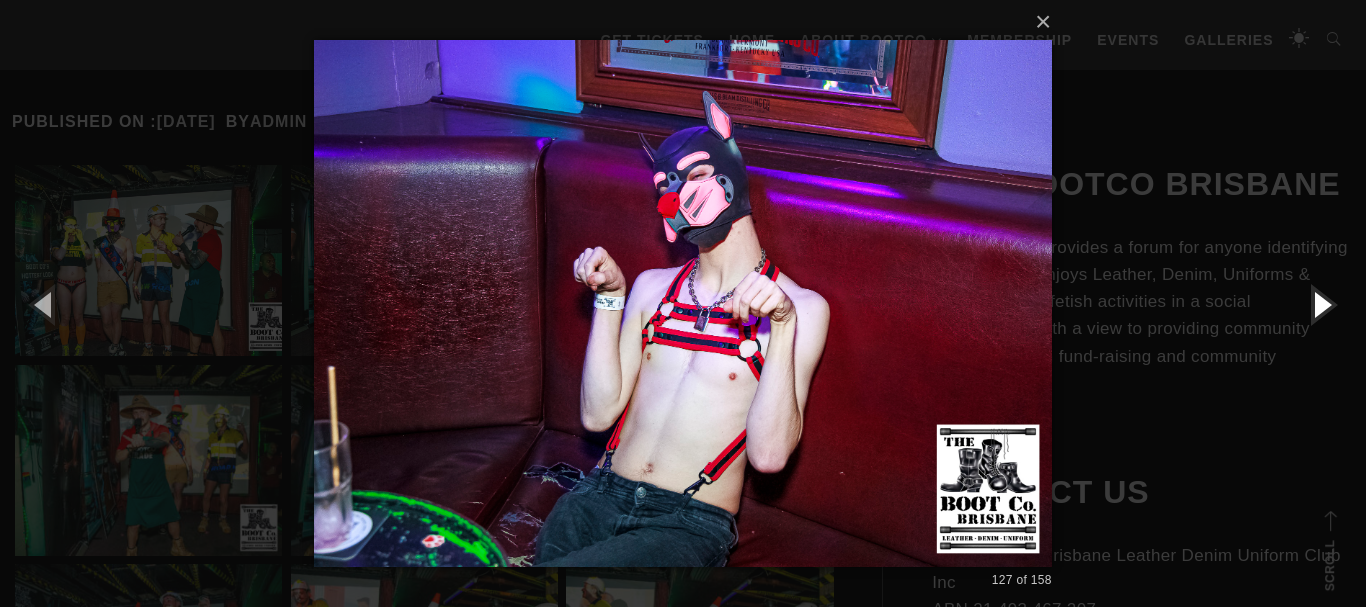 click at bounding box center [1321, 304] 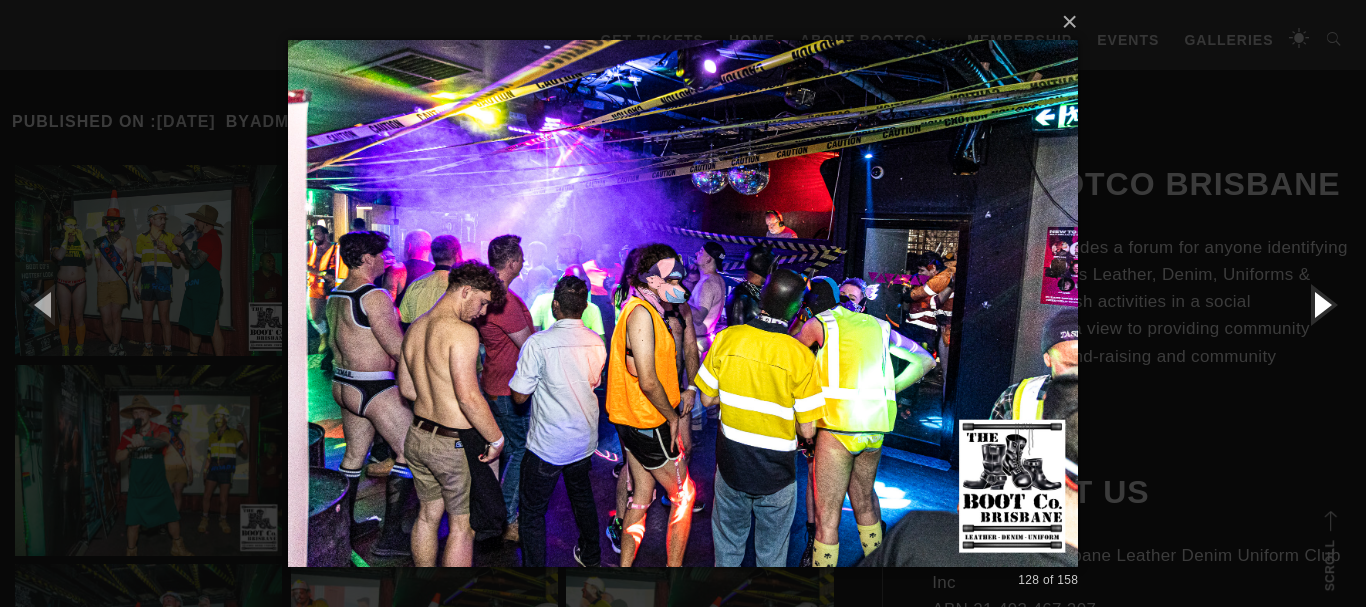 click at bounding box center [1321, 304] 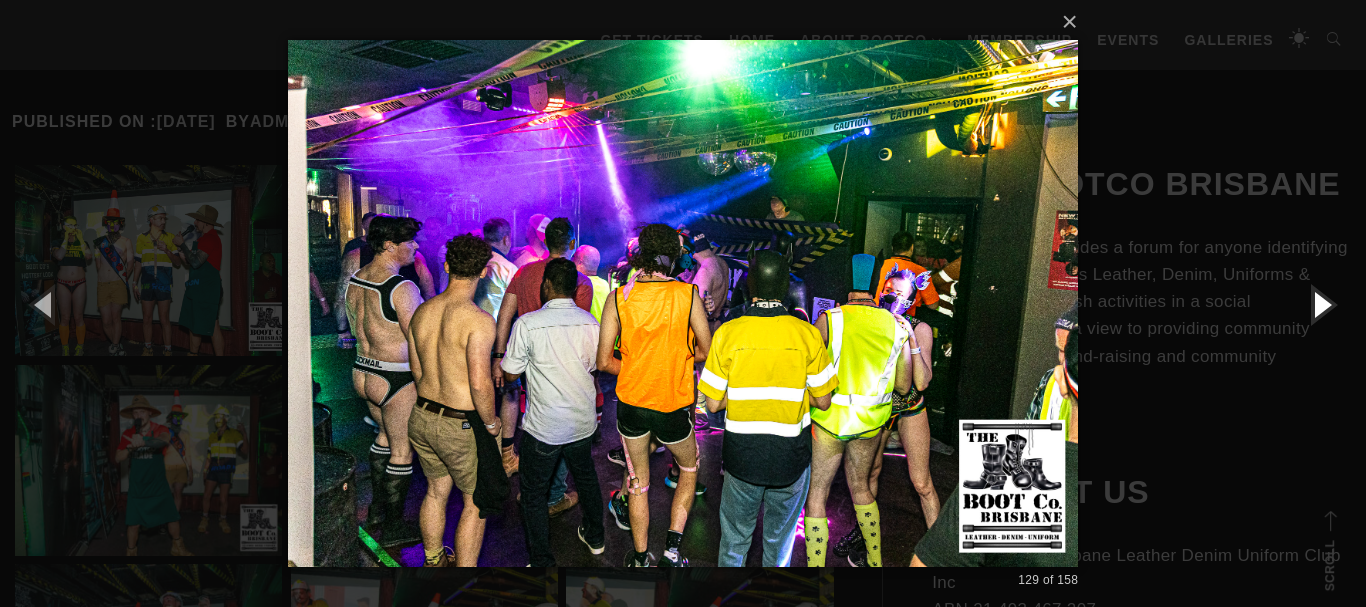 click at bounding box center (1321, 304) 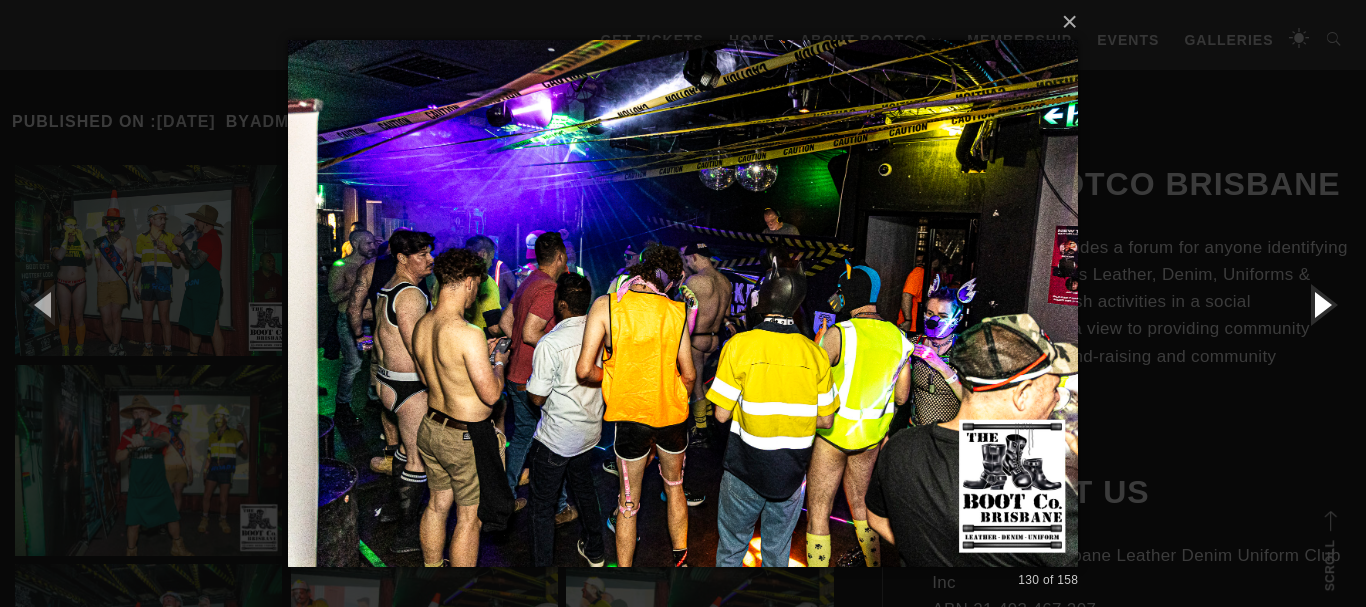 click at bounding box center [1321, 304] 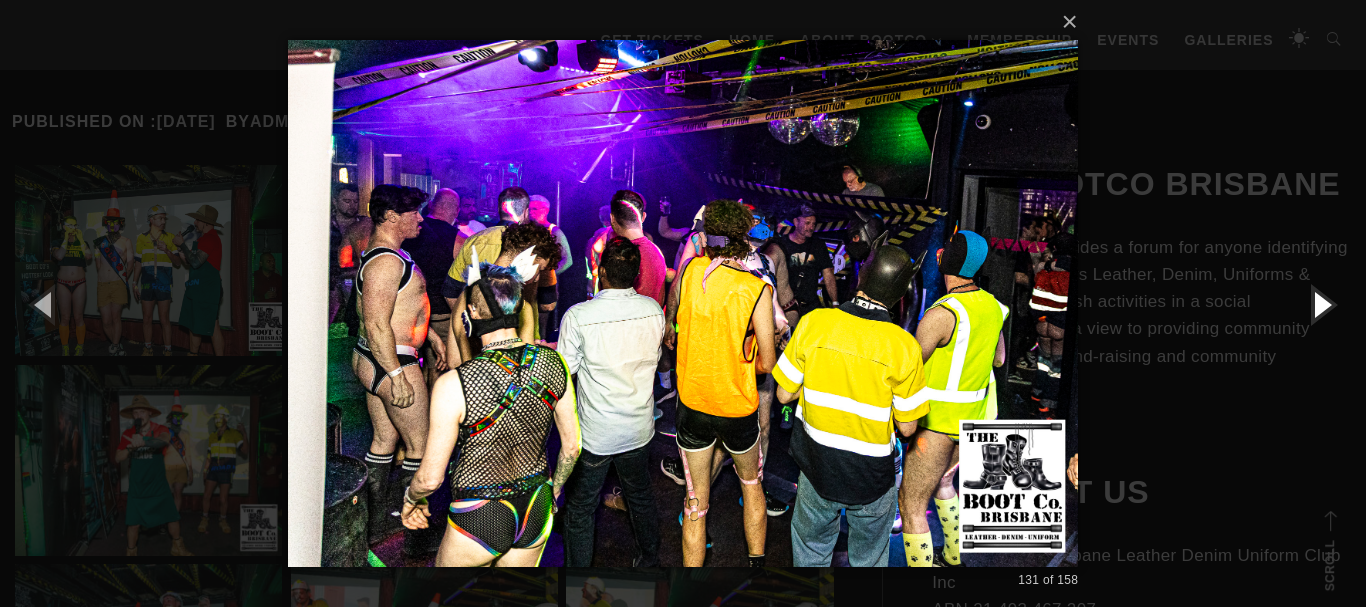click at bounding box center (1321, 304) 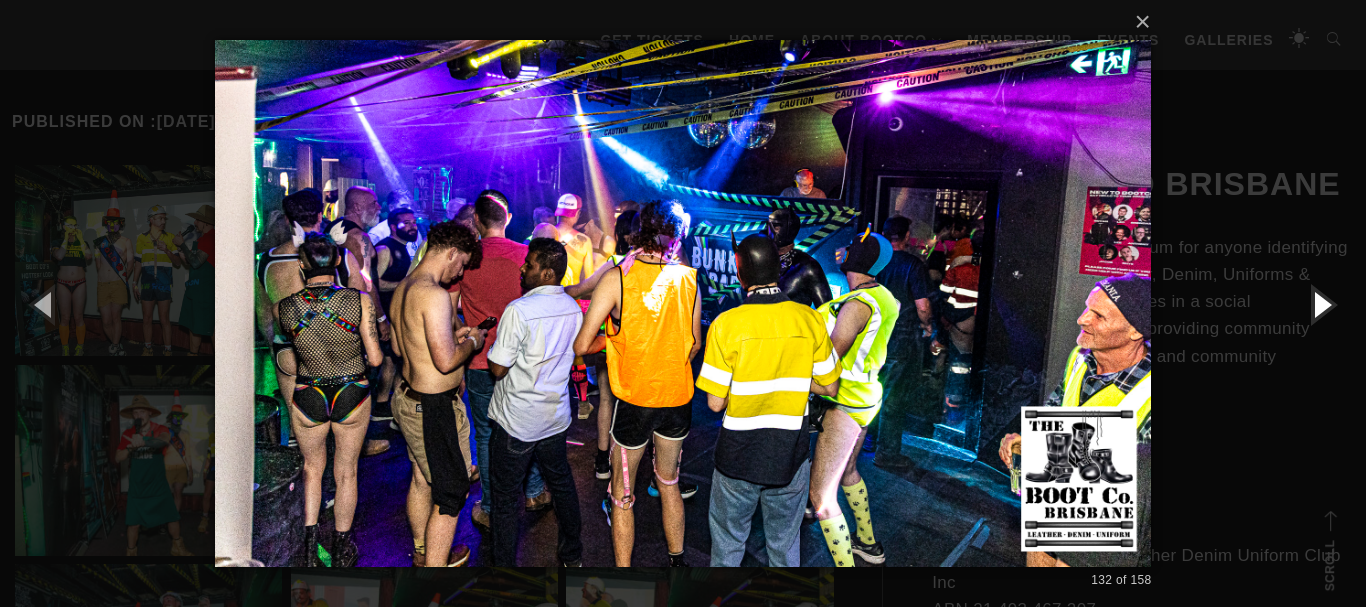 click at bounding box center (1321, 304) 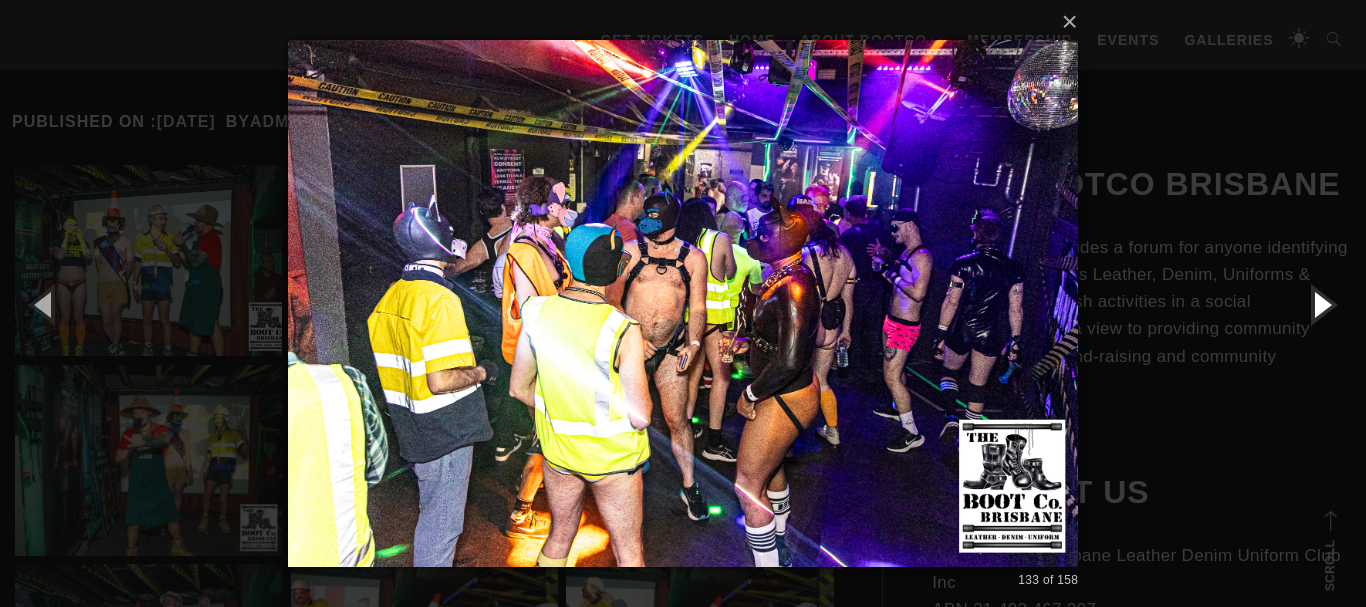 click at bounding box center (1321, 304) 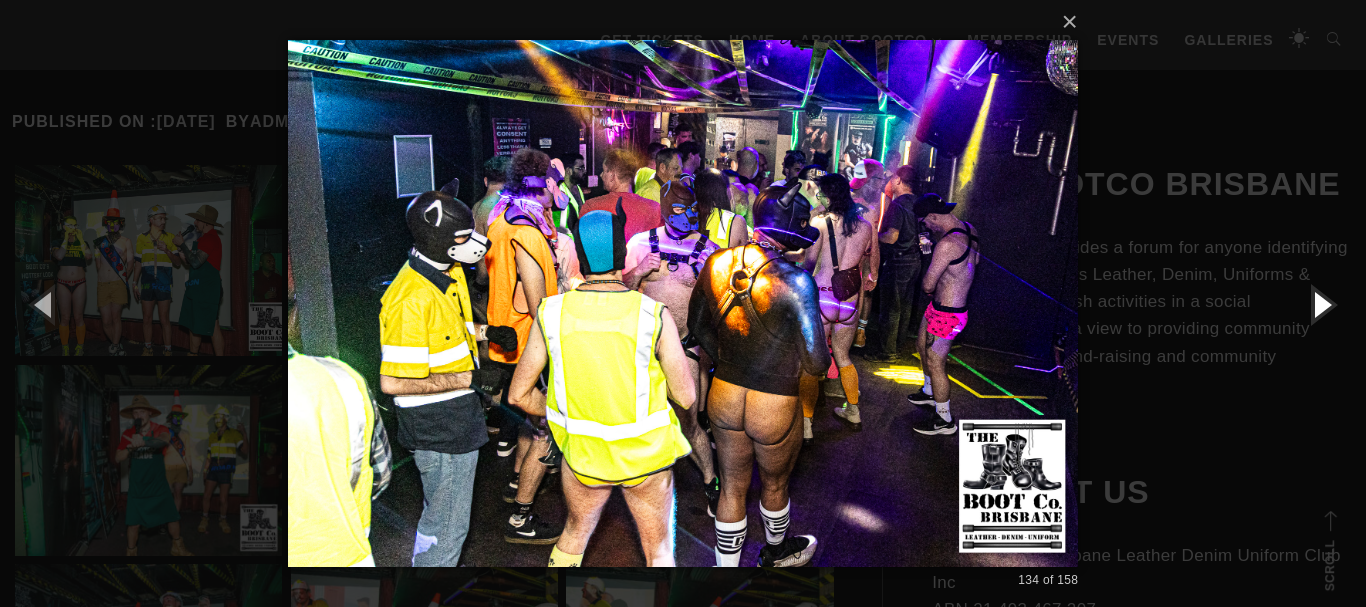 click at bounding box center [1321, 304] 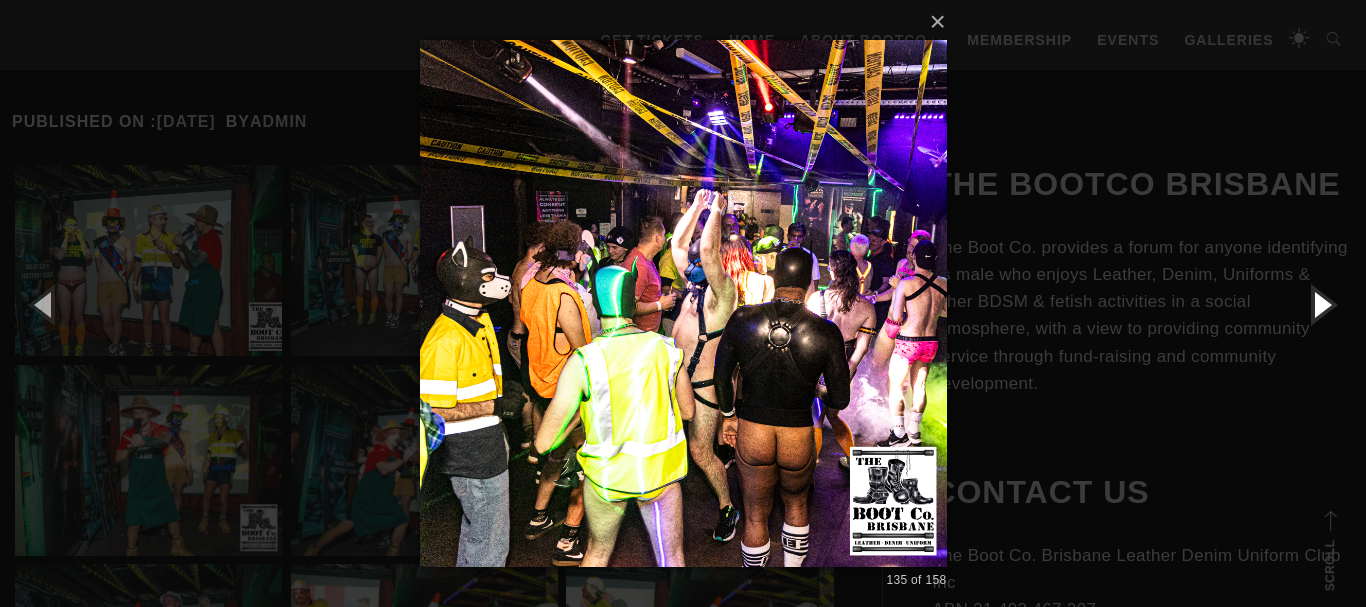 click at bounding box center (1321, 304) 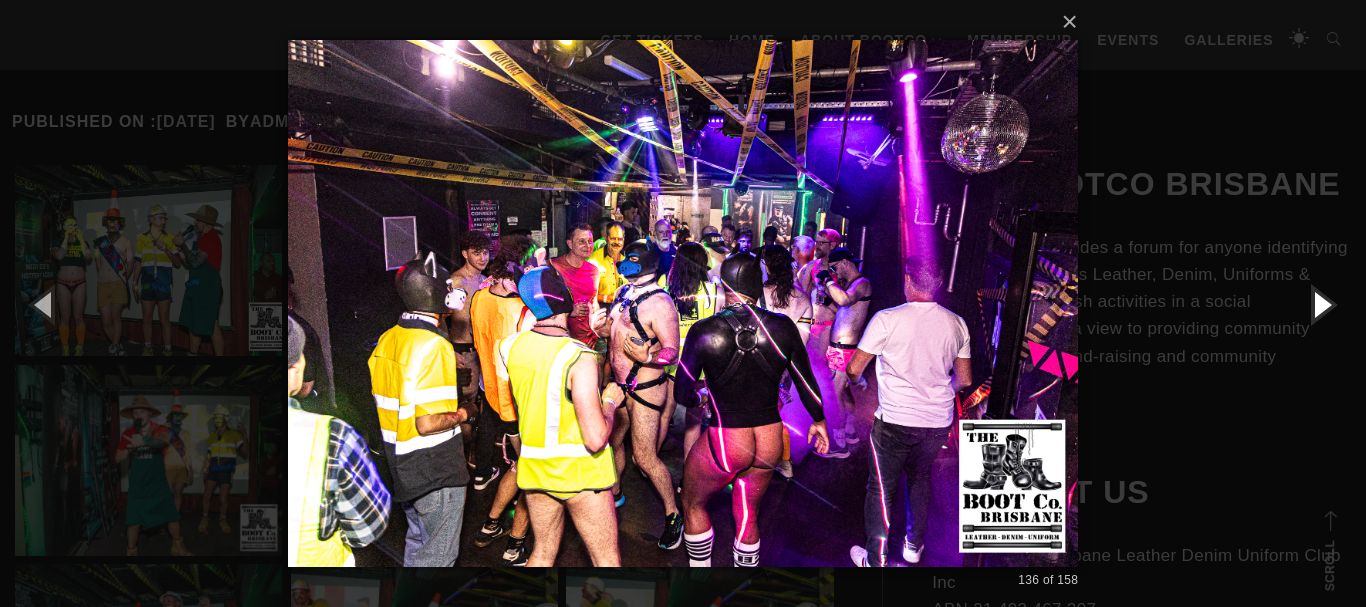 click at bounding box center [1321, 304] 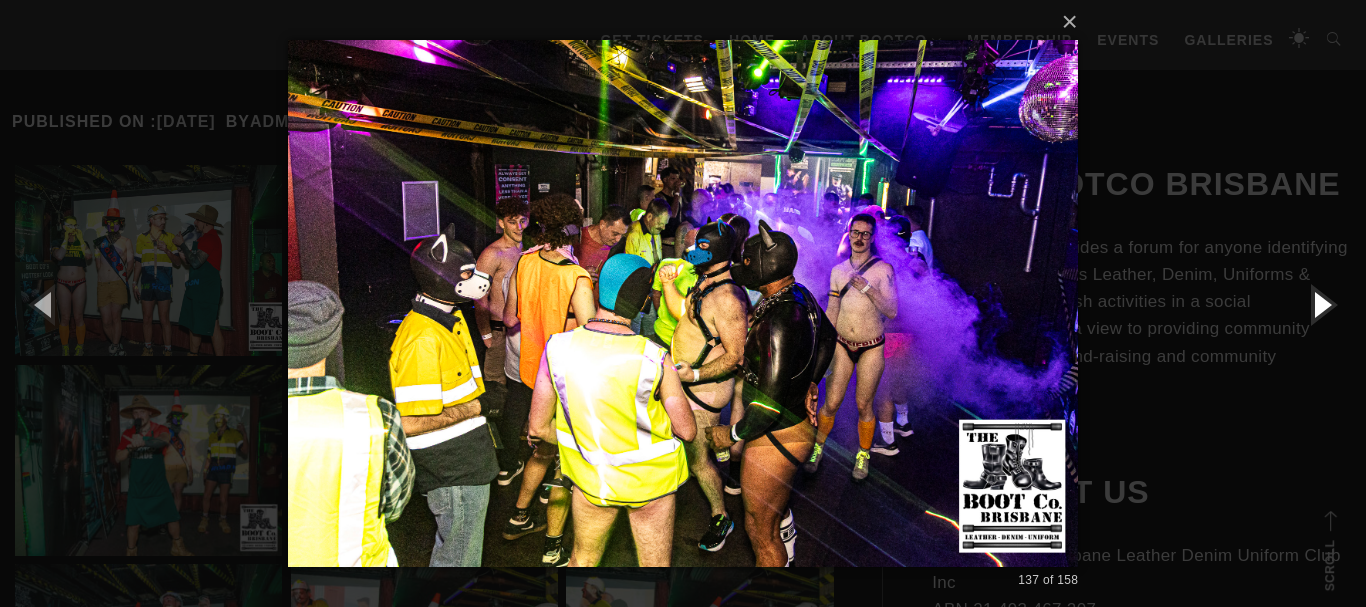 click at bounding box center [1321, 304] 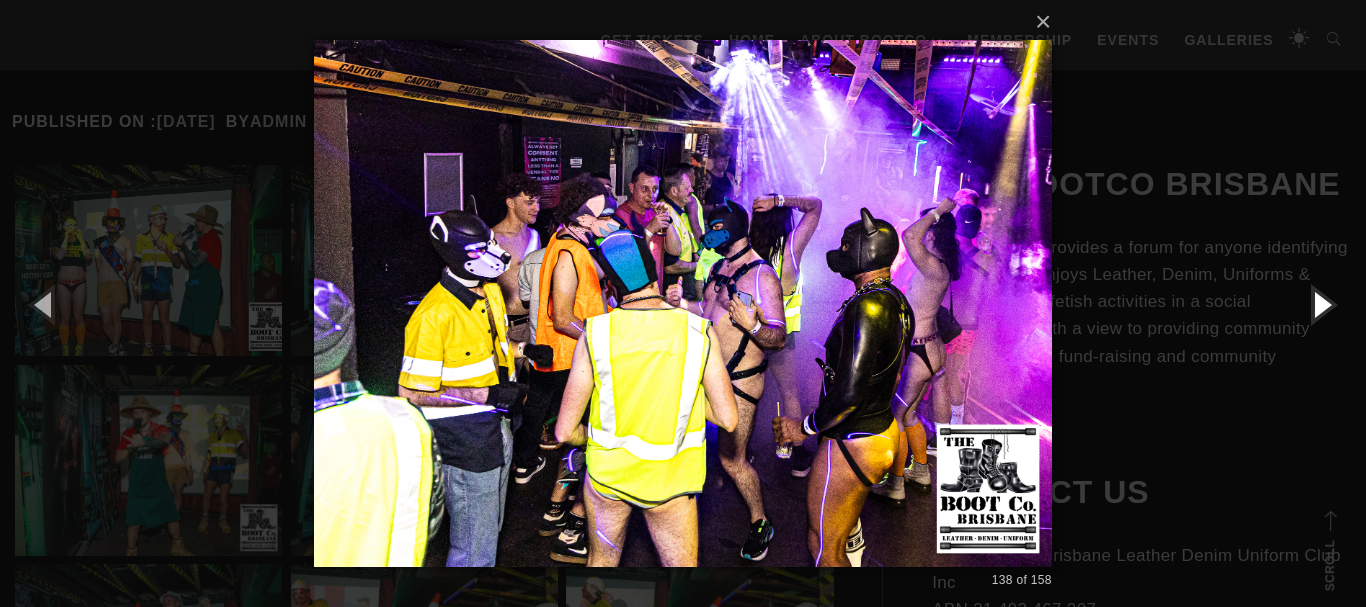 click at bounding box center [1321, 304] 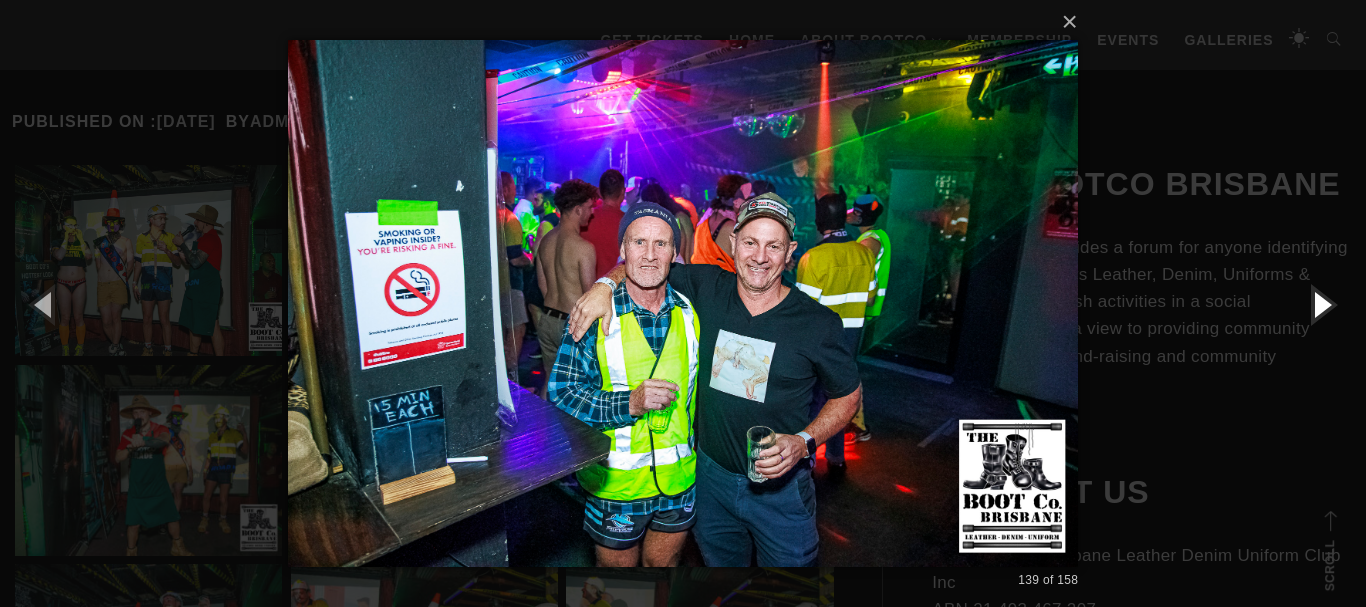 click at bounding box center (1321, 304) 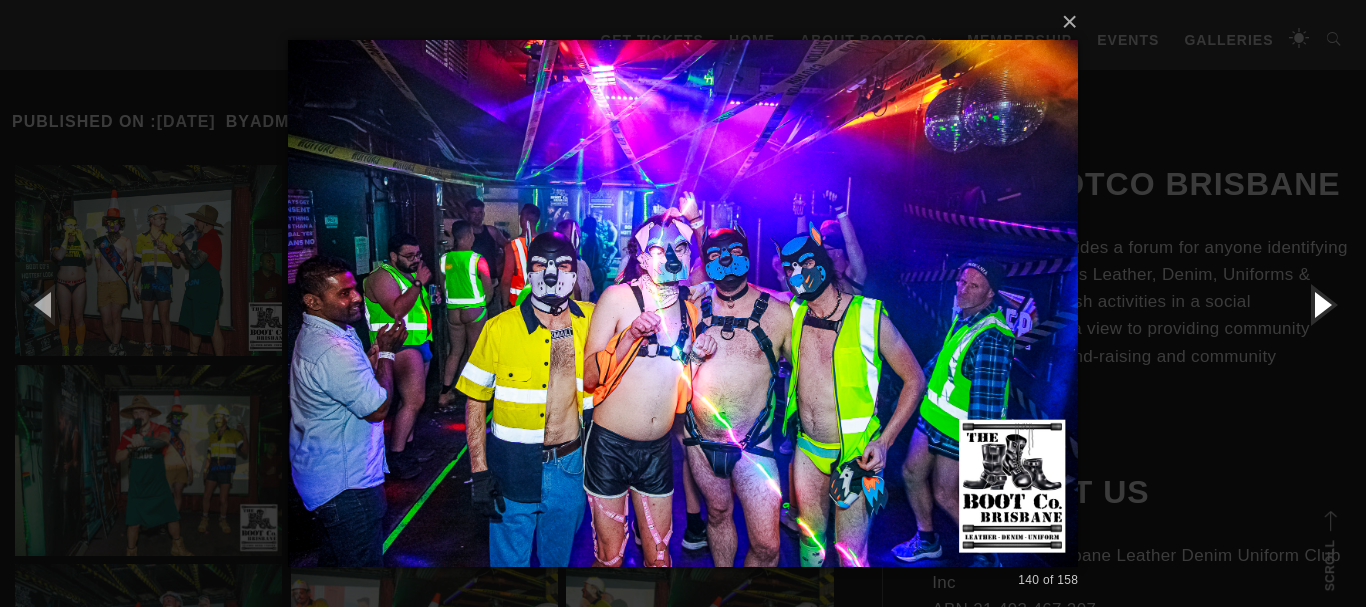 click at bounding box center [1321, 304] 